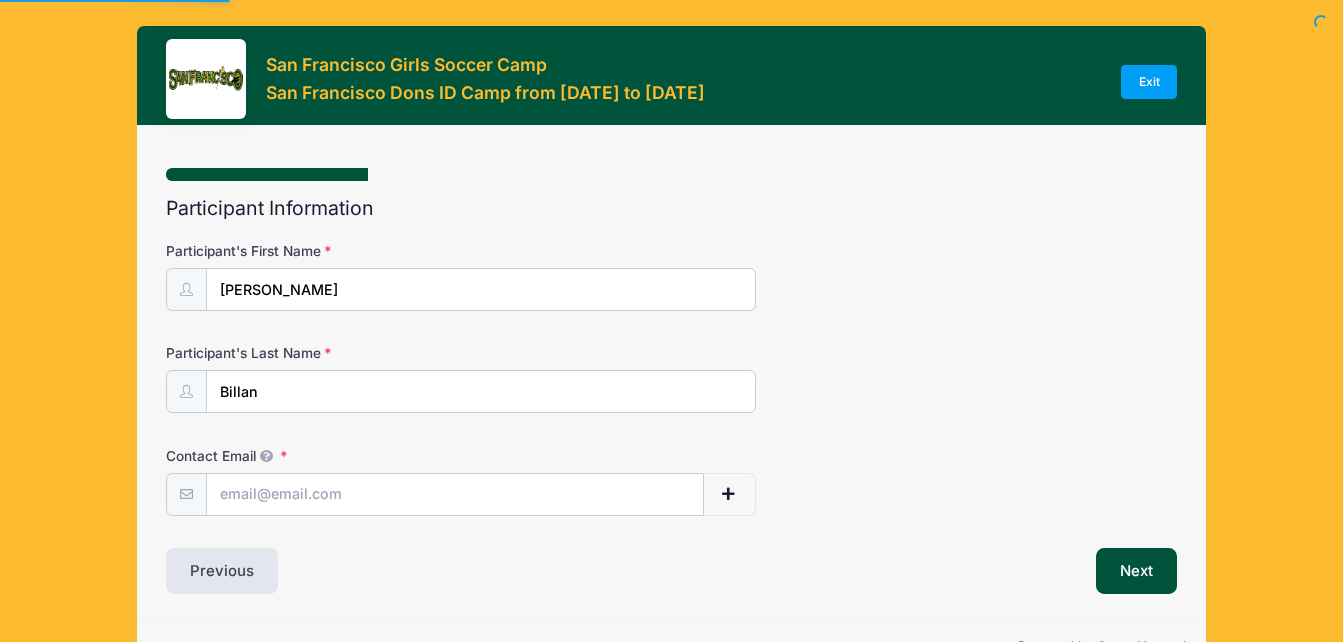 scroll, scrollTop: 0, scrollLeft: 0, axis: both 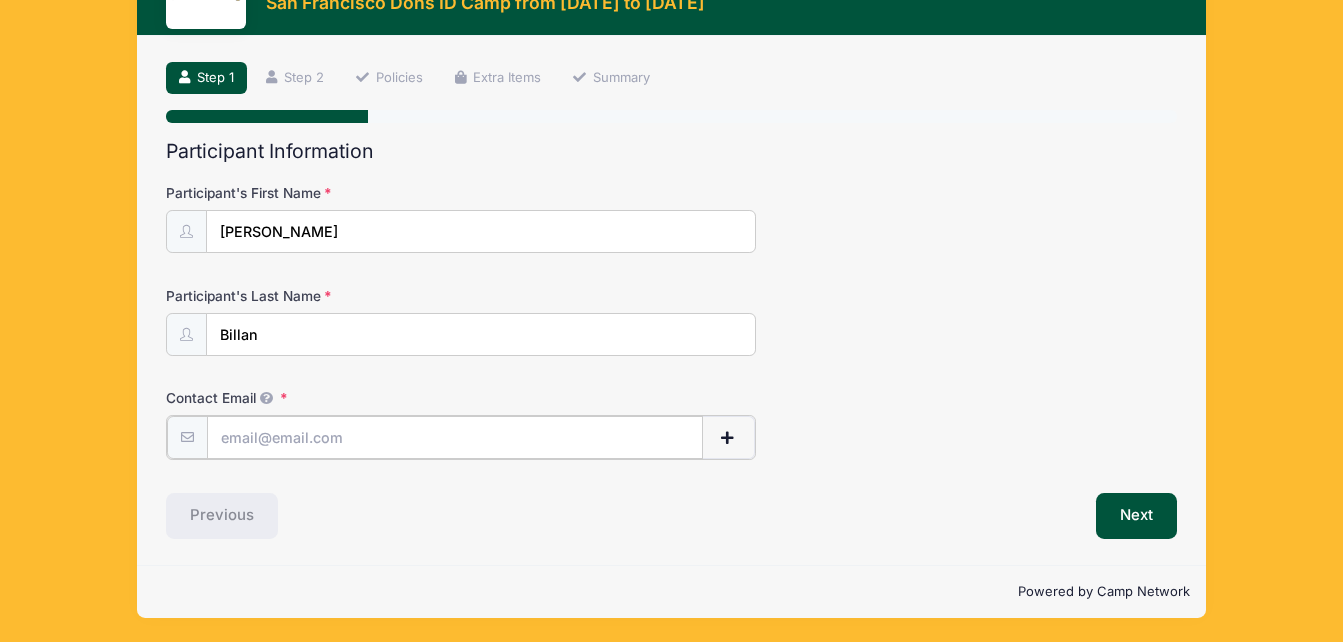 click on "Contact Email" at bounding box center (455, 437) 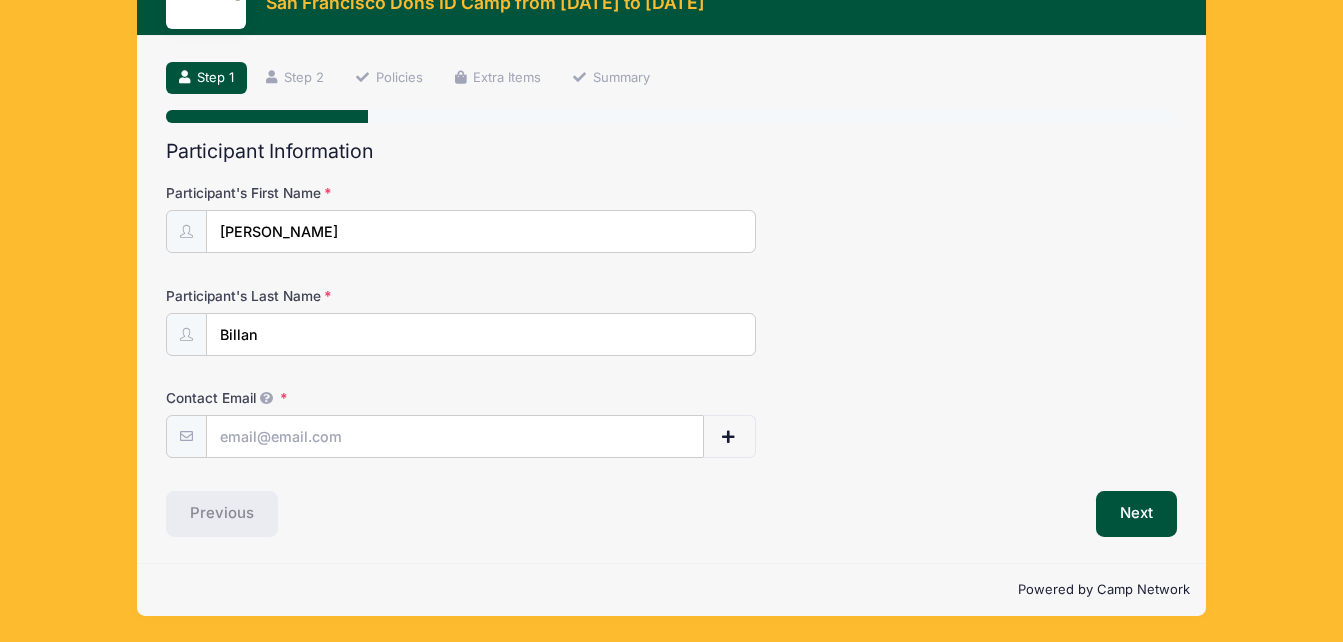 click on "Participant's Last Name
[GEOGRAPHIC_DATA]" at bounding box center (671, 321) 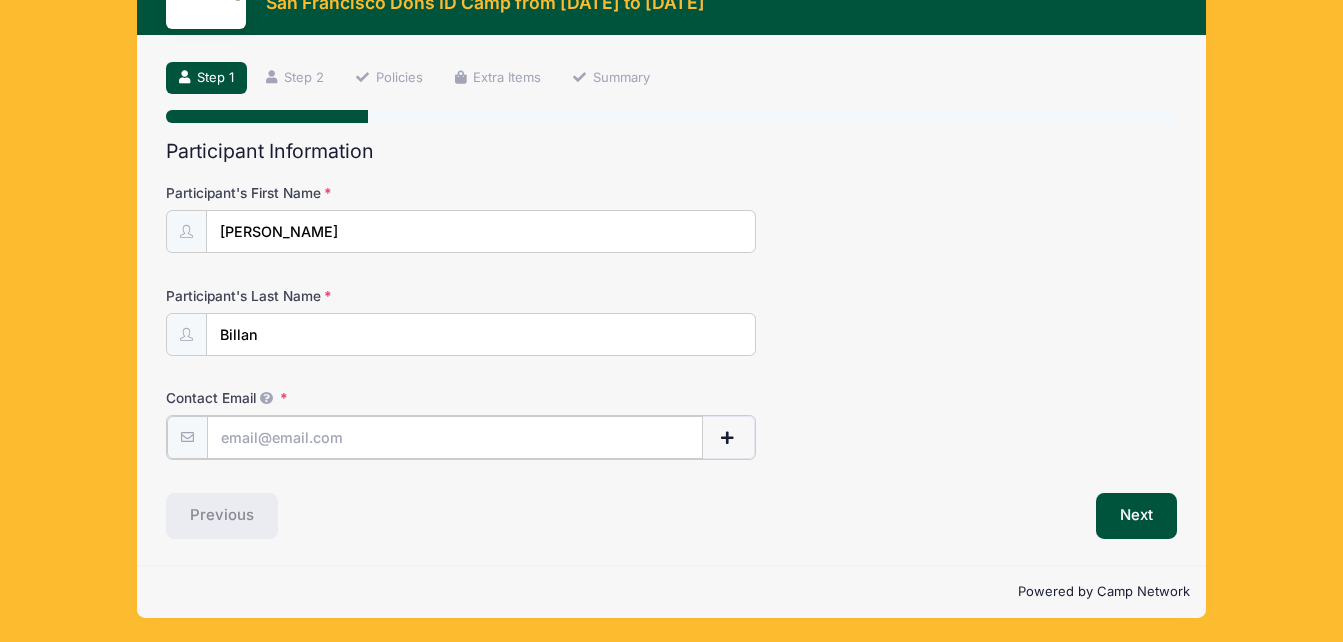 click on "Contact Email" at bounding box center [455, 437] 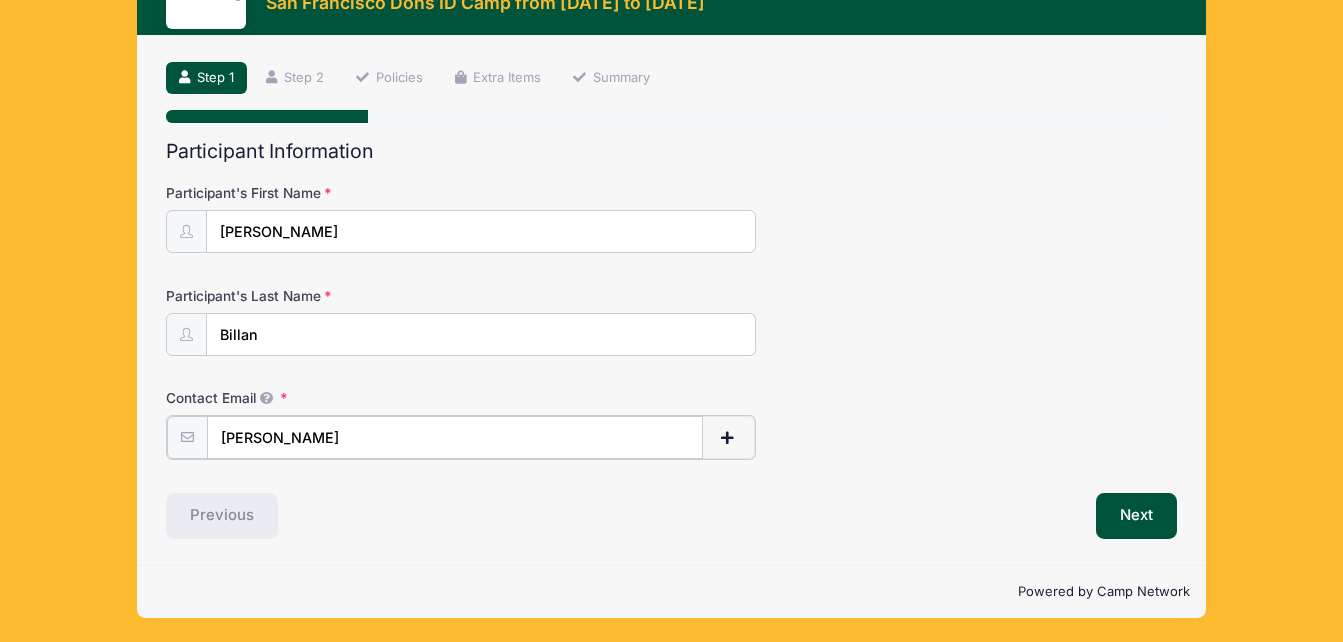type on "[EMAIL_ADDRESS][DOMAIN_NAME]" 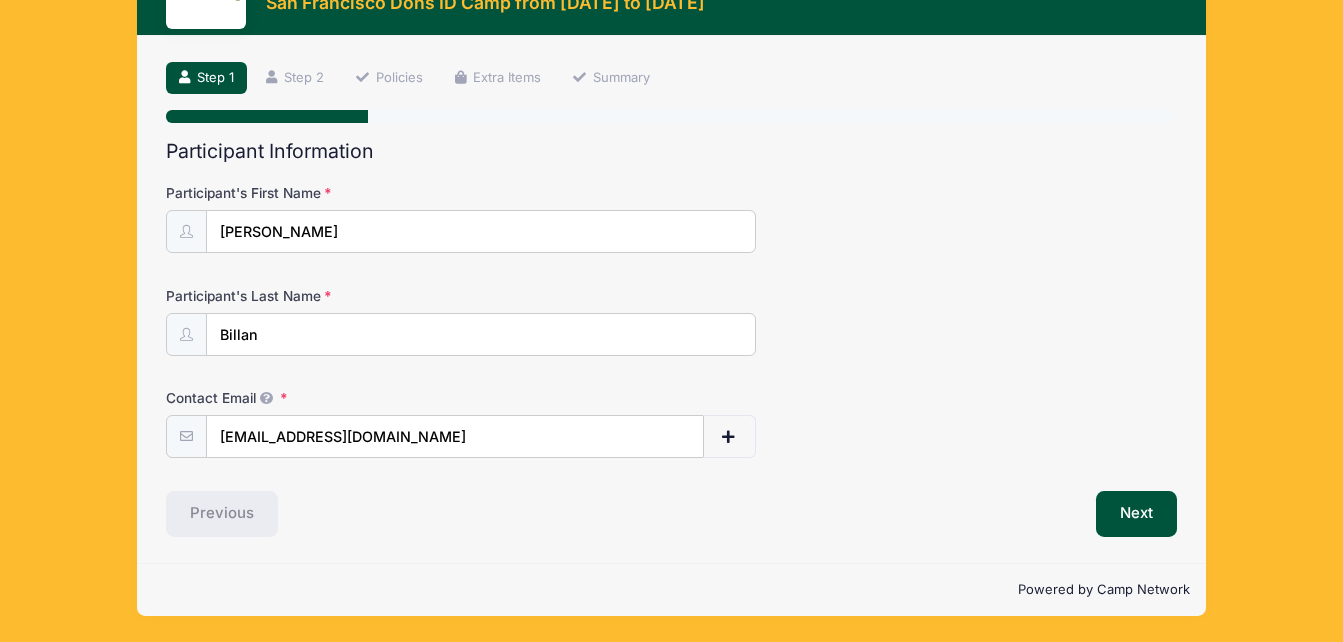 click on "Participant's First Name
[PERSON_NAME]
Participant's Last Name
[GEOGRAPHIC_DATA]
Contact Email
[EMAIL_ADDRESS][DOMAIN_NAME]
Contact Email # NN" at bounding box center (671, 320) 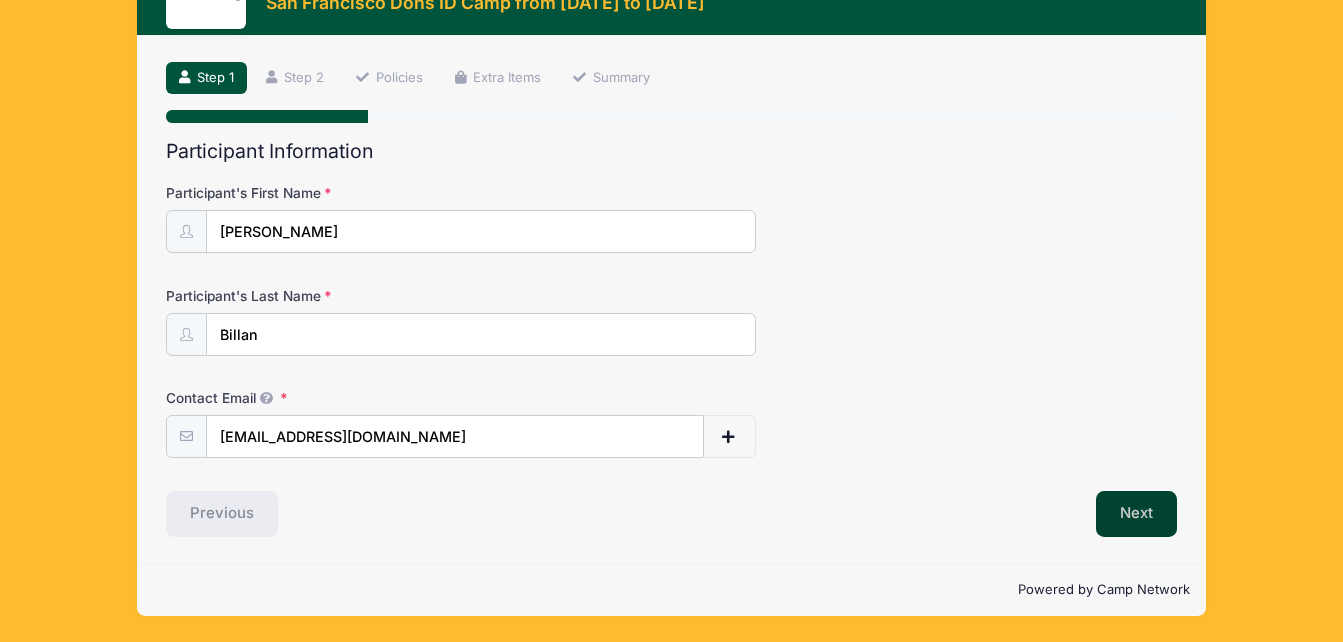 click on "Next" at bounding box center [1136, 514] 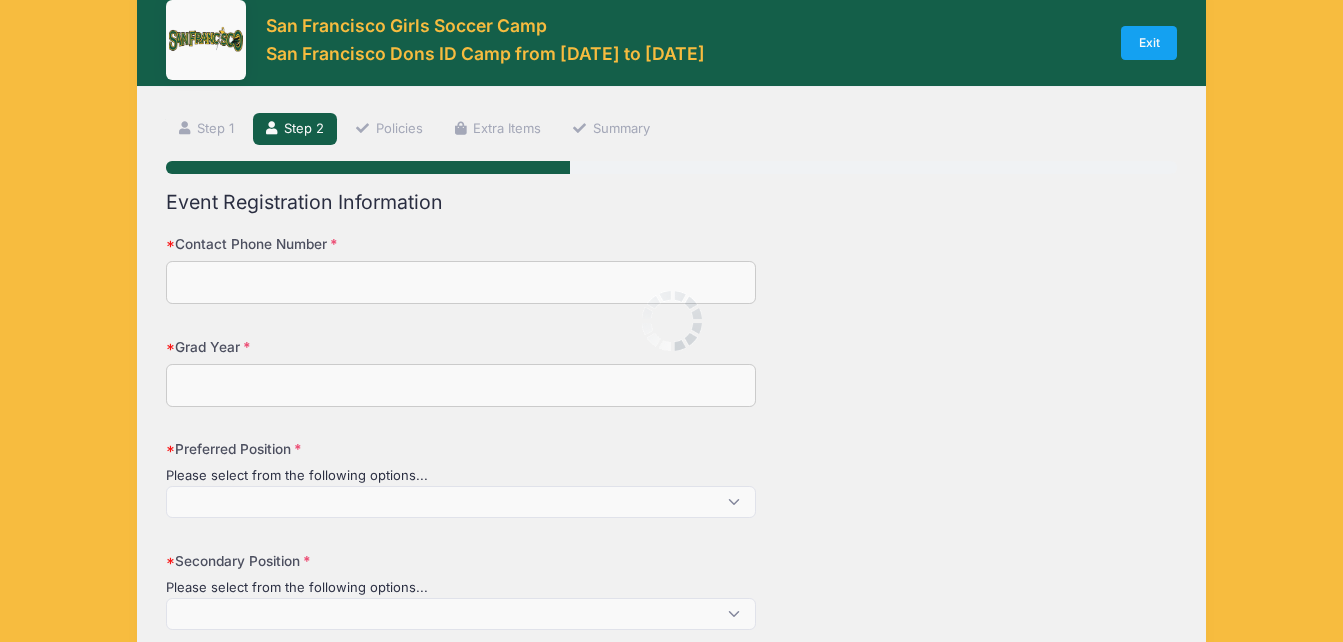 scroll, scrollTop: 0, scrollLeft: 0, axis: both 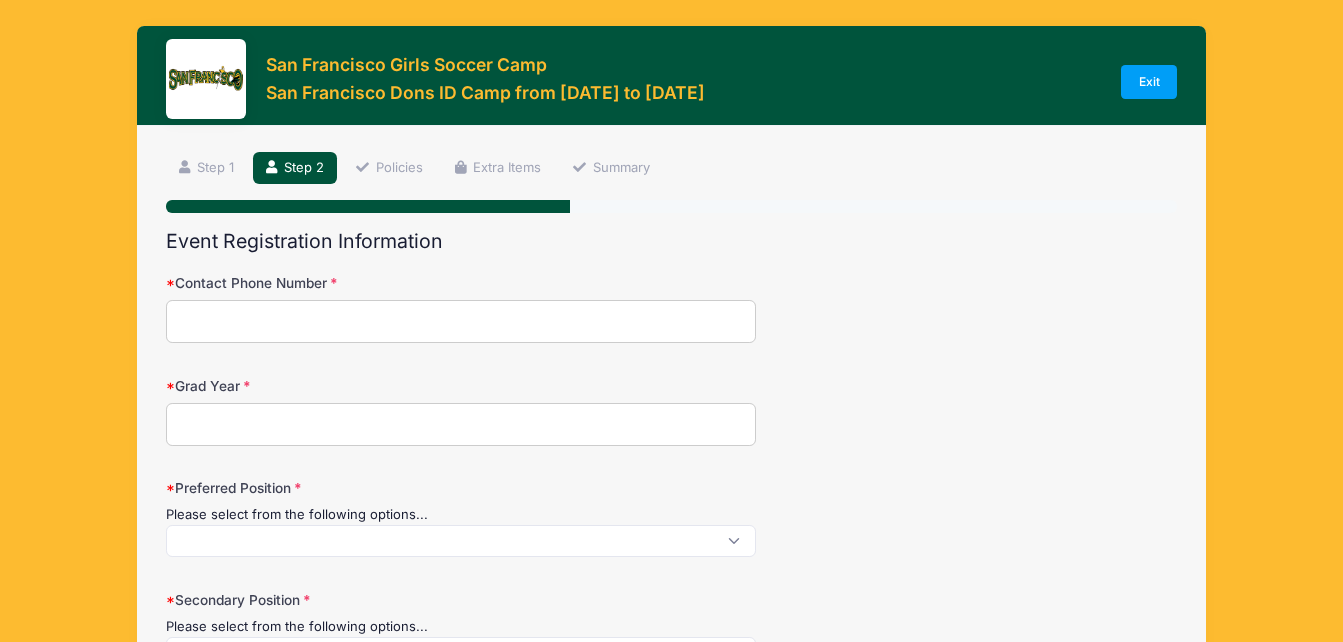 click on "Contact Phone Number" at bounding box center [461, 321] 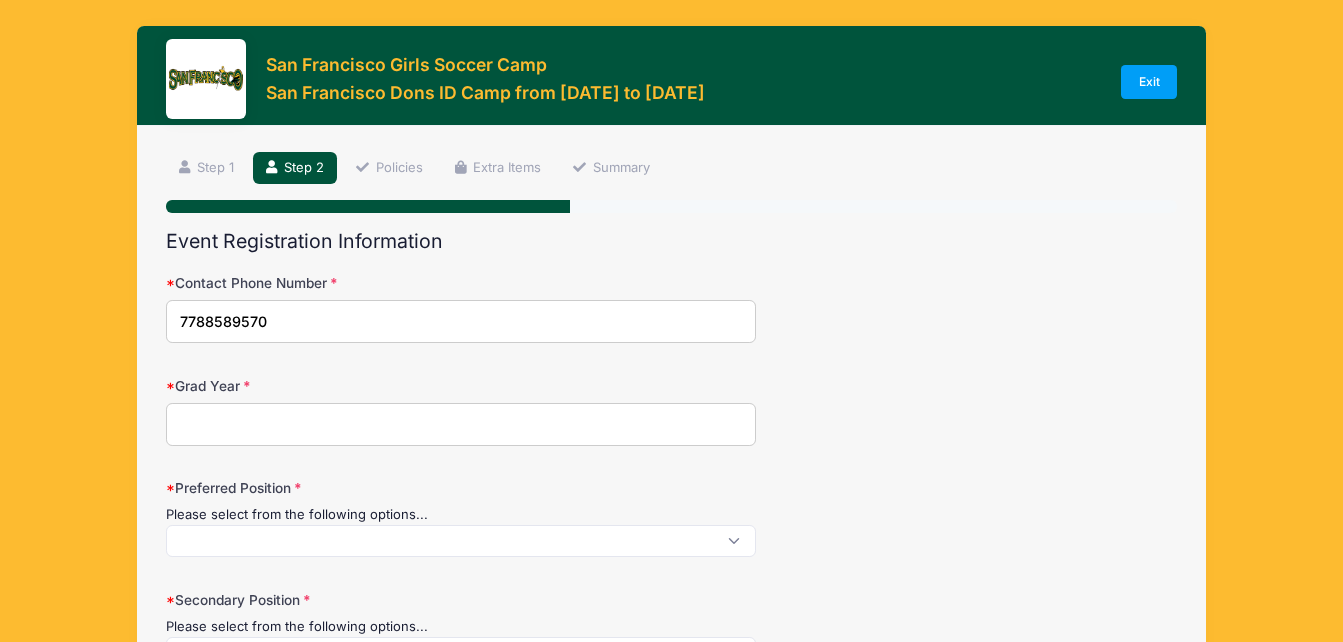 type on "[GEOGRAPHIC_DATA]" 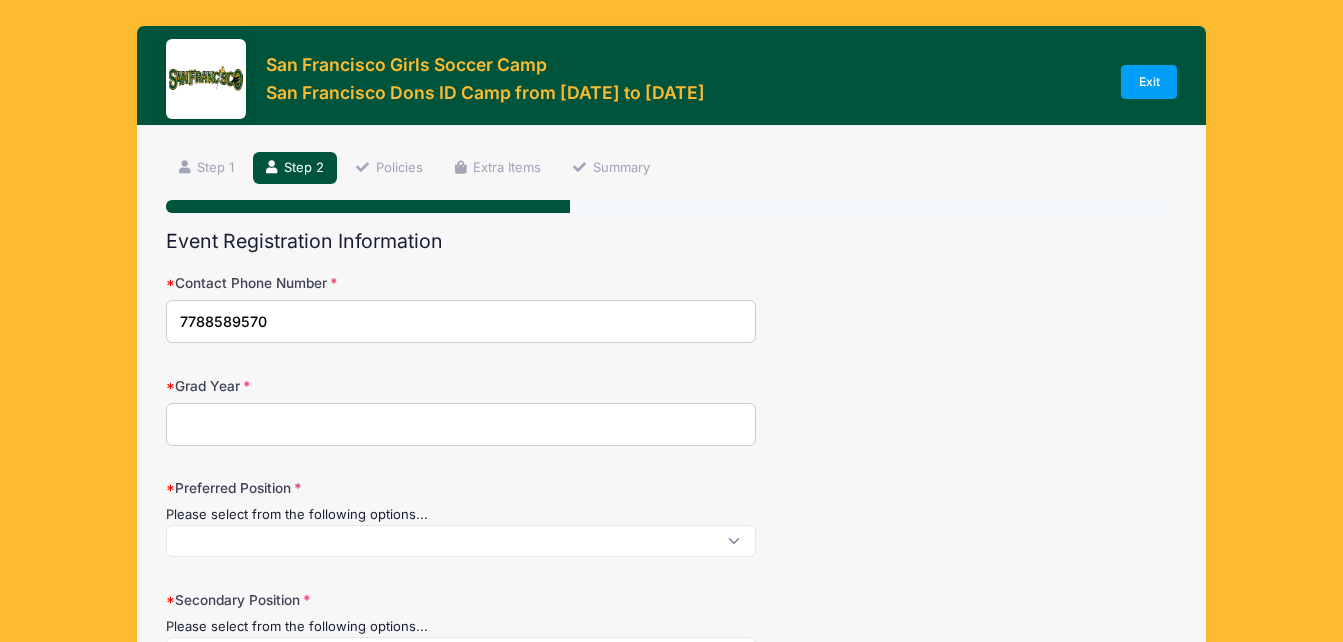 click on "Grad Year" at bounding box center [461, 424] 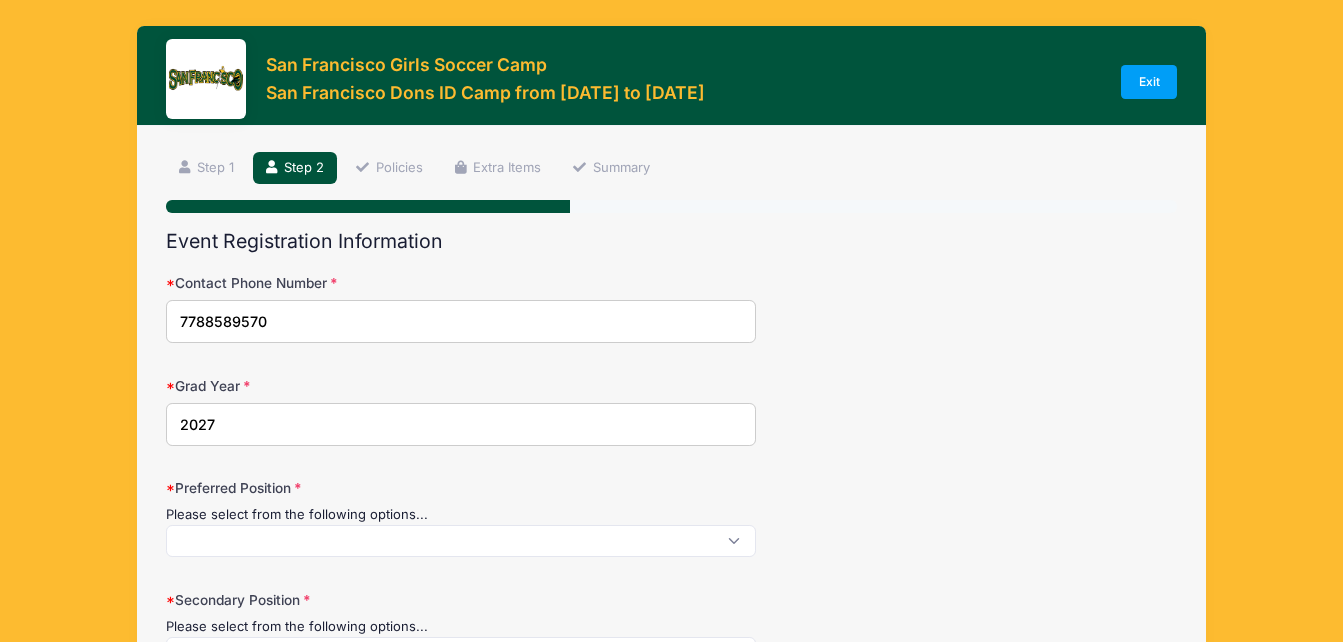 type on "2027" 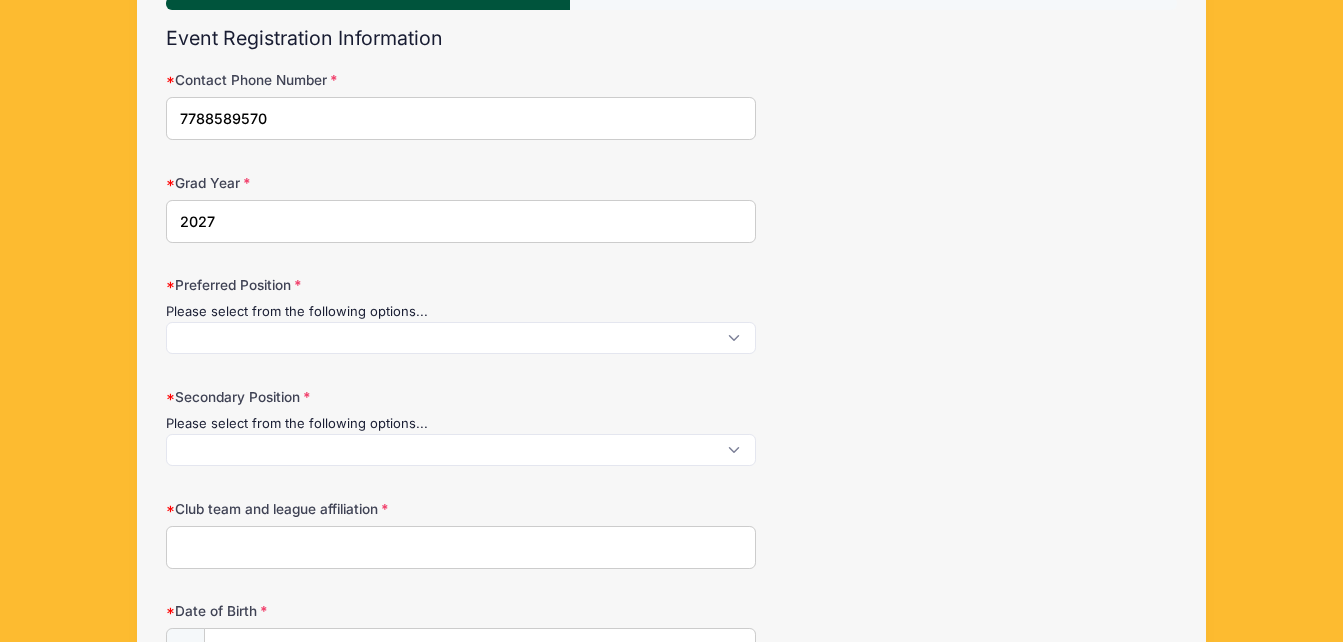 scroll, scrollTop: 214, scrollLeft: 0, axis: vertical 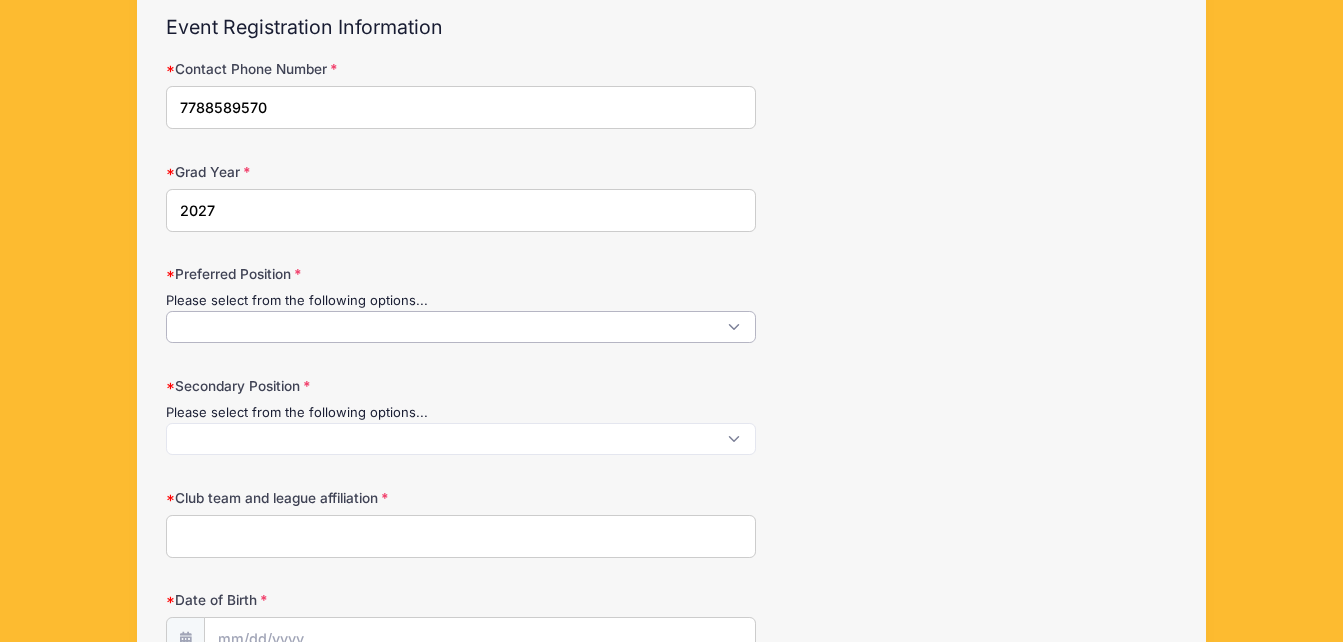 click at bounding box center (461, 327) 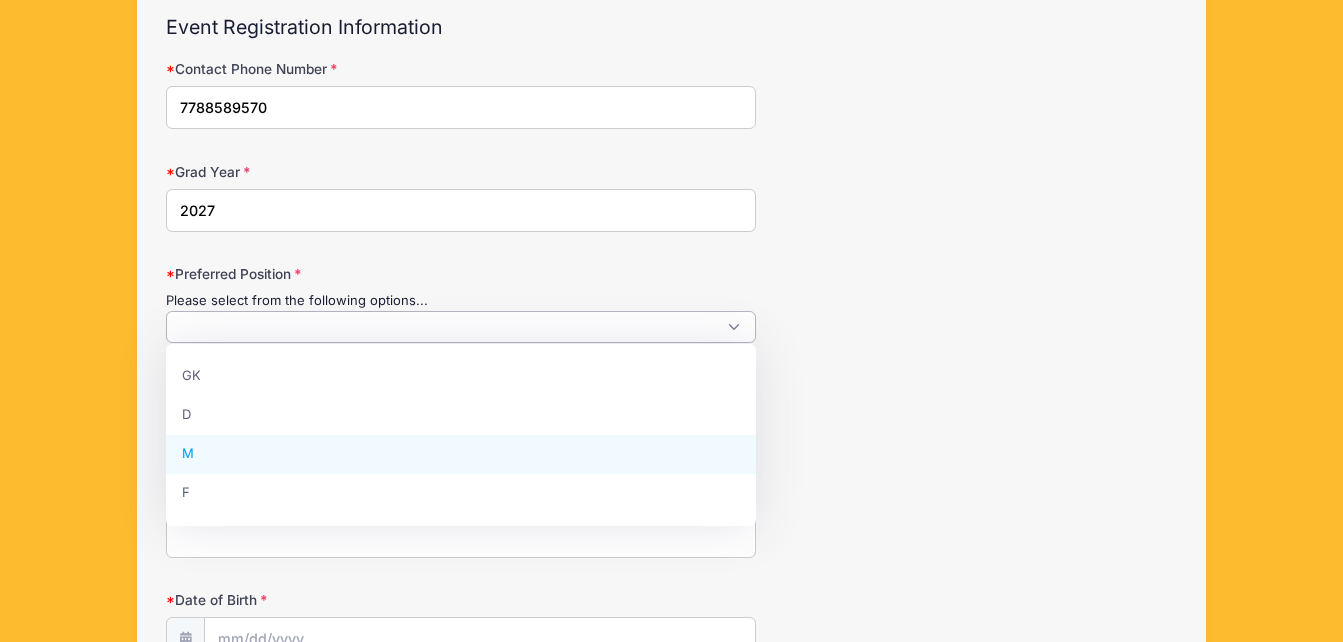 select on "M" 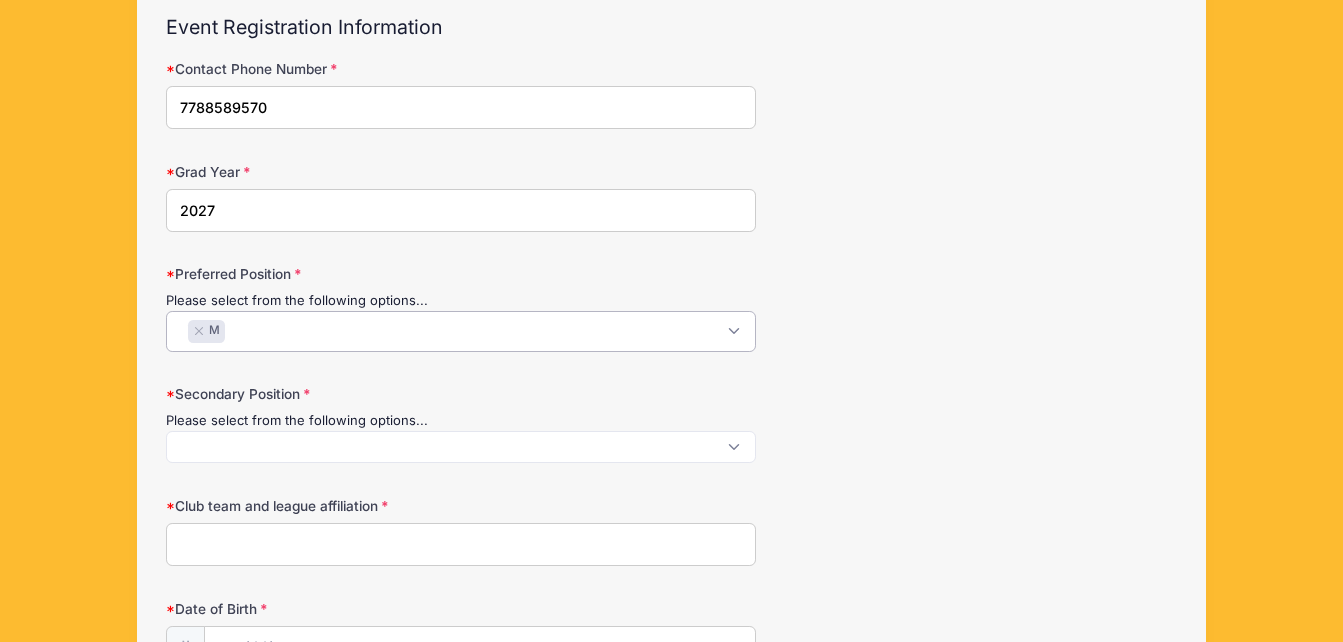 scroll, scrollTop: 36, scrollLeft: 0, axis: vertical 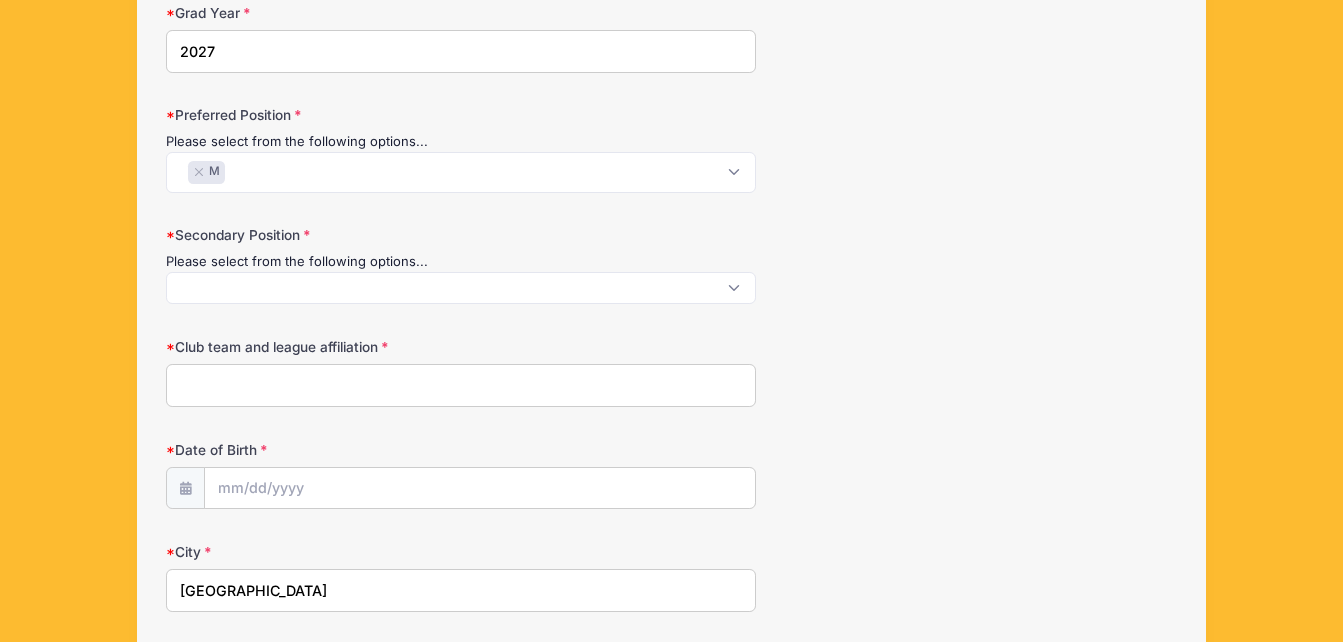 click at bounding box center [461, 288] 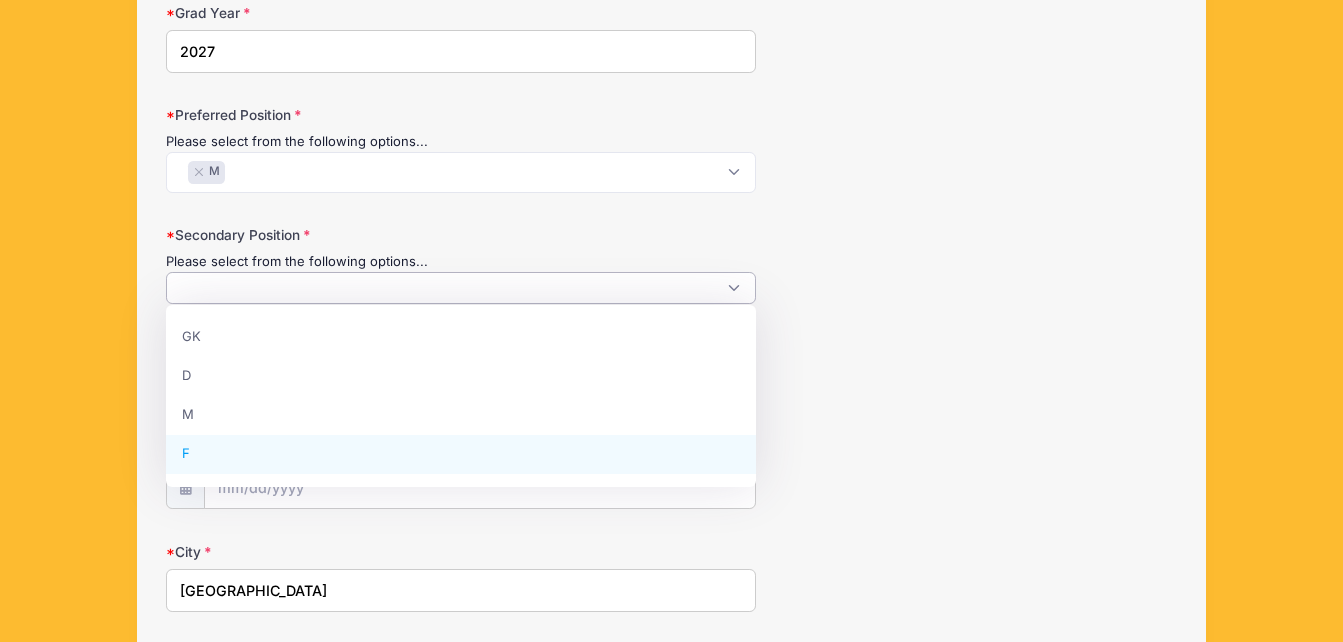 select on "F" 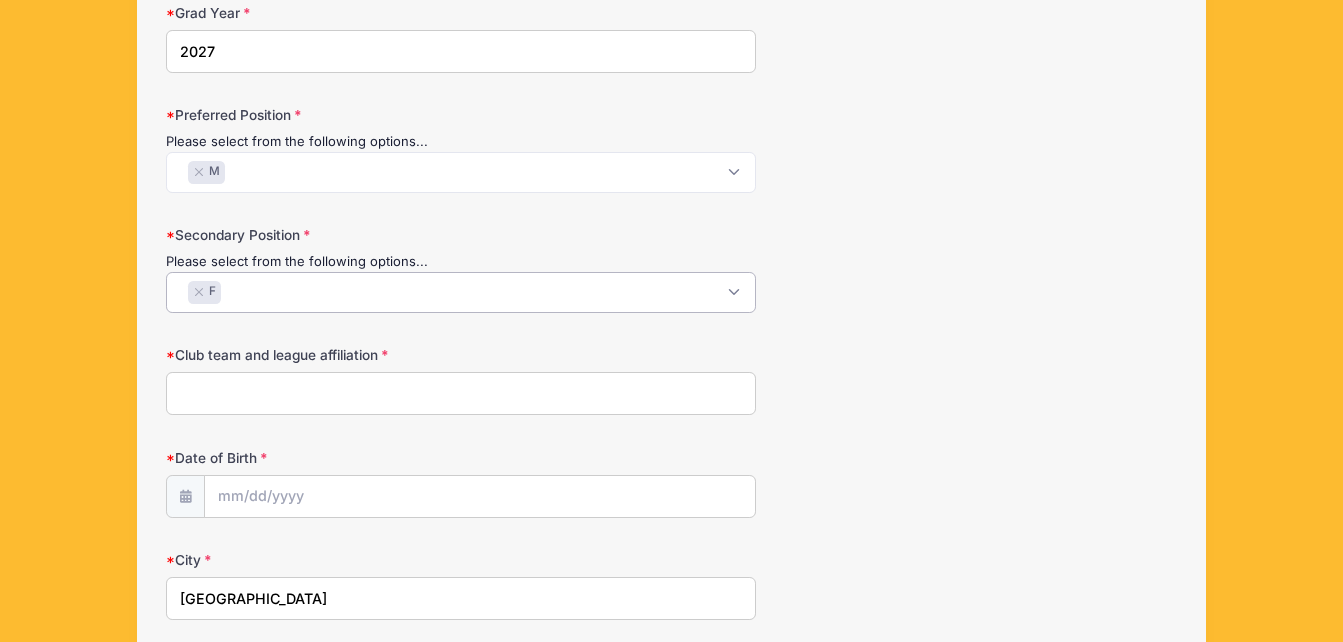 scroll, scrollTop: 54, scrollLeft: 0, axis: vertical 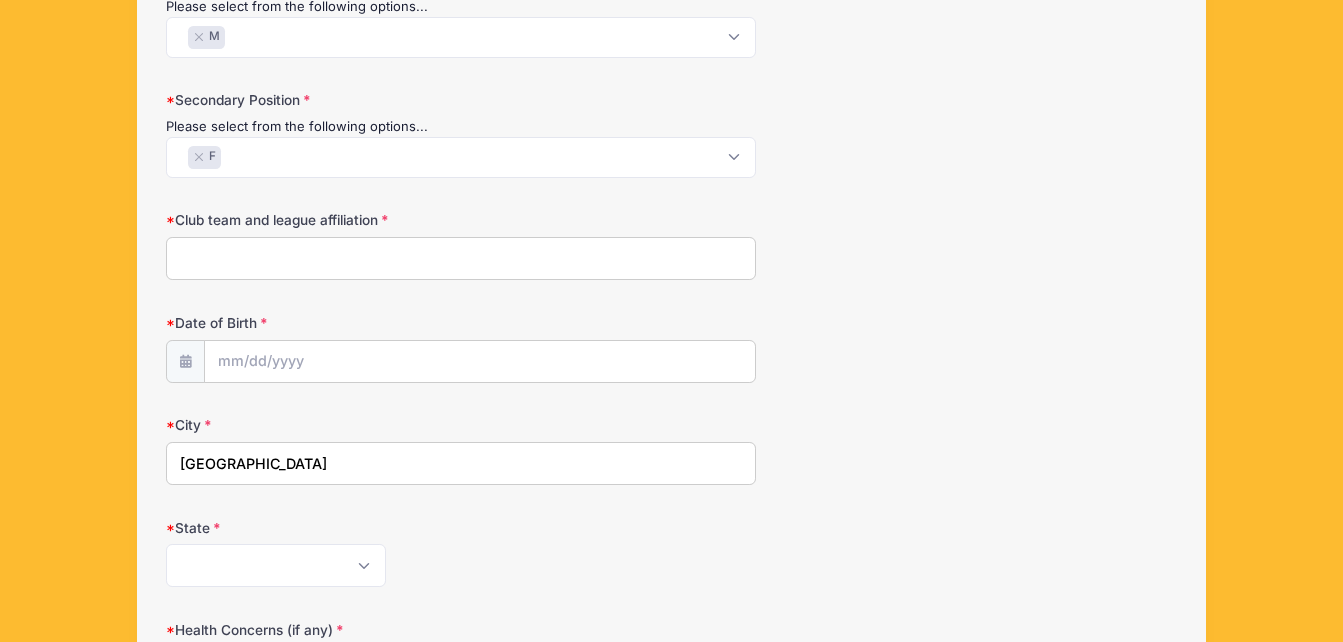 click on "Club team and league affiliation" at bounding box center [461, 258] 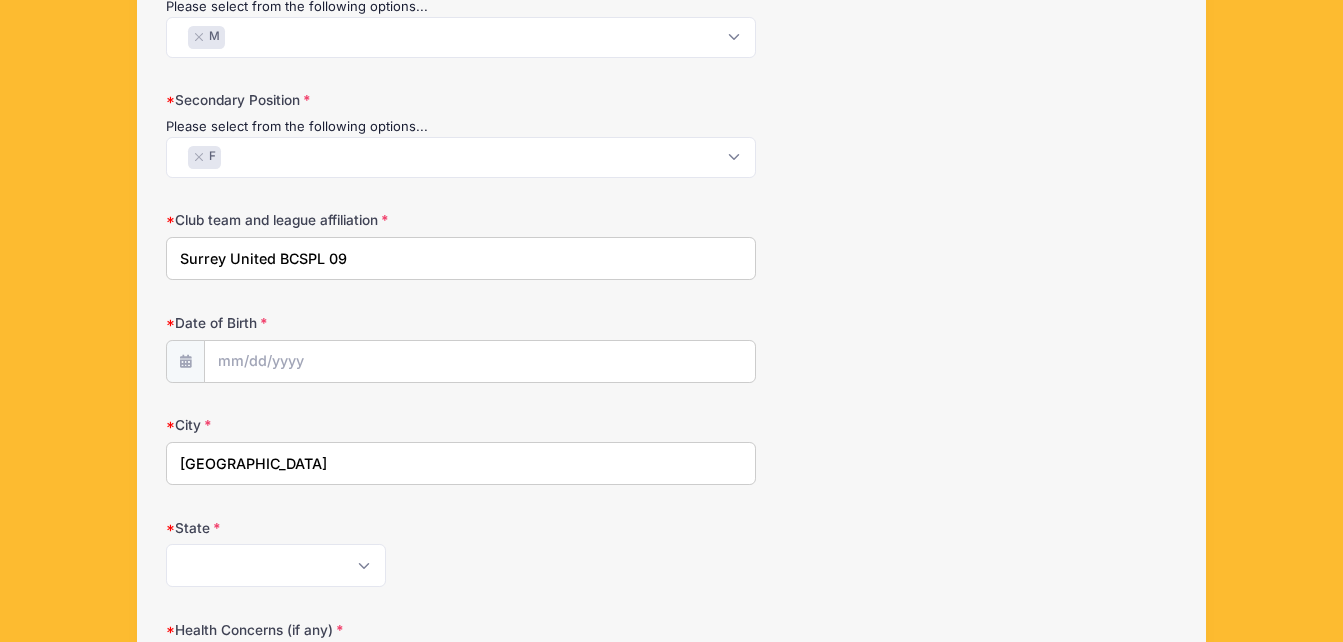 type on "Surrey United BCSPL 09" 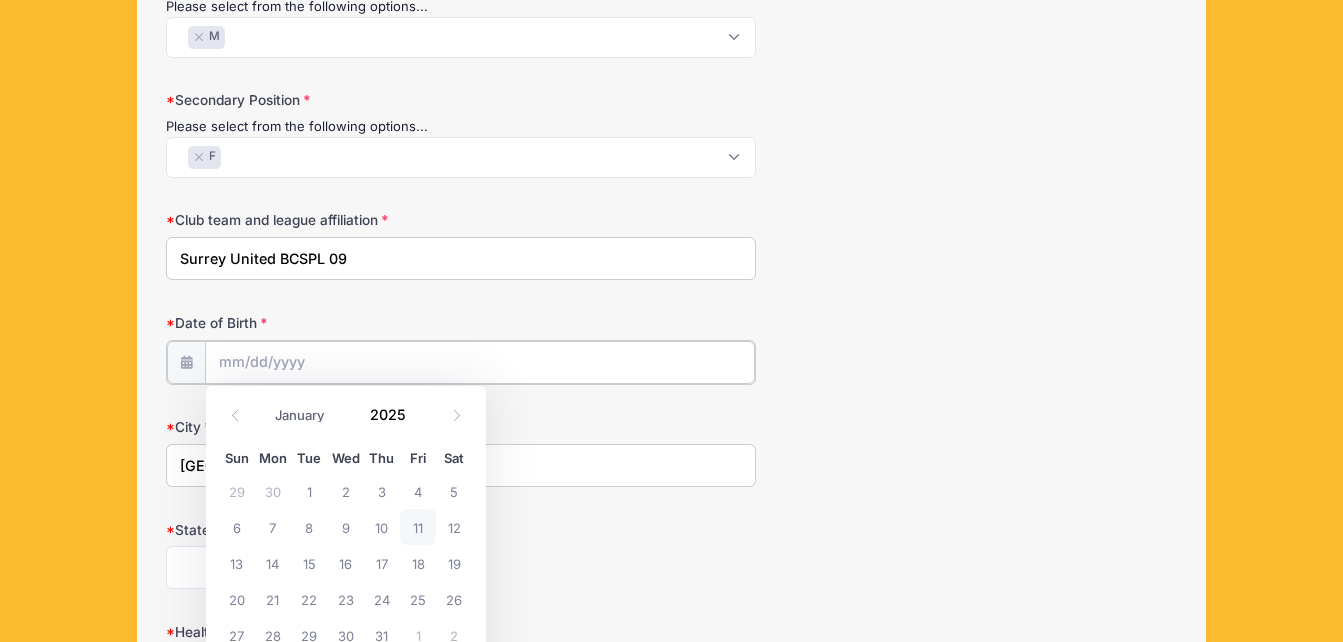 click on "Date of Birth" at bounding box center [480, 362] 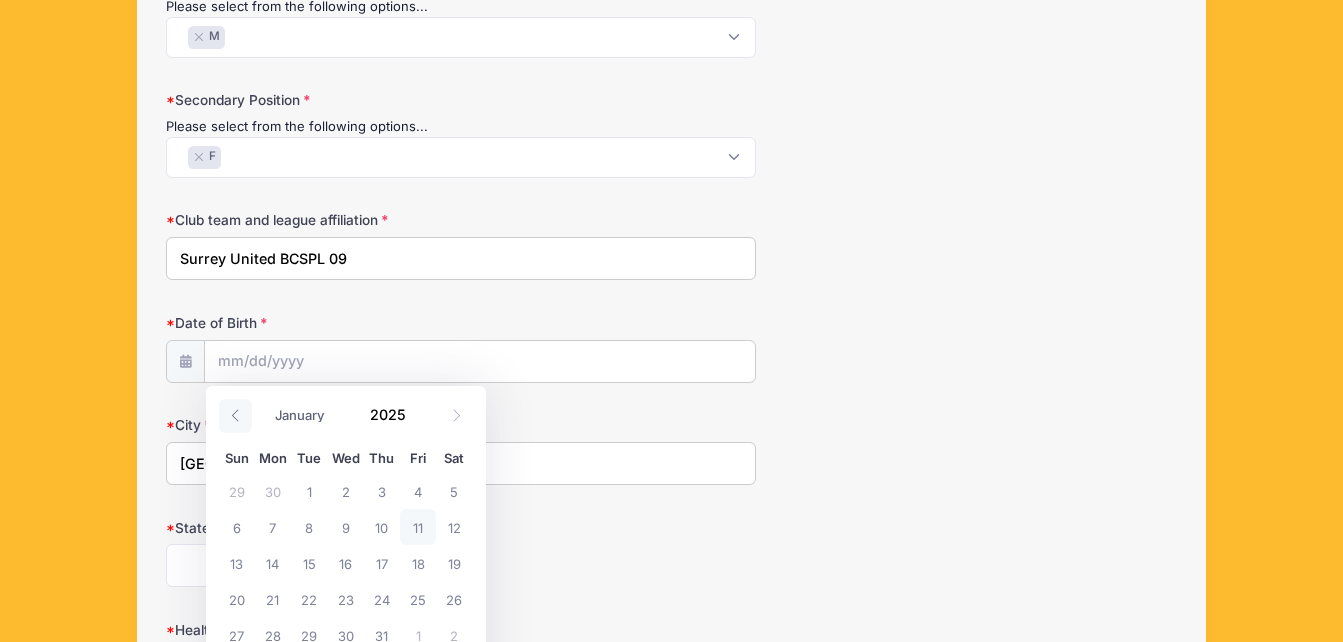 click 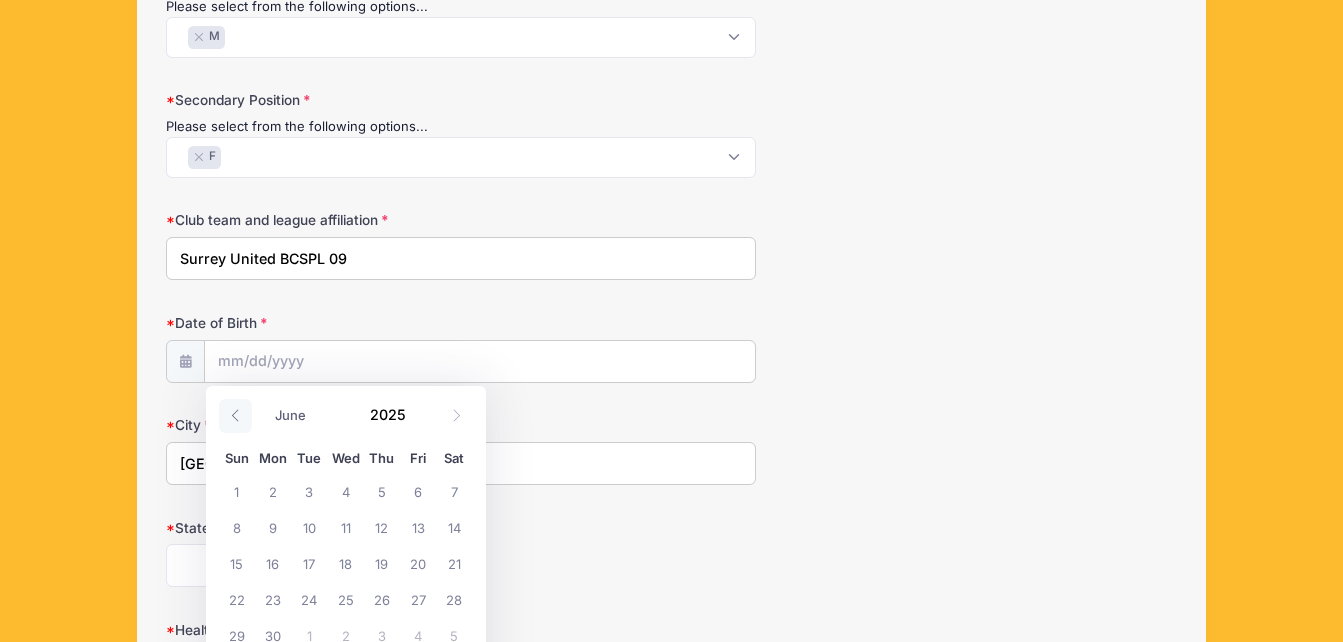 click 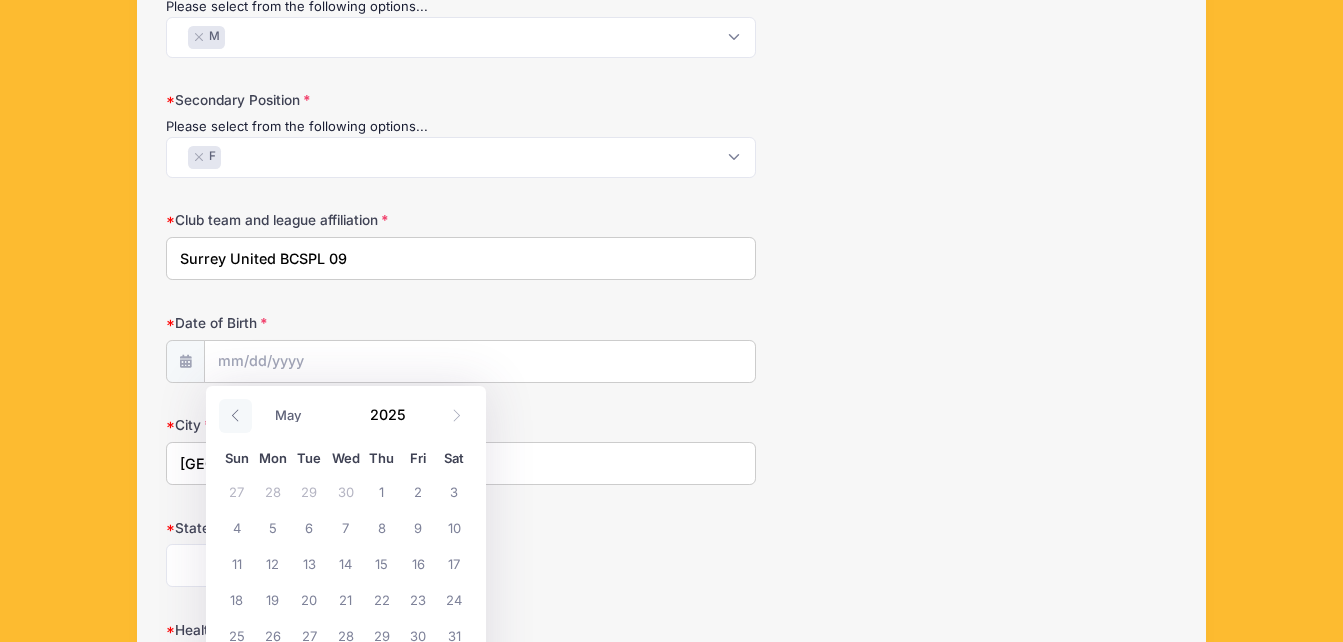 click 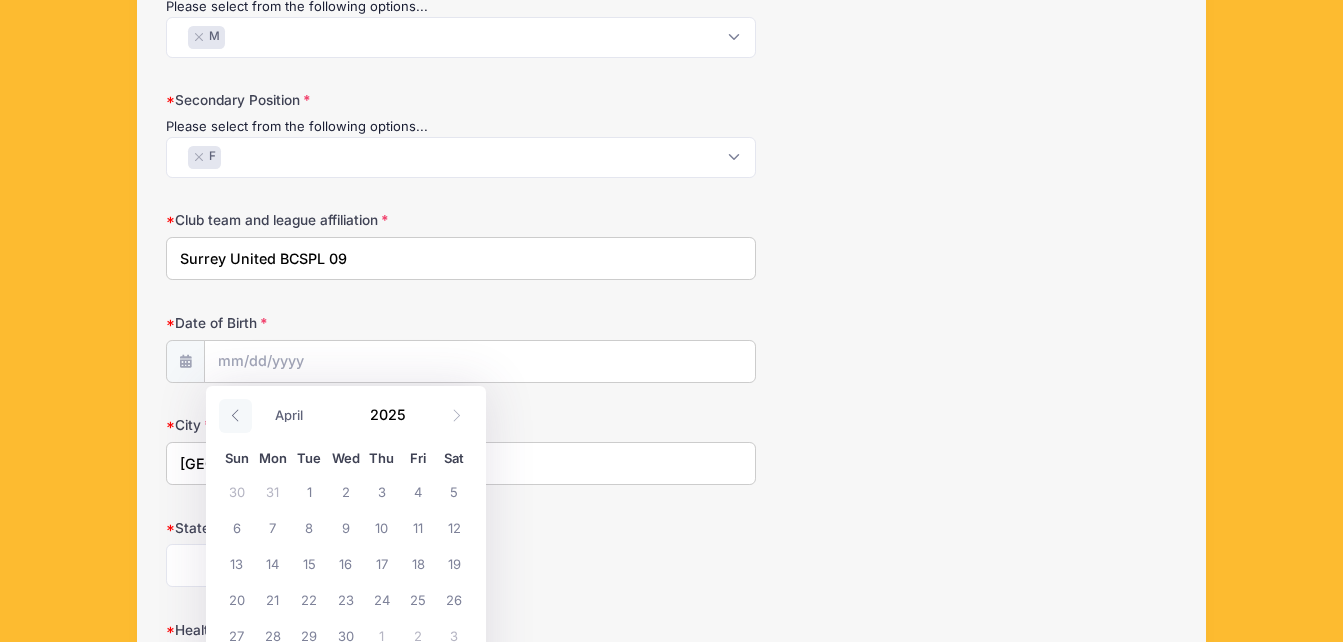 click 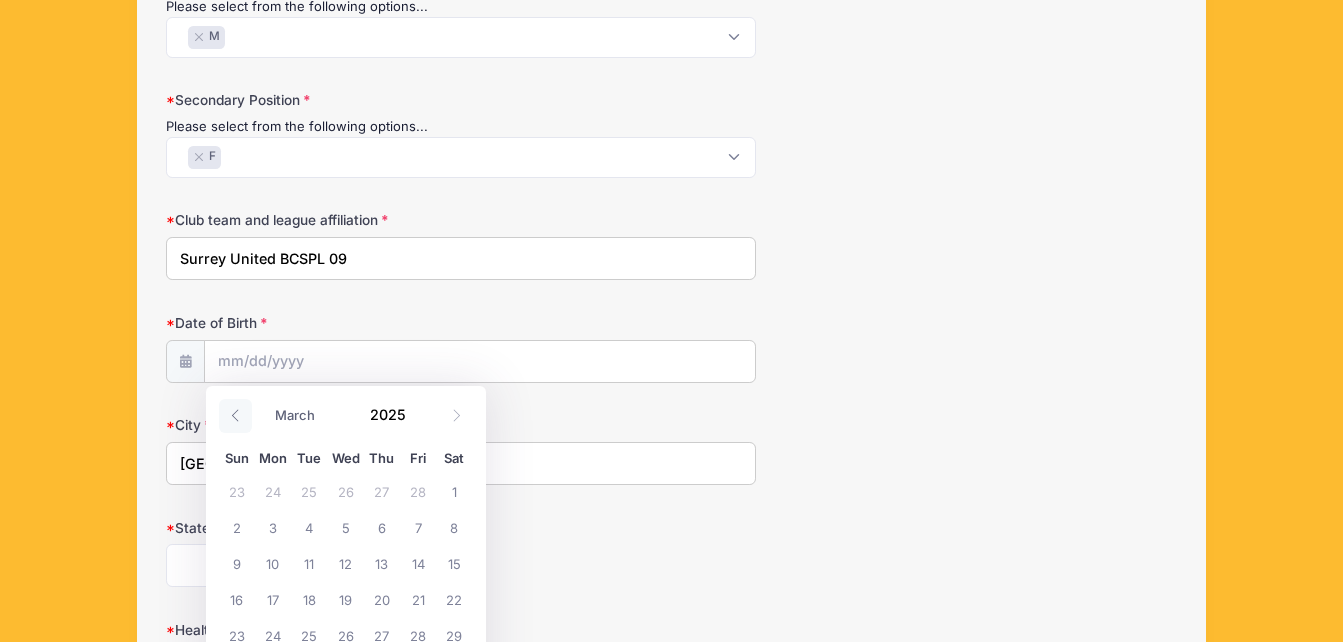click 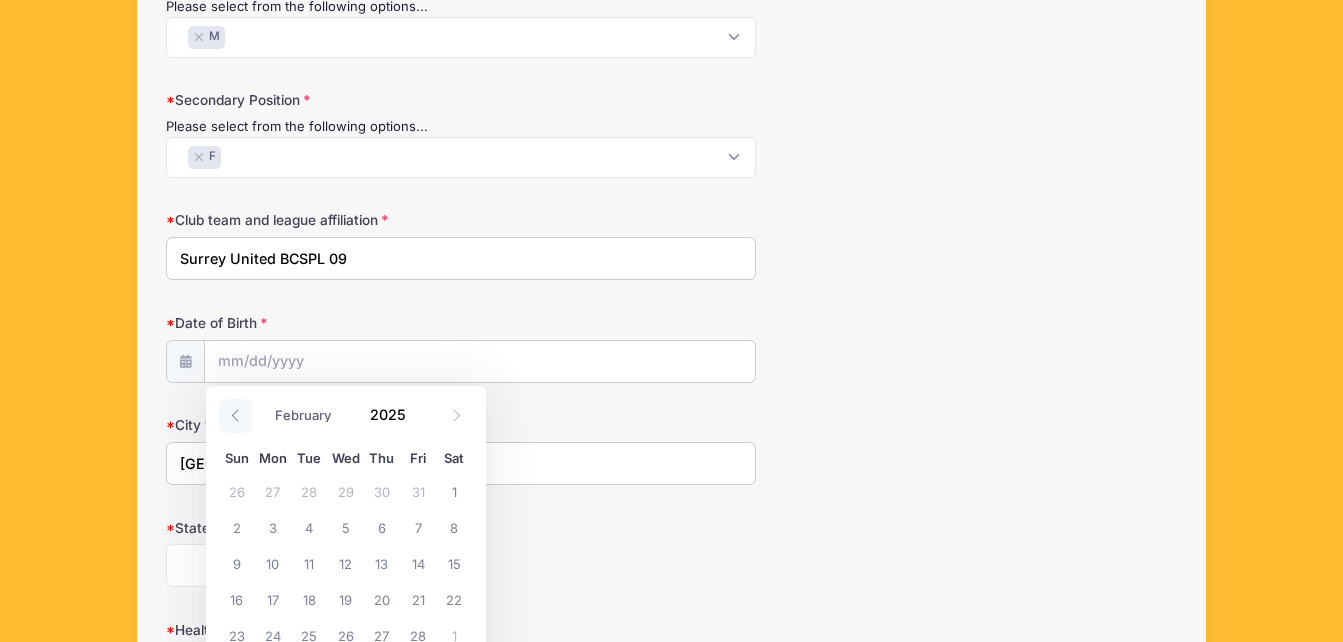 click 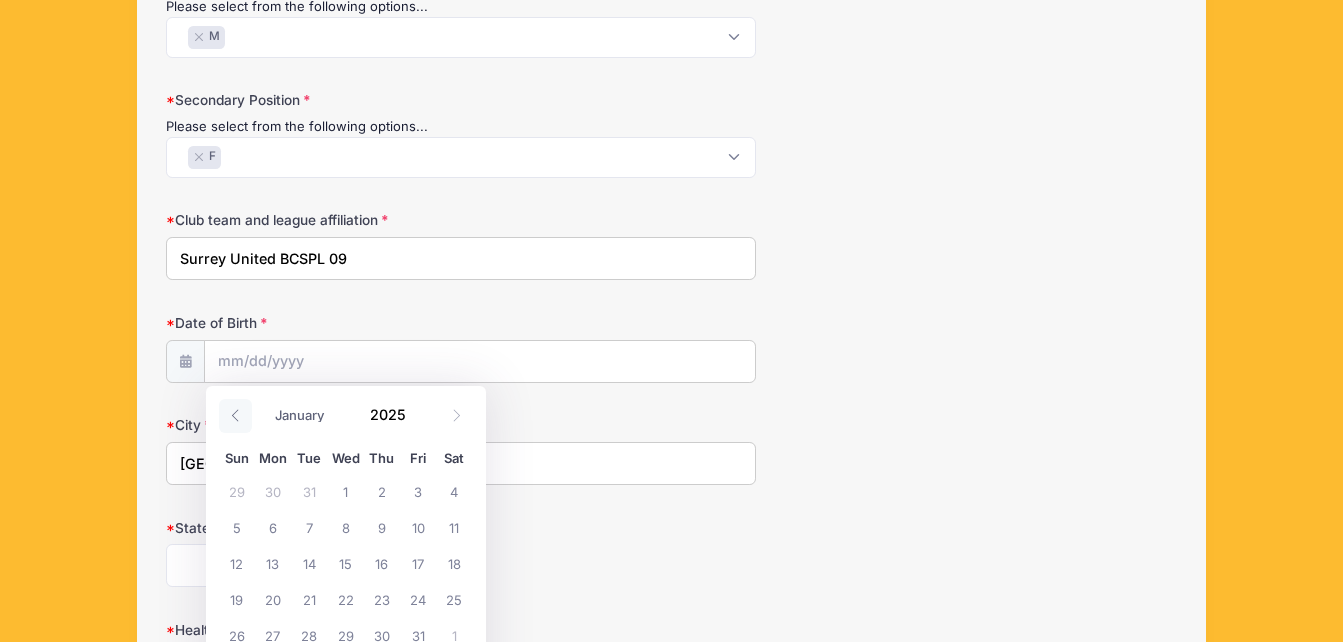 click 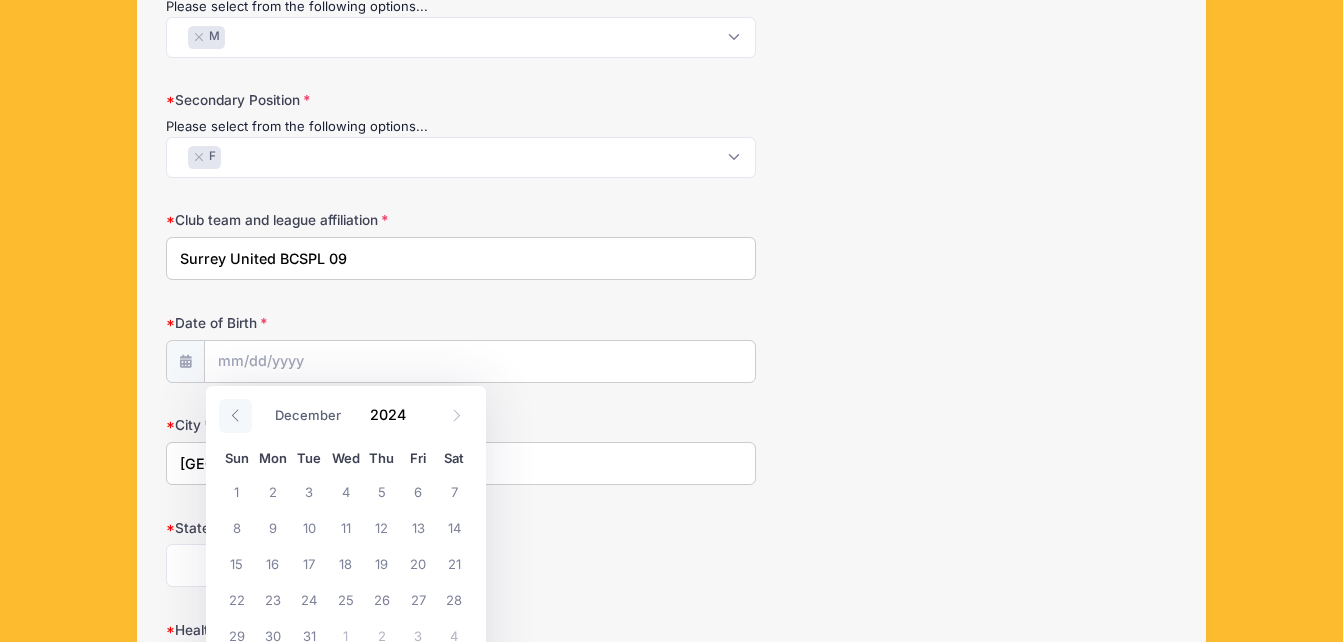 click 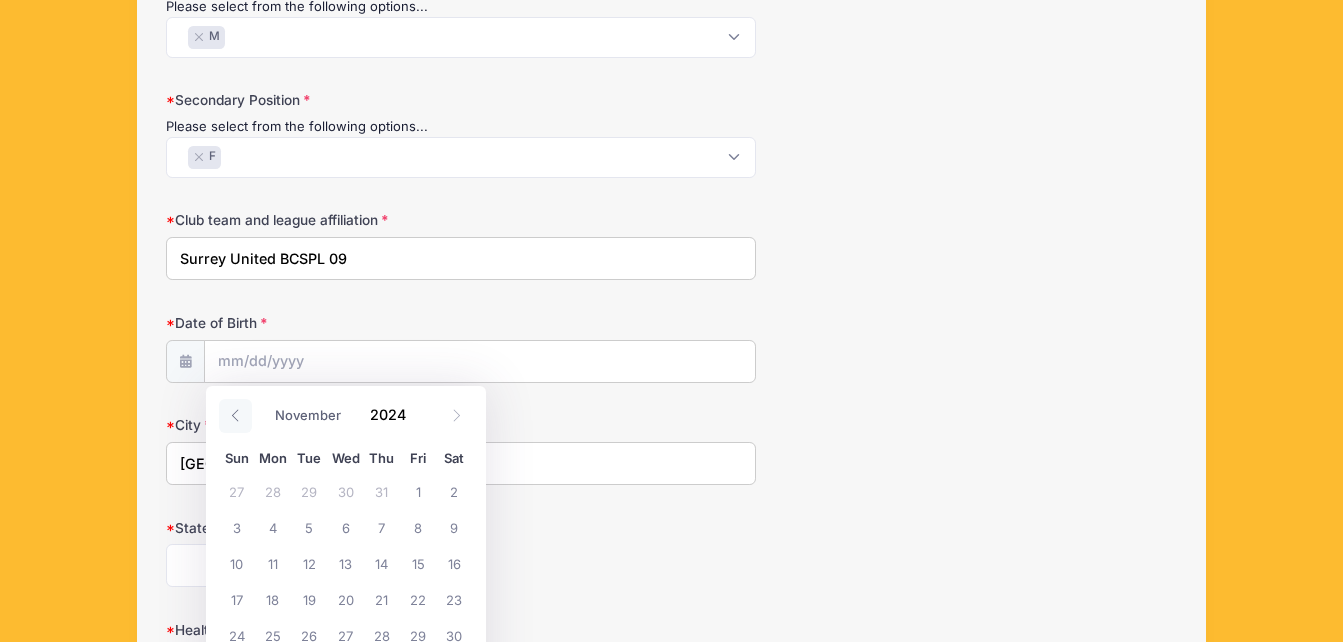 click 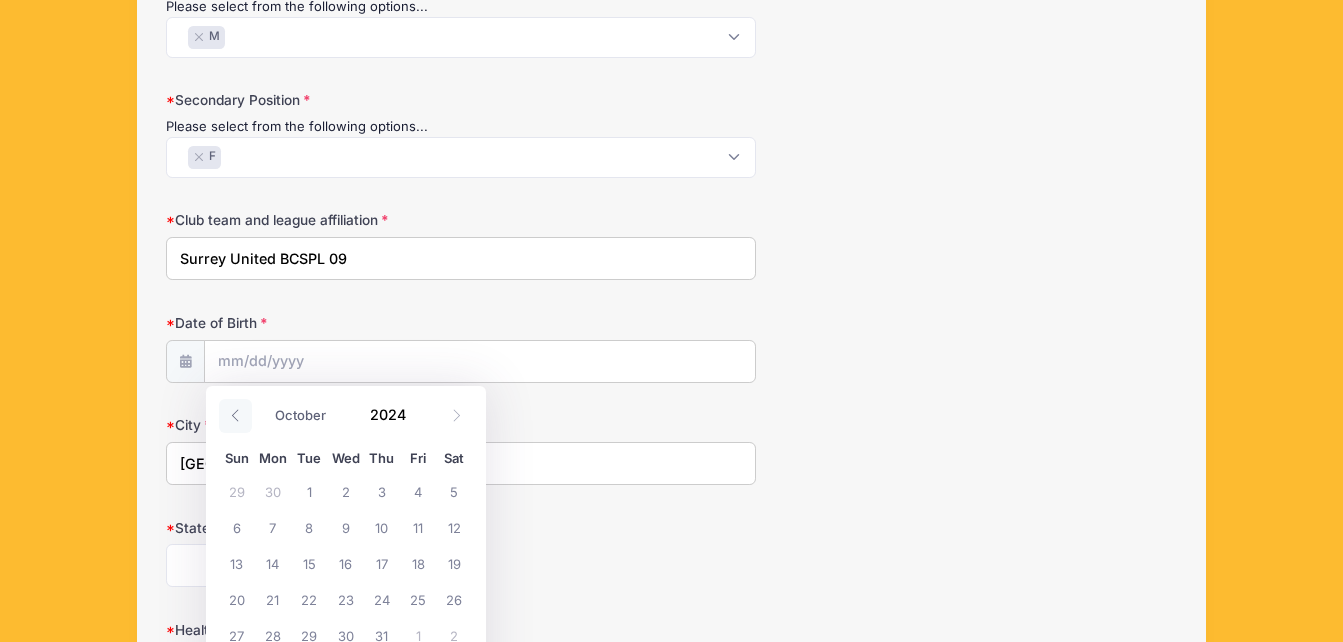 click 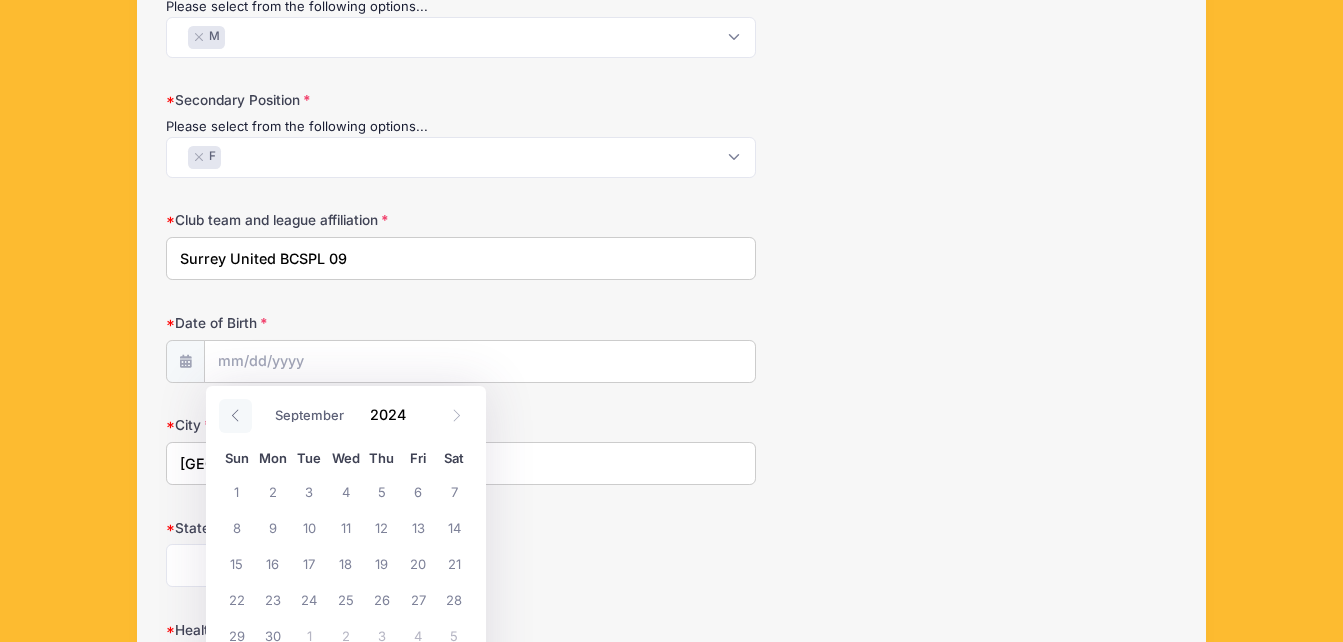 click 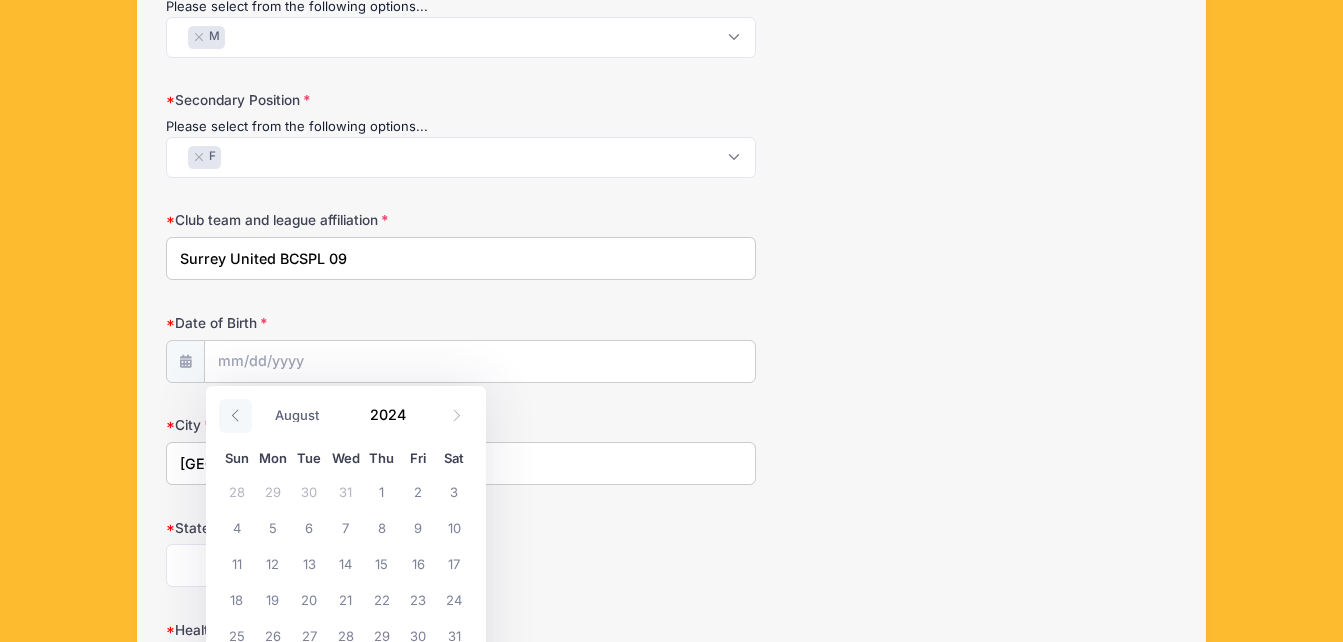 click 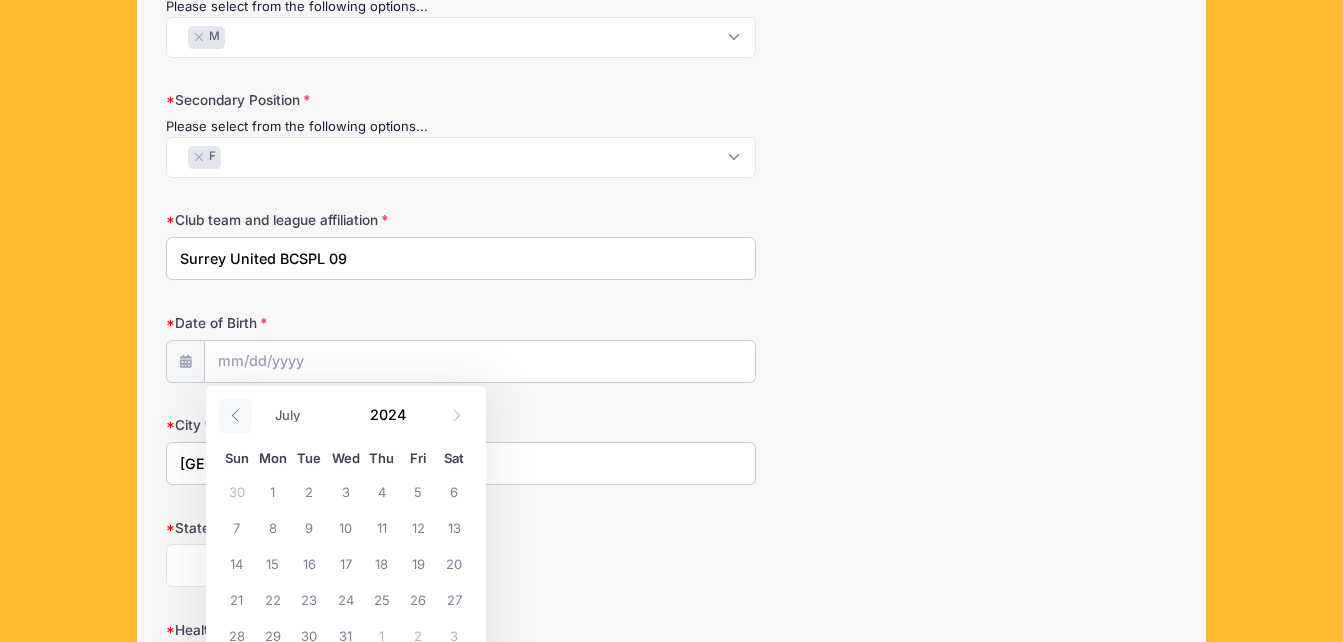 click 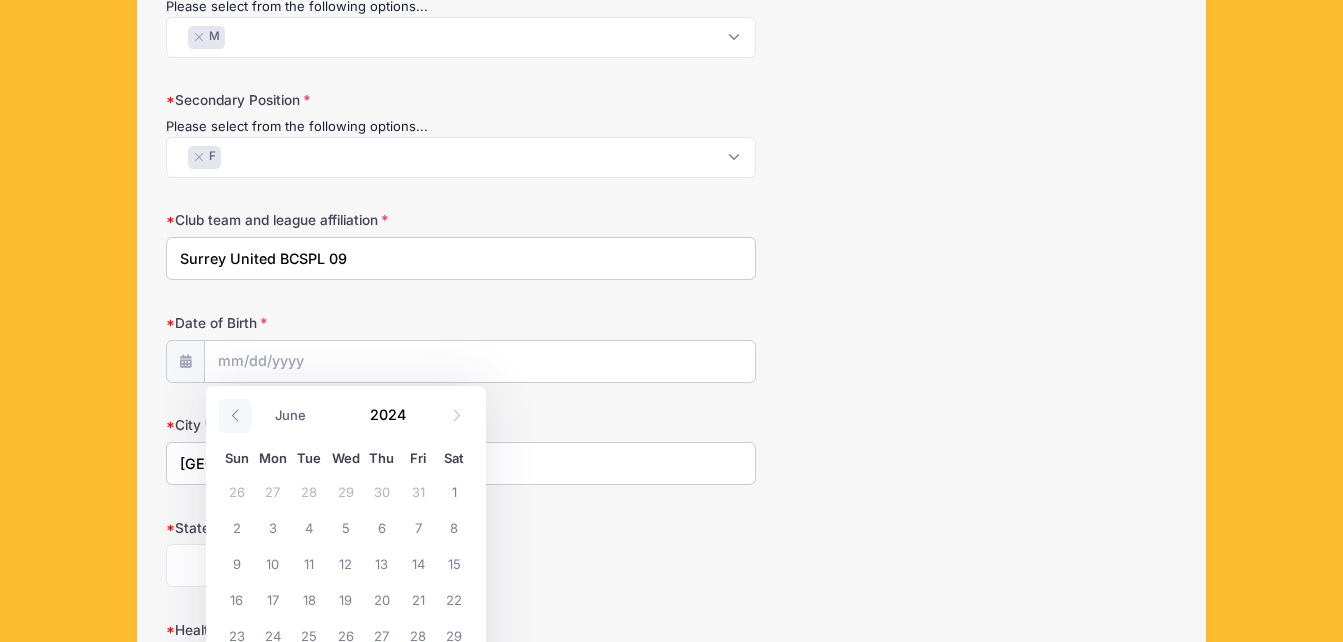 click 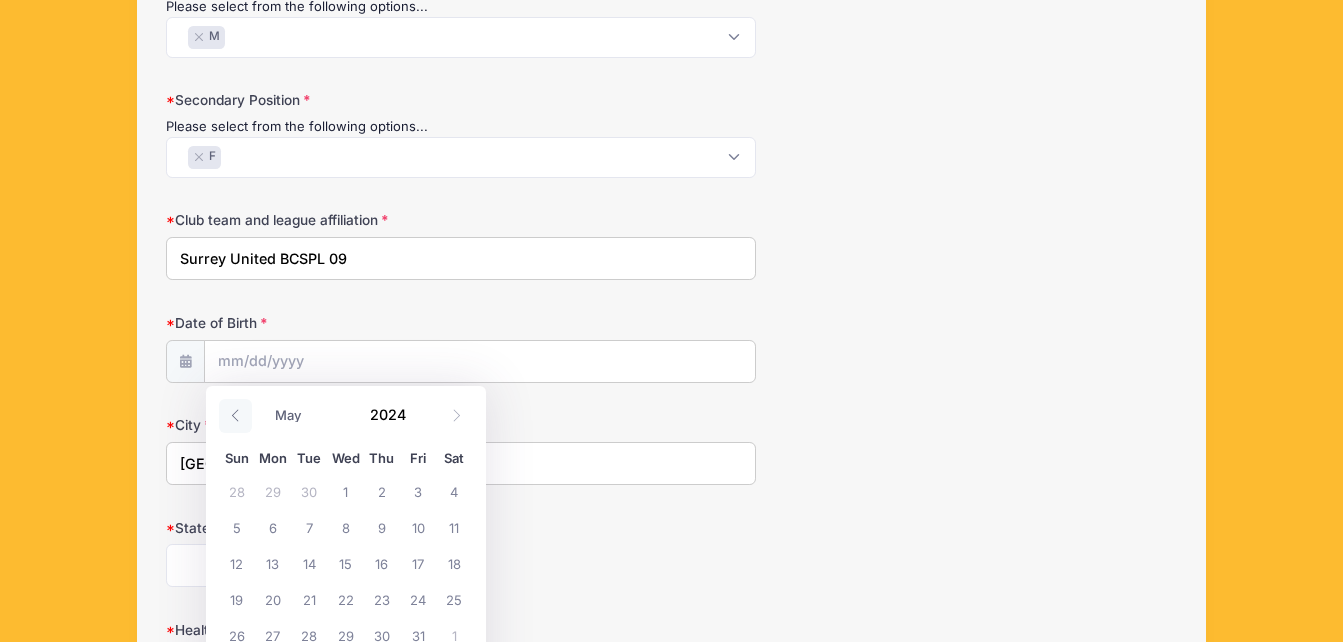 click 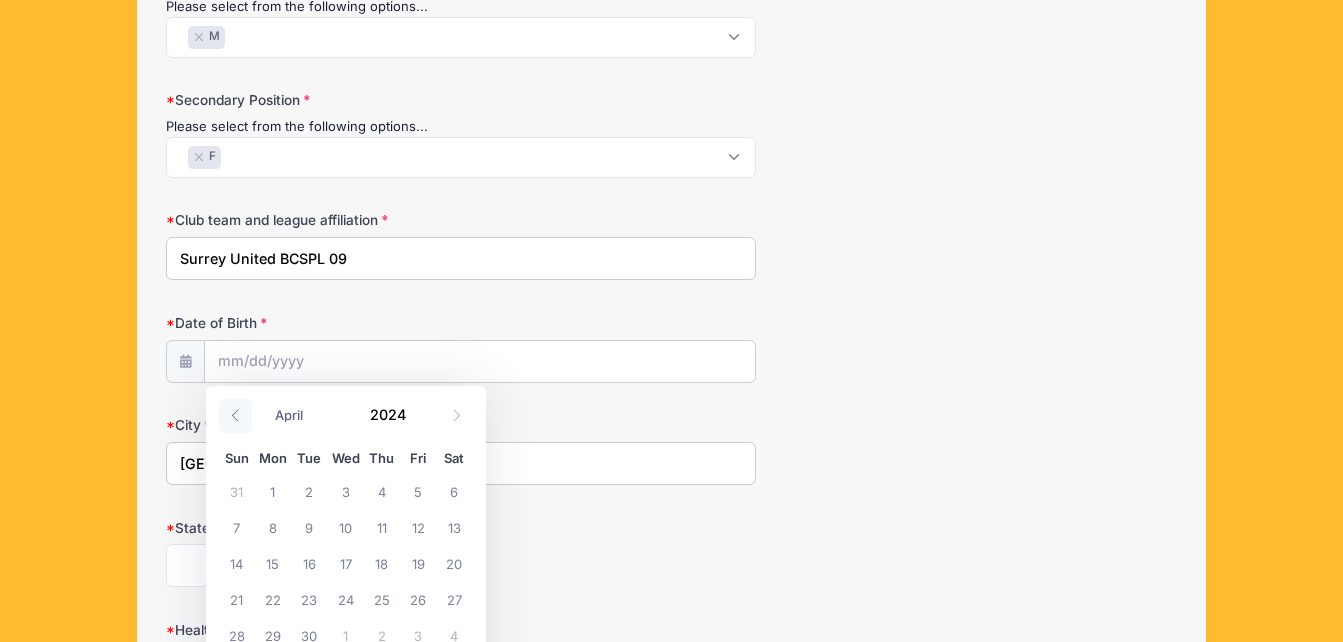 click 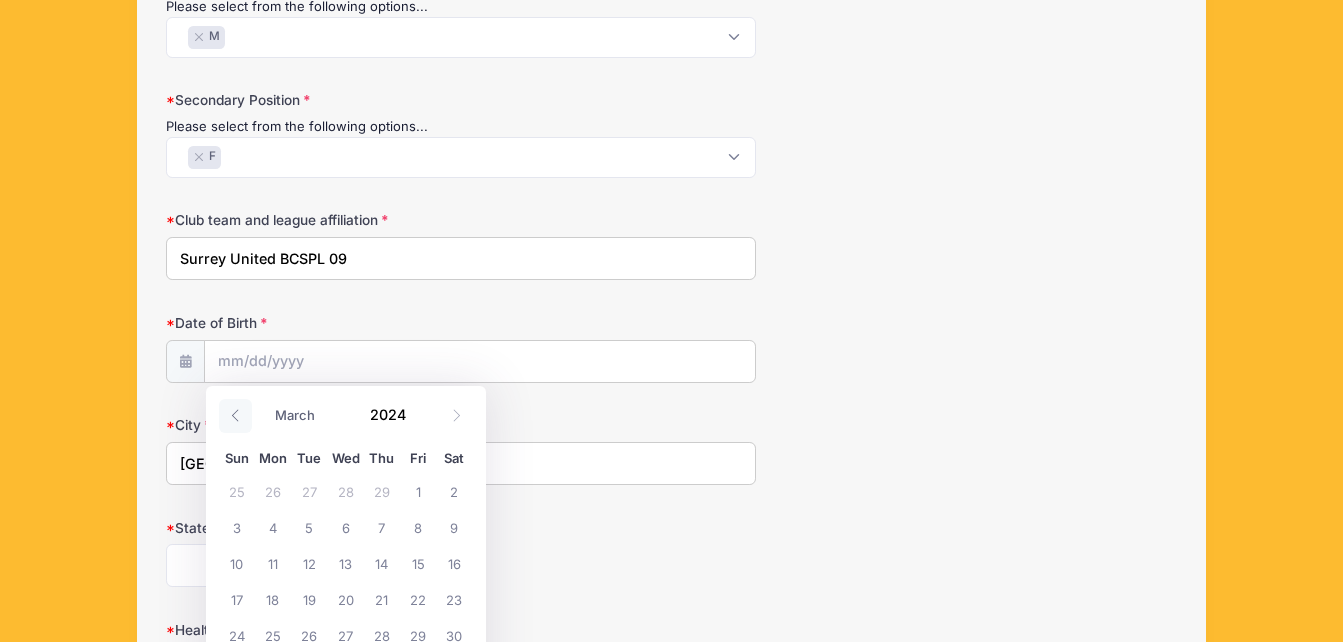 click 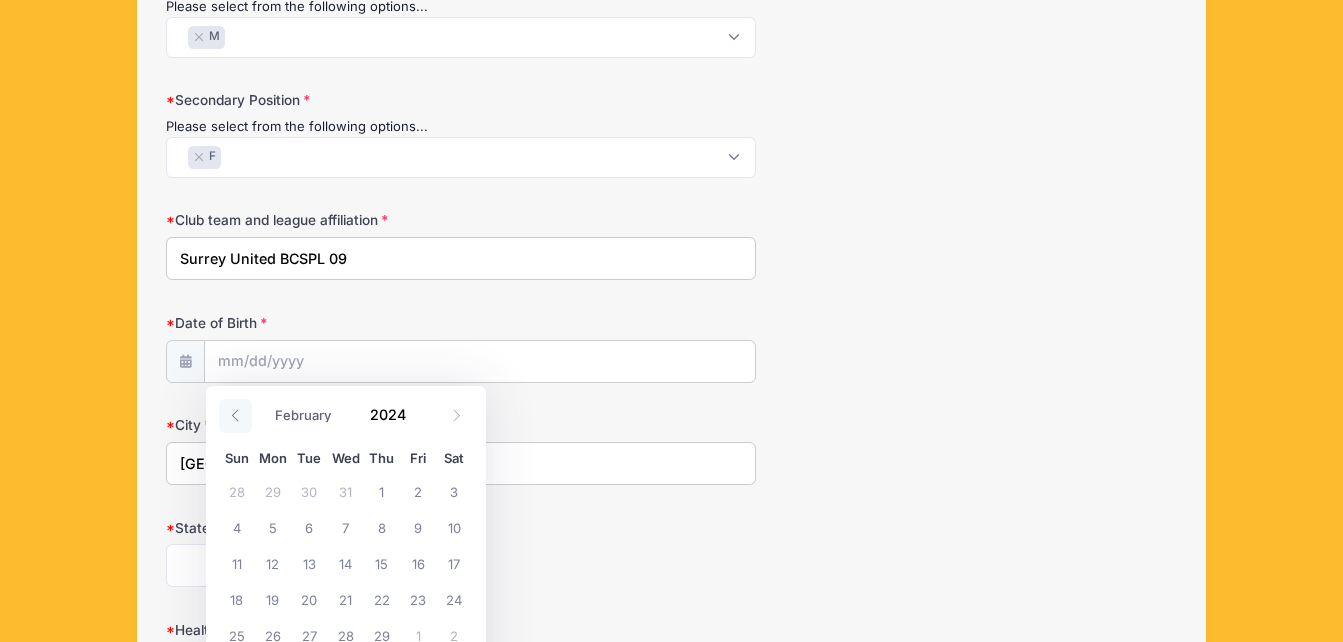 click 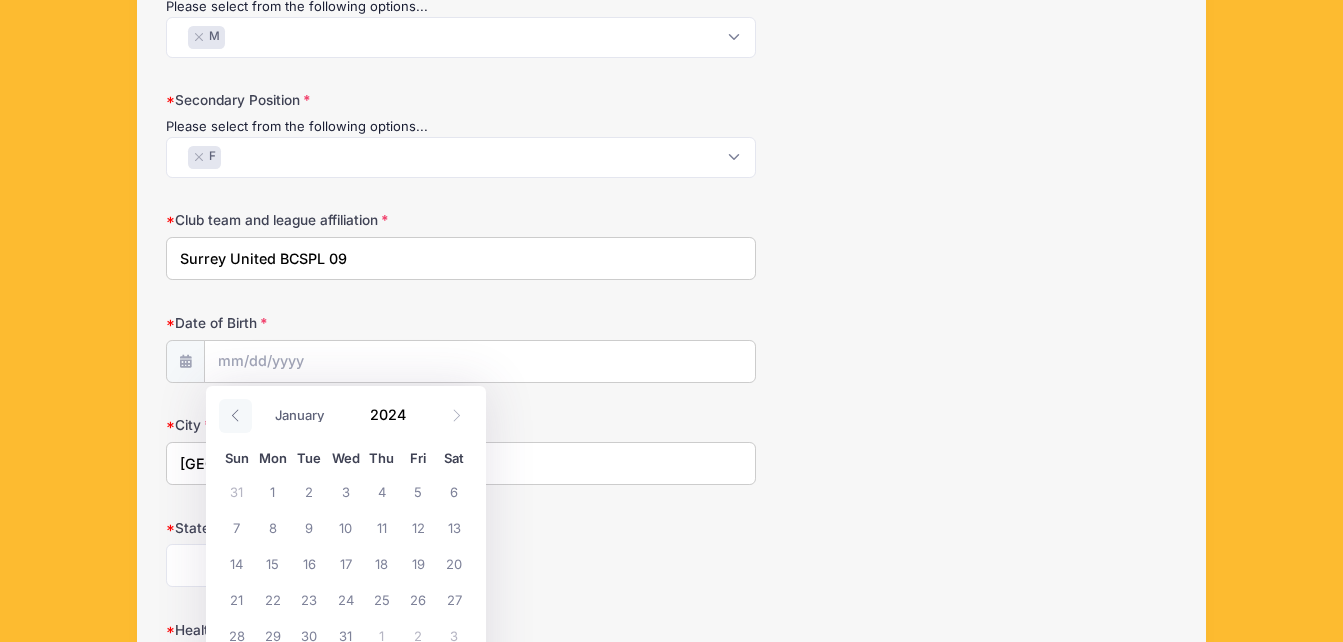 click 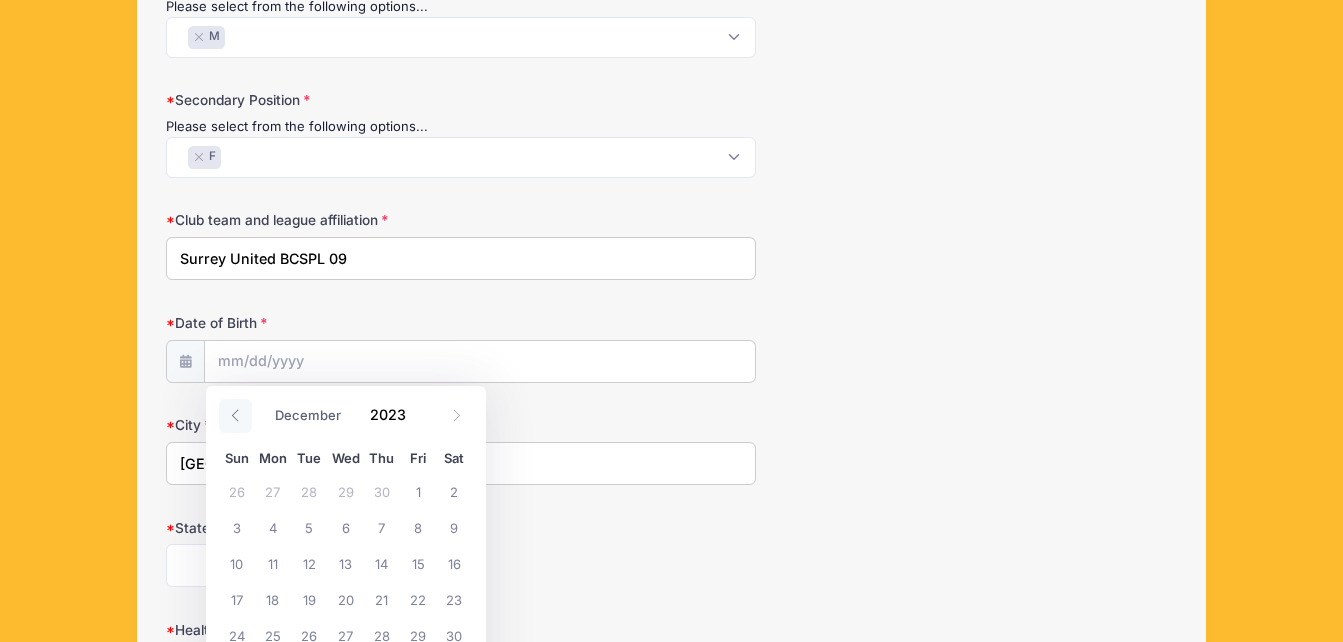 click 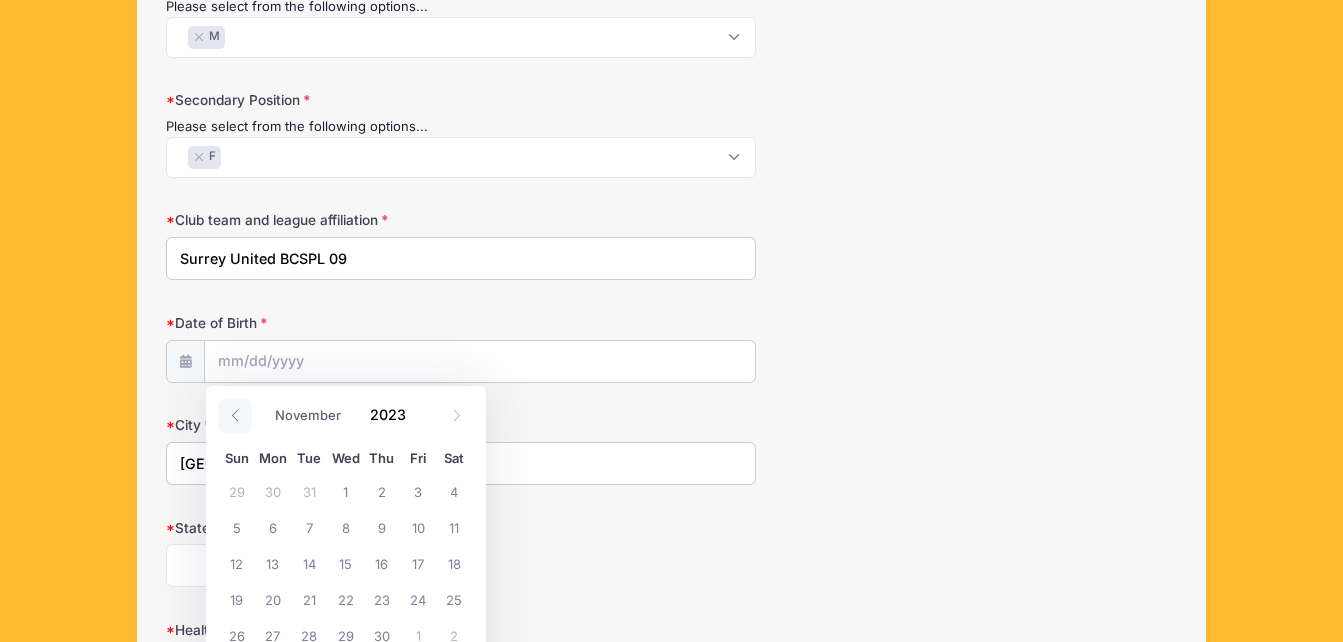click 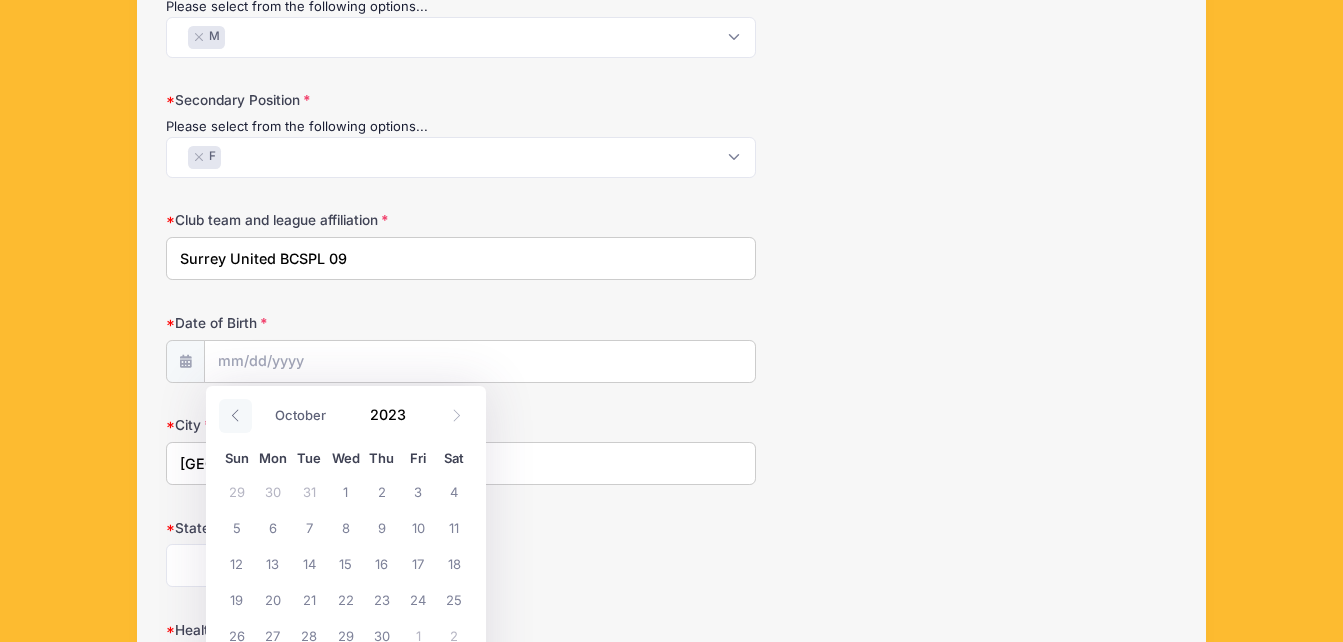 click 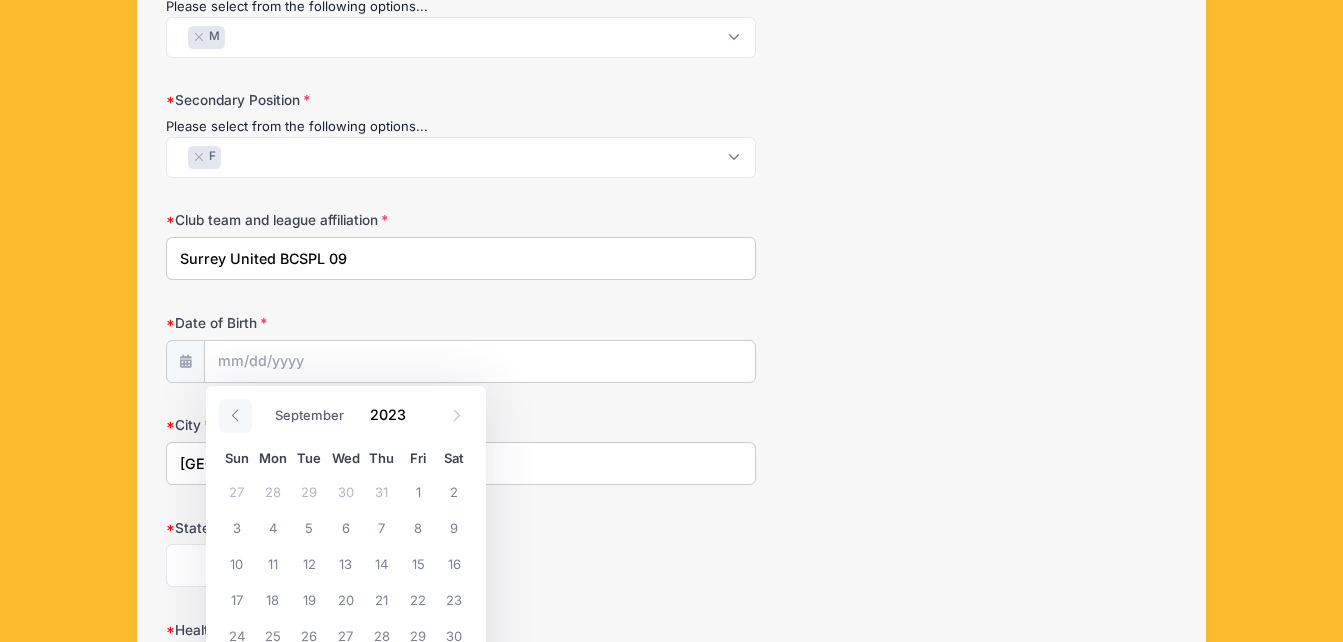 click 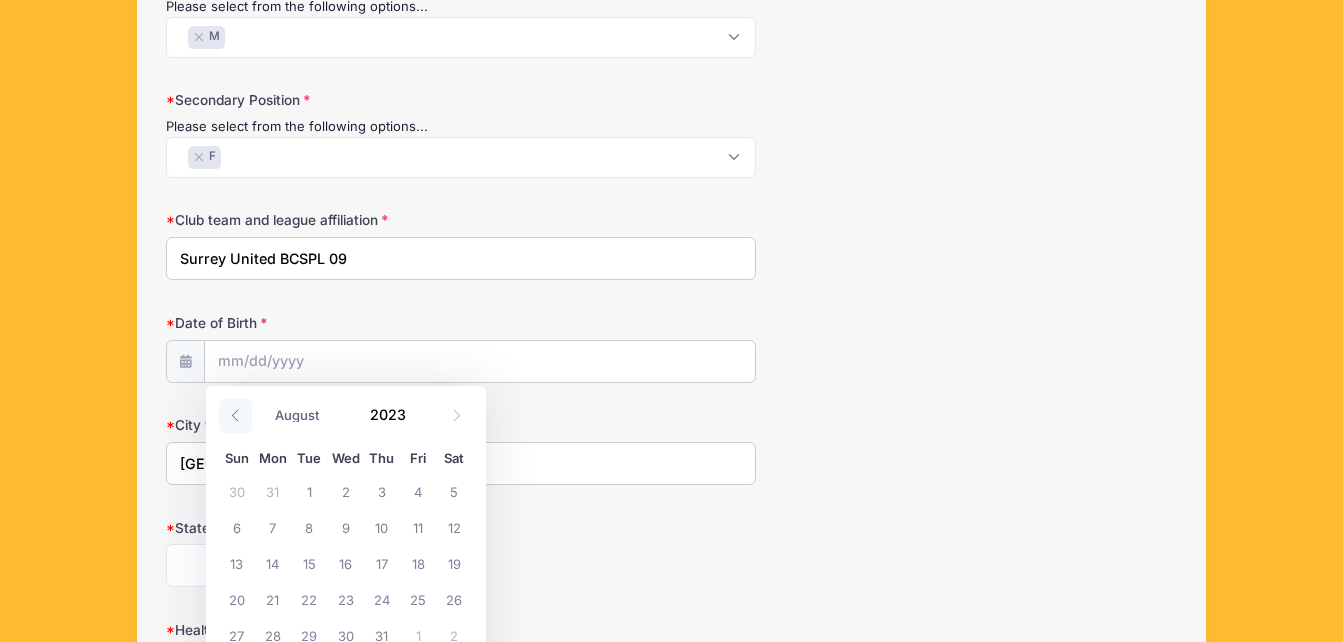 click 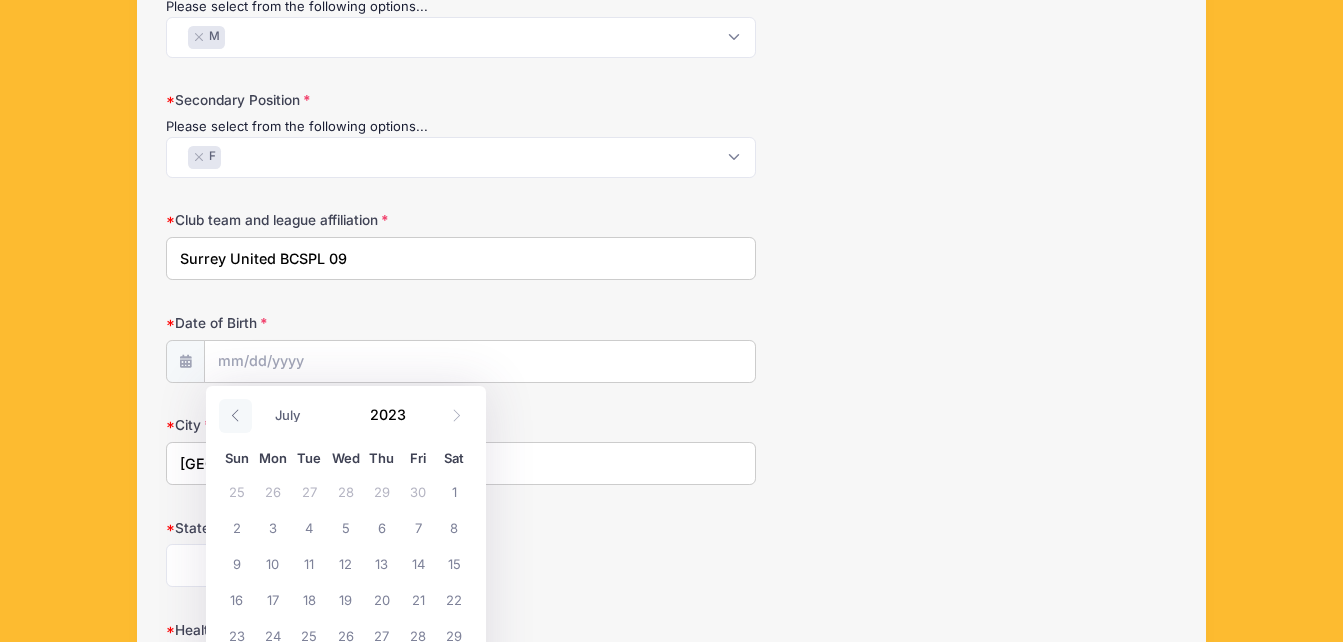click 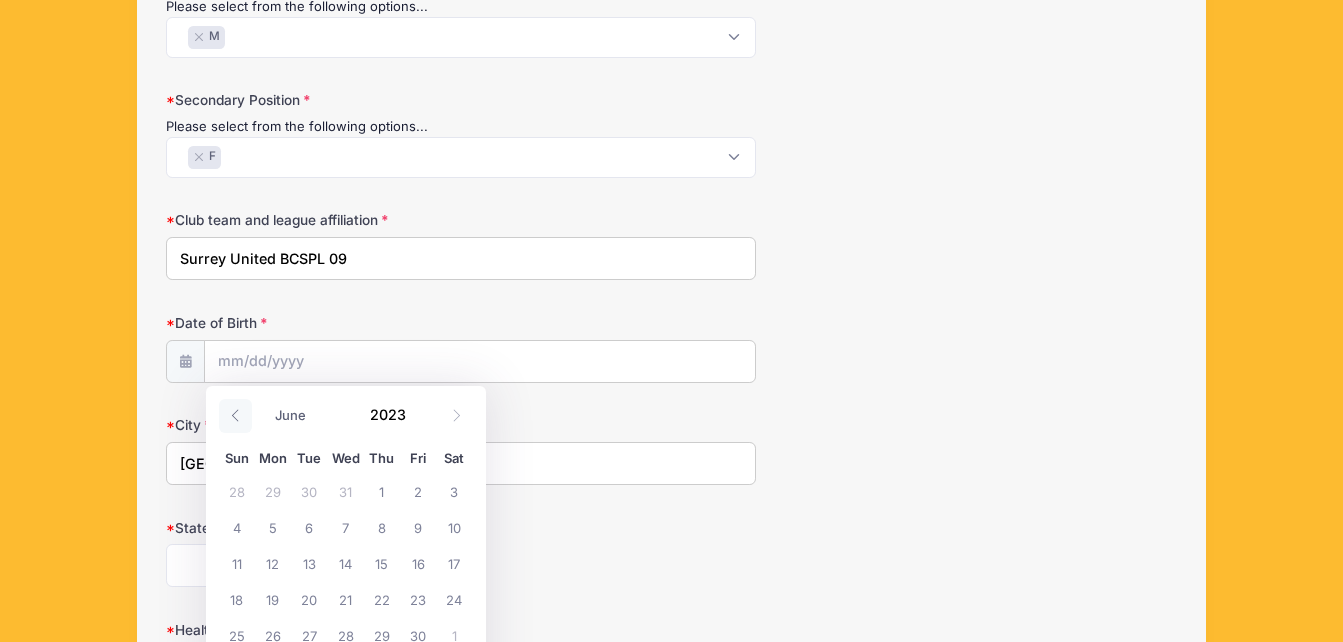 click 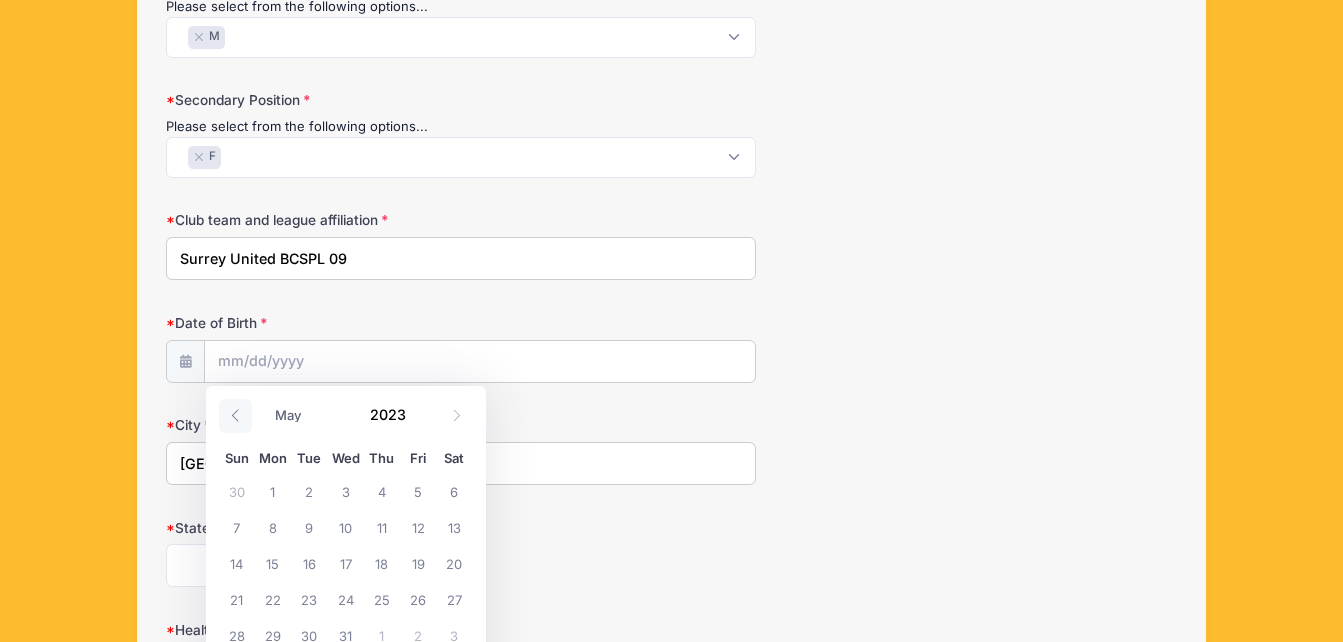 click 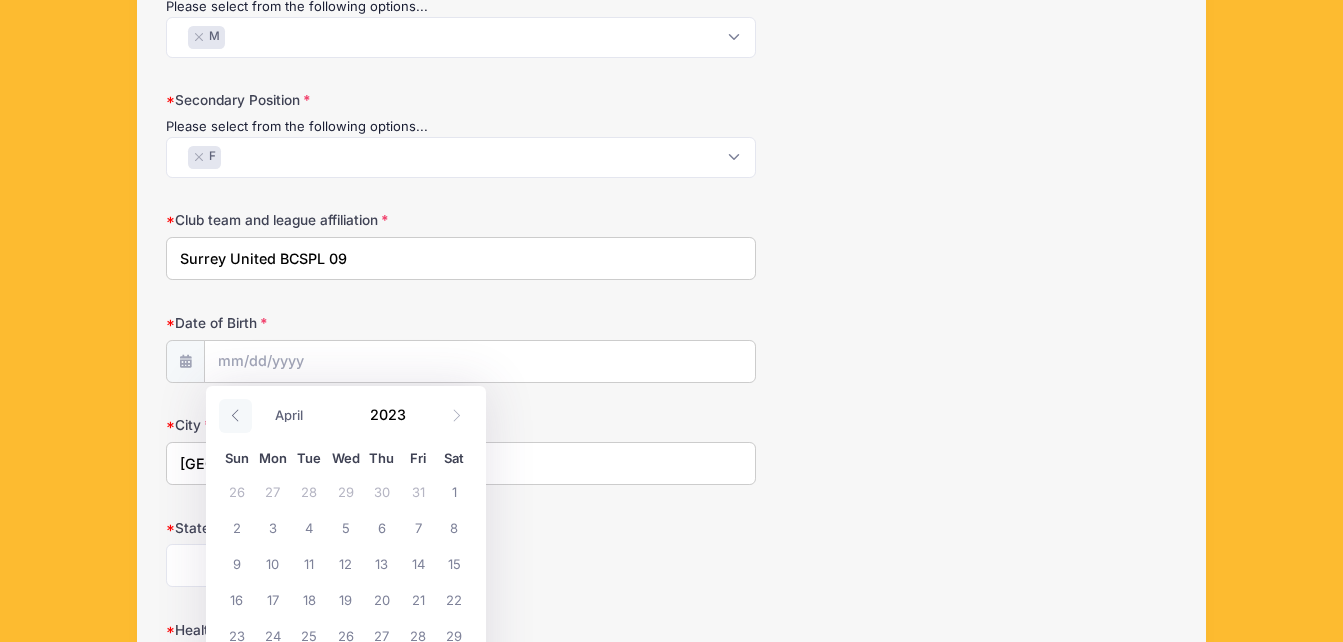 click 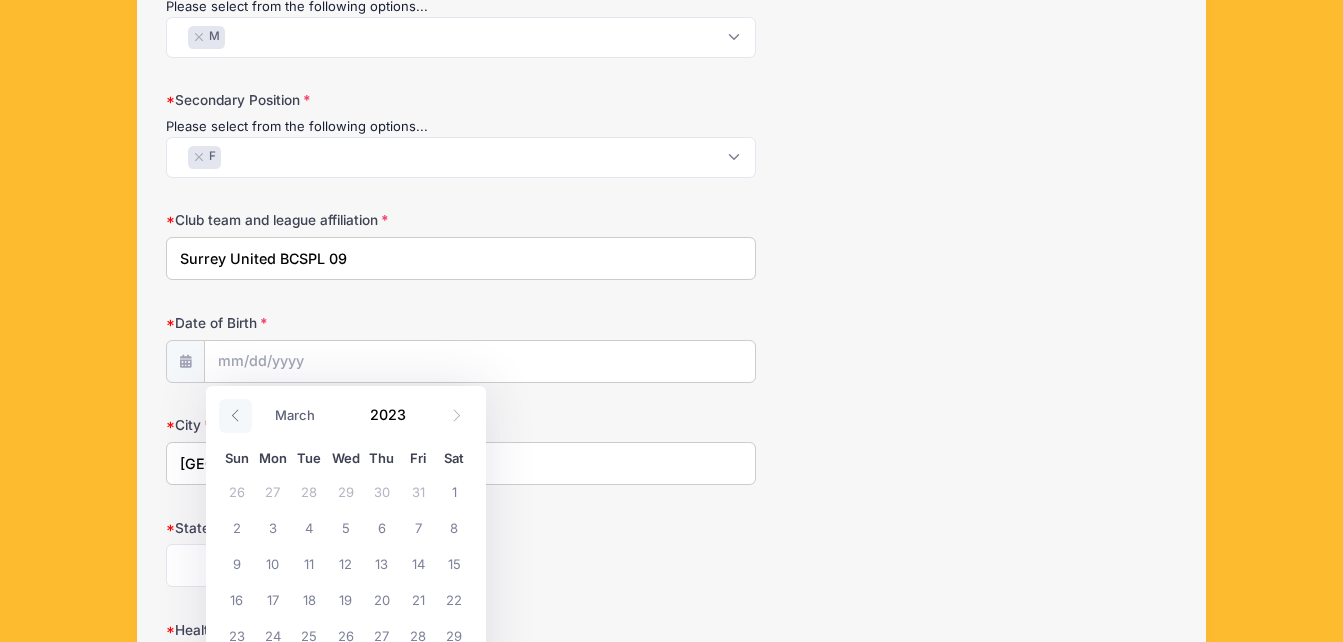 click 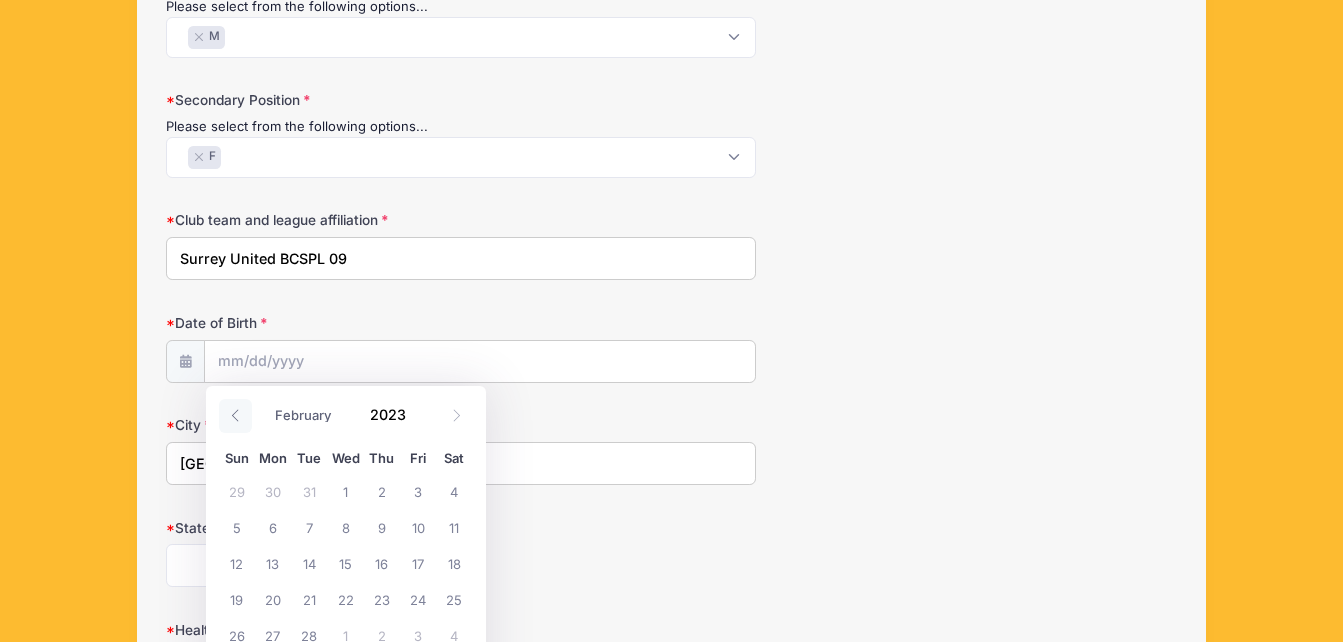 click 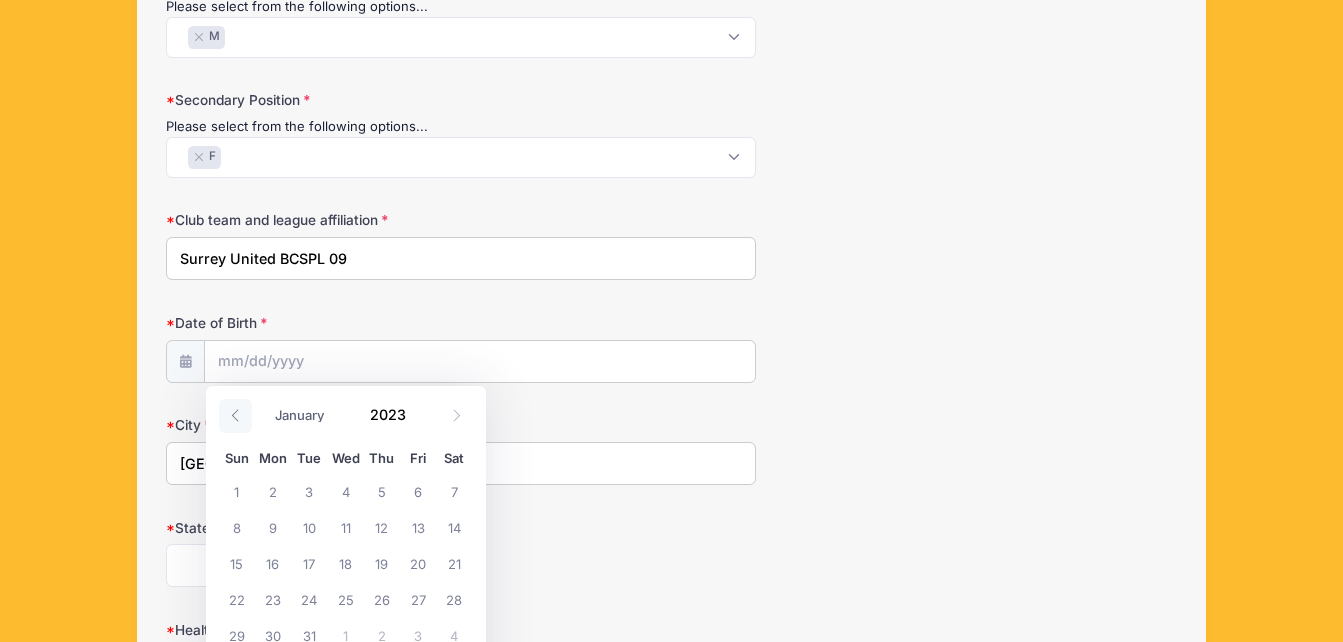 click 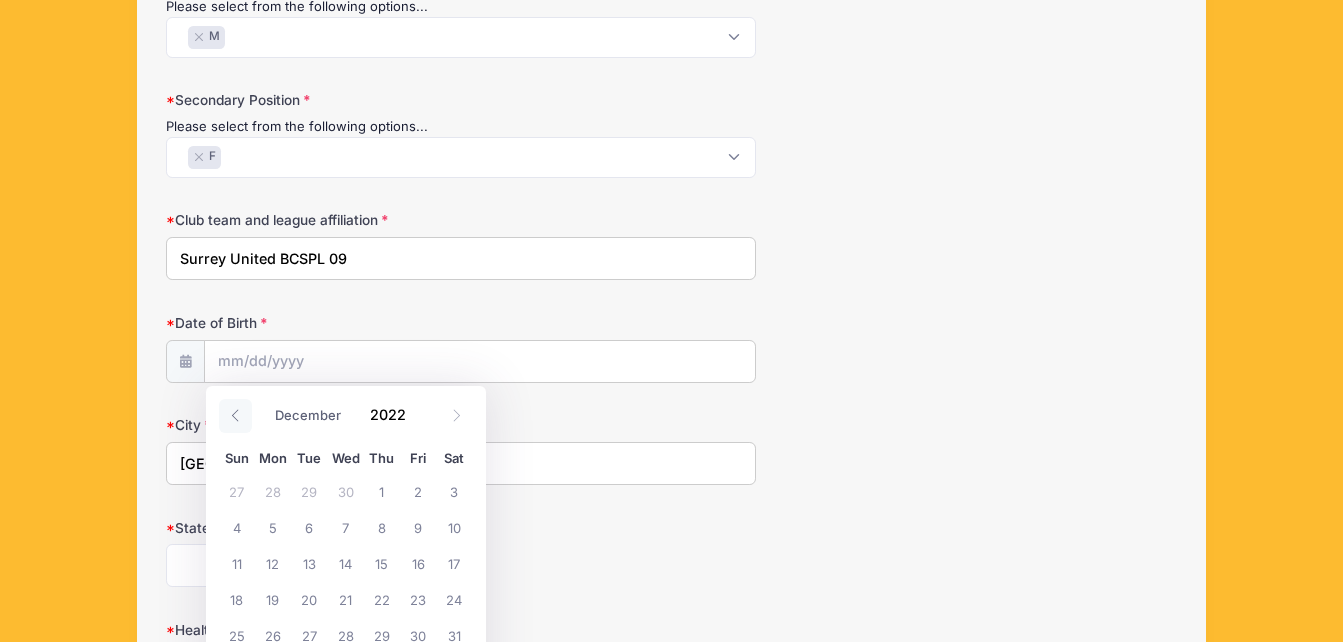 click 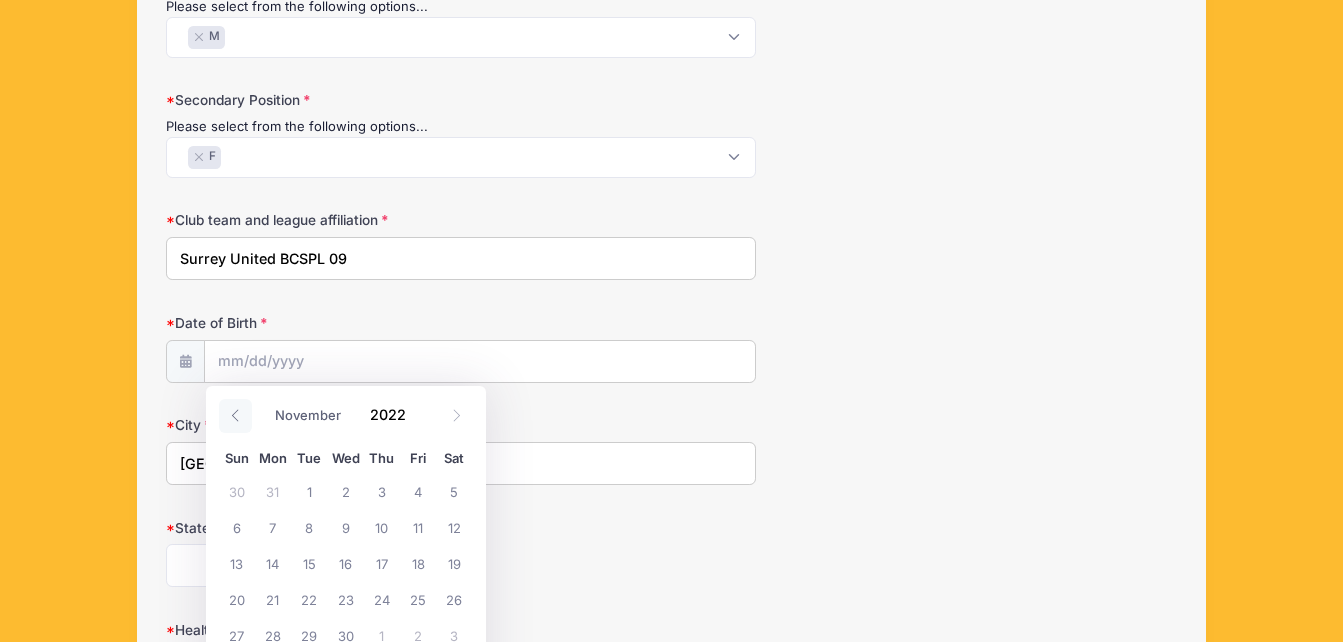 click 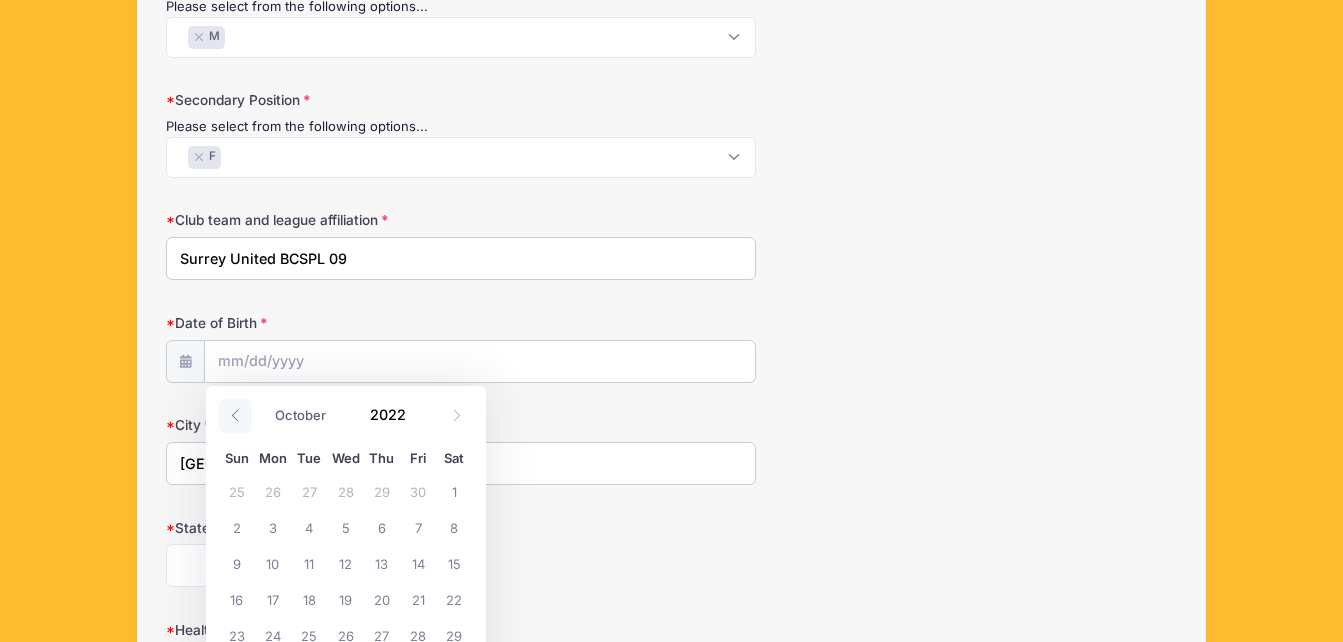 click 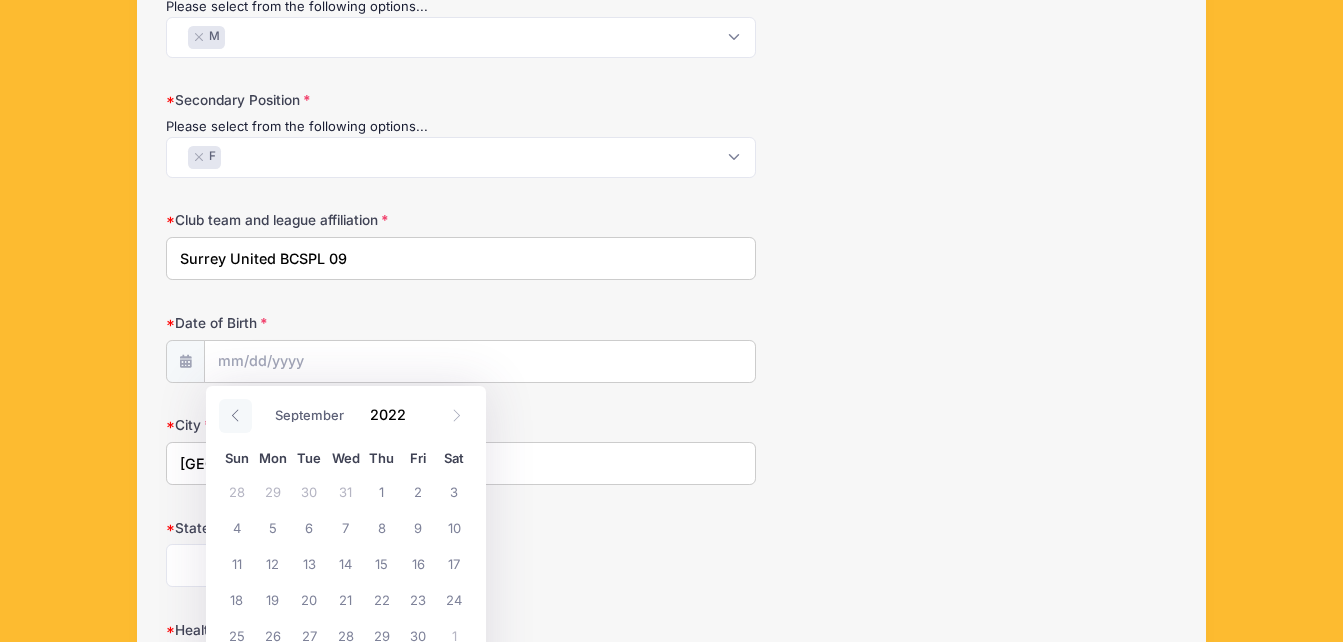 click 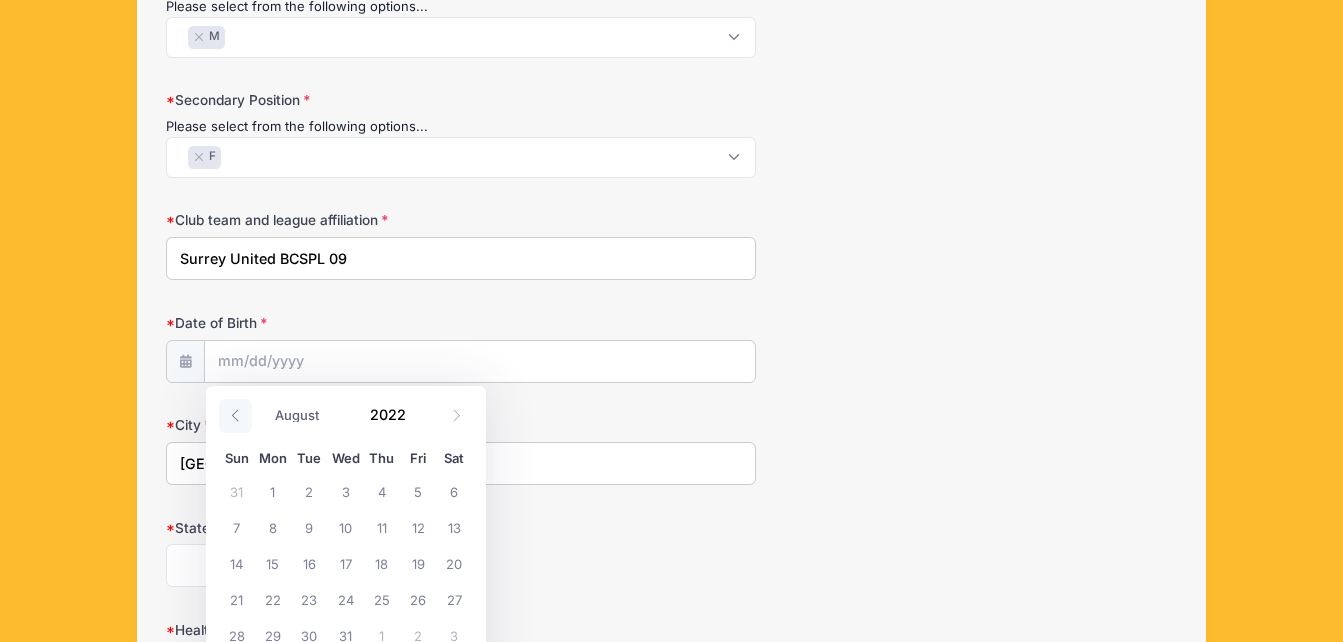 click 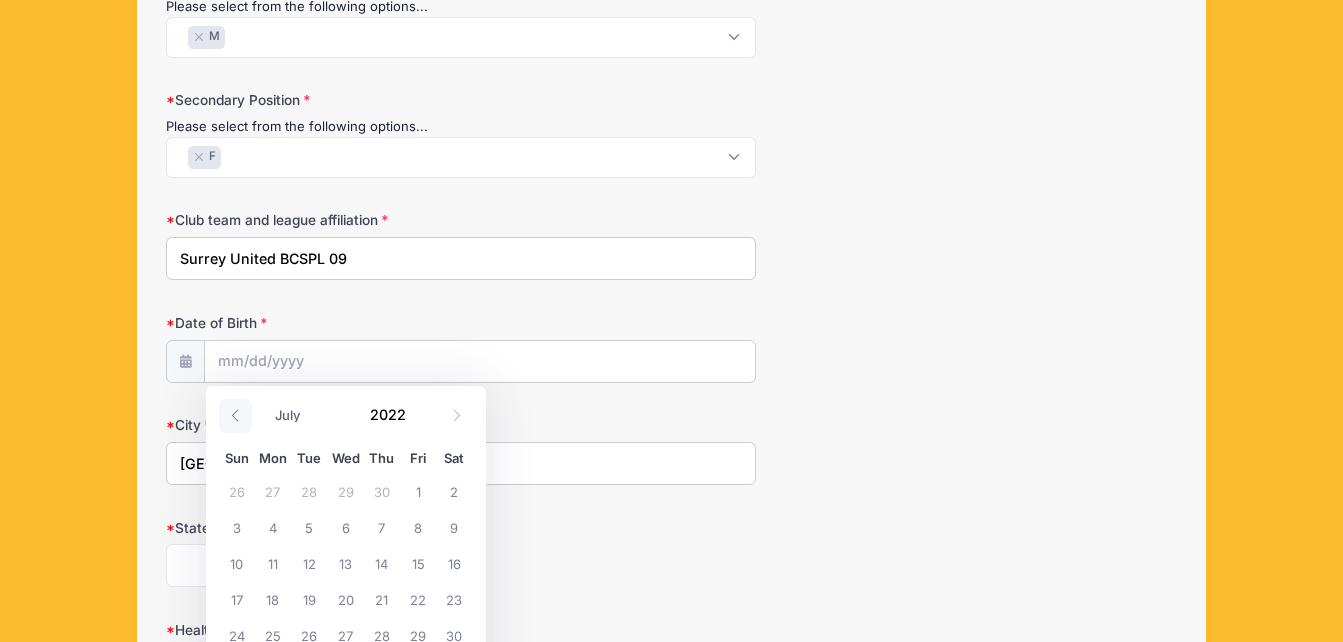 click 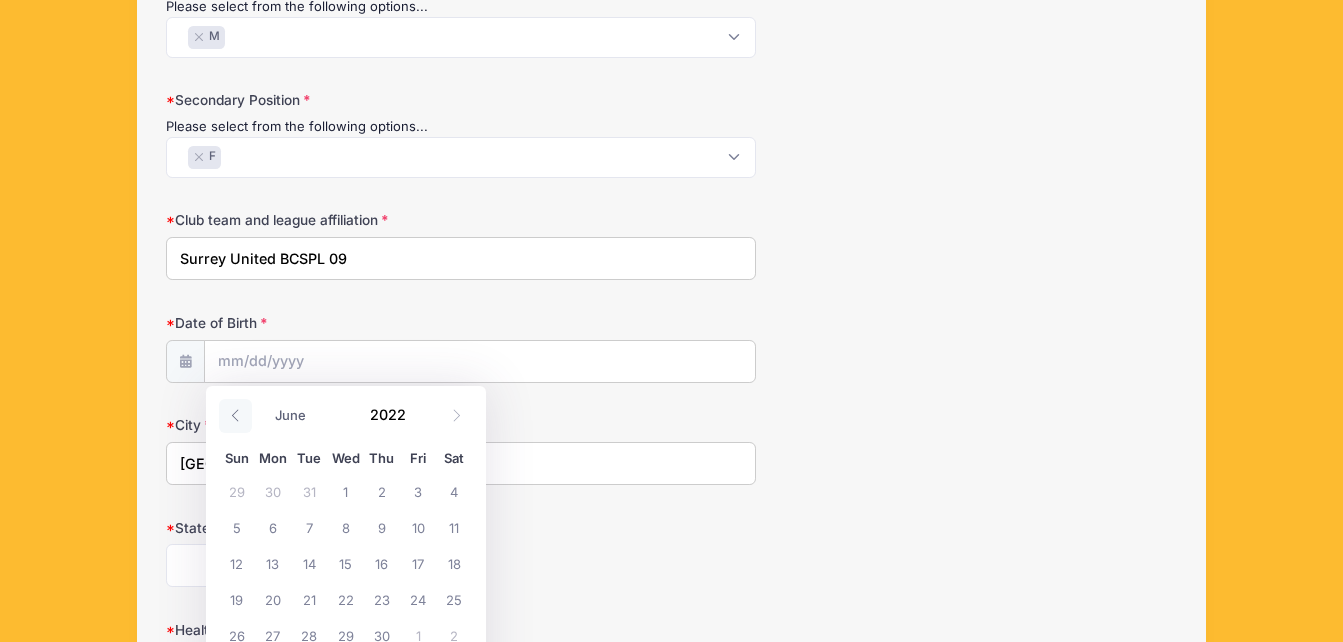 click 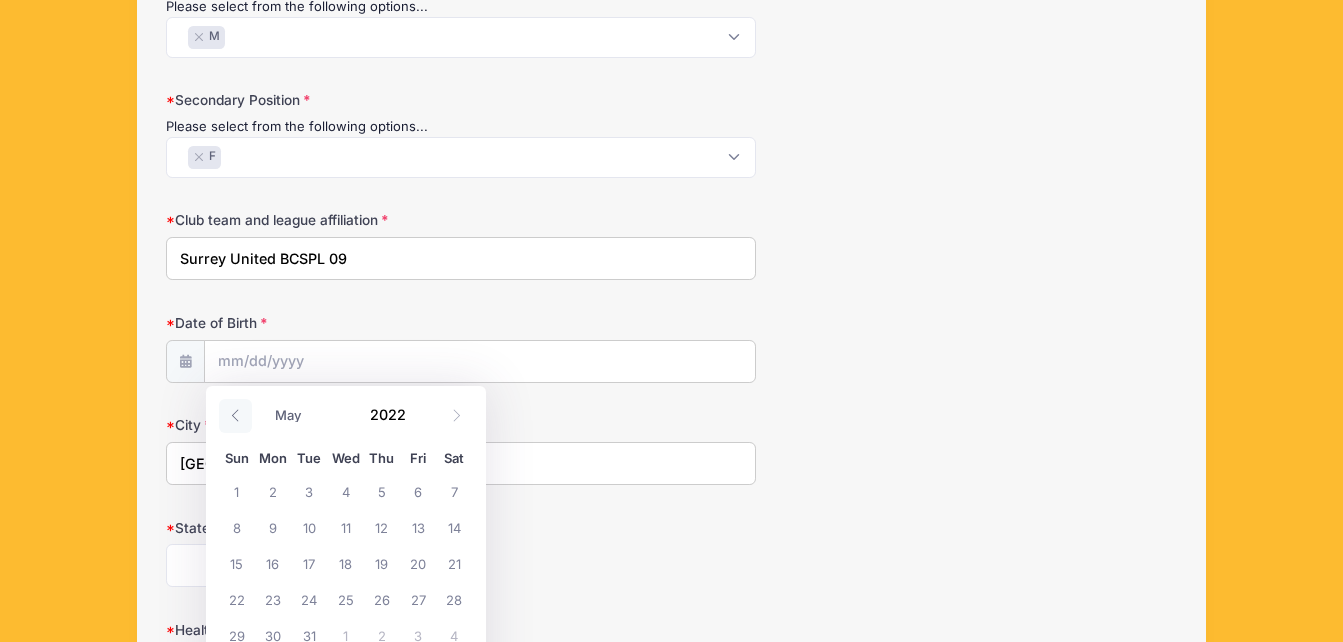 click 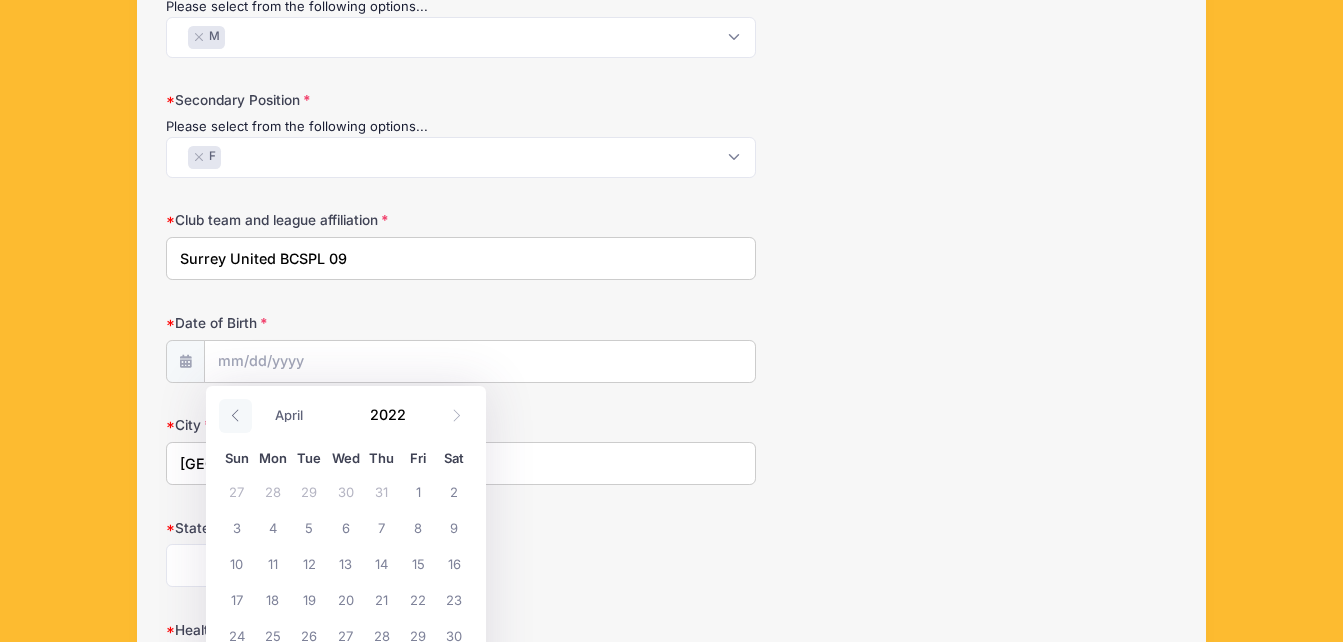 click 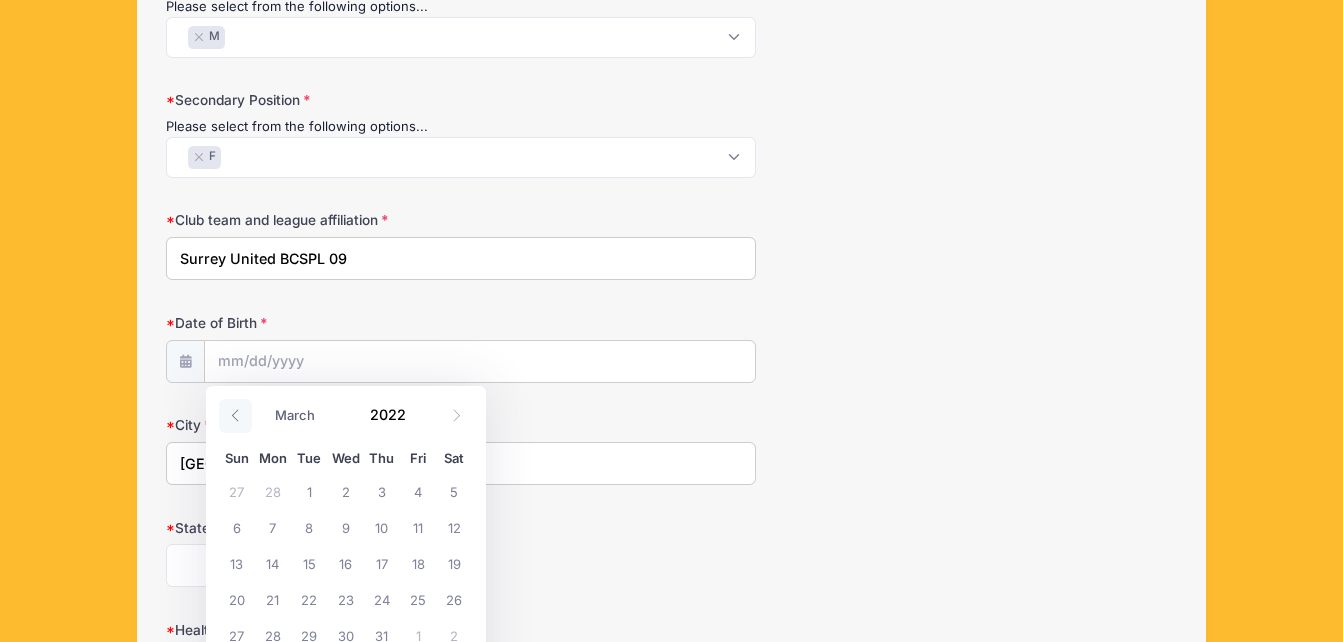 click 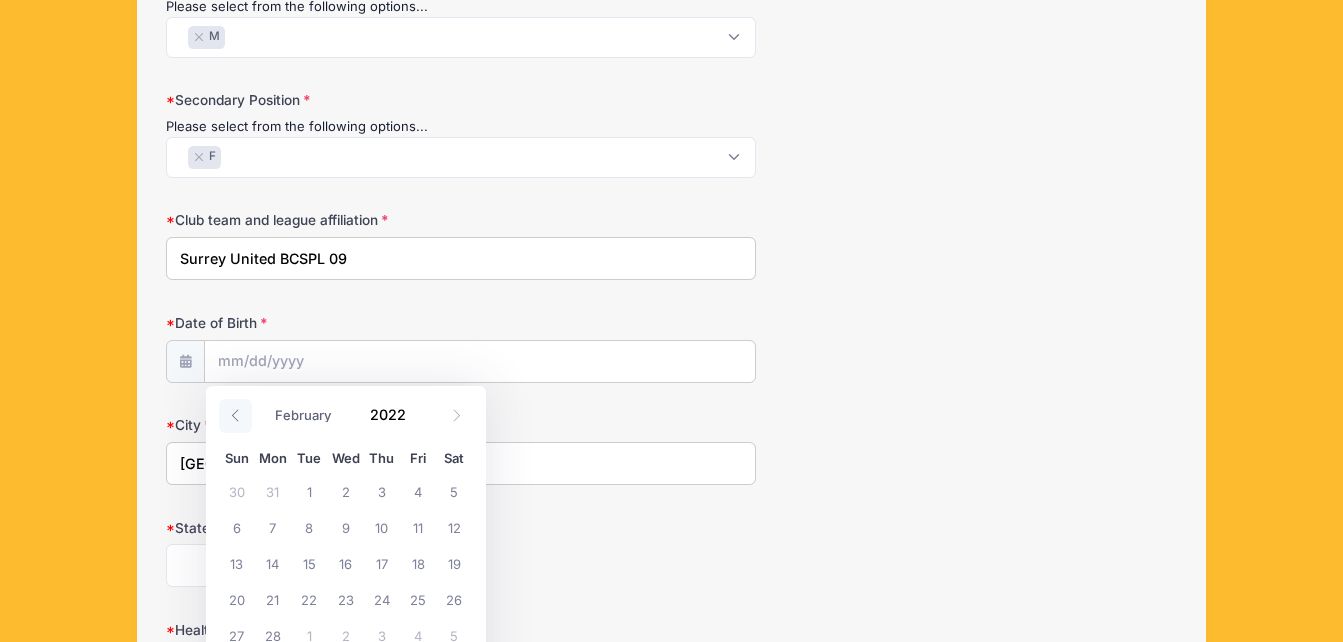 click 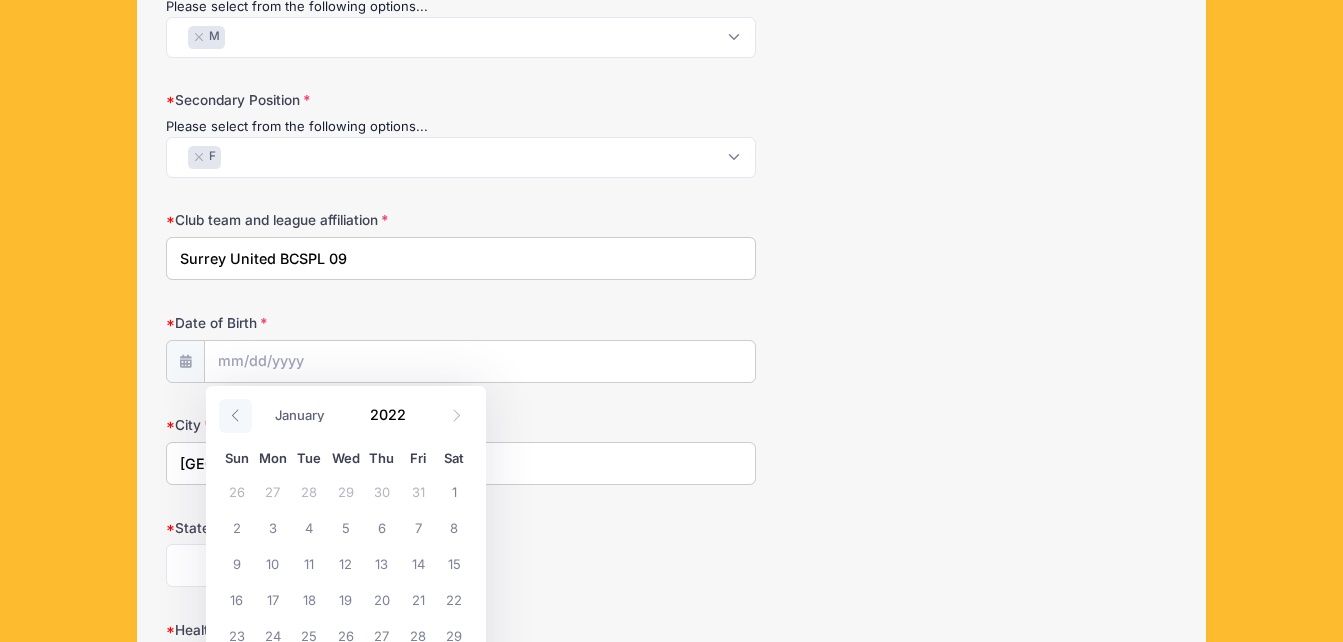 click 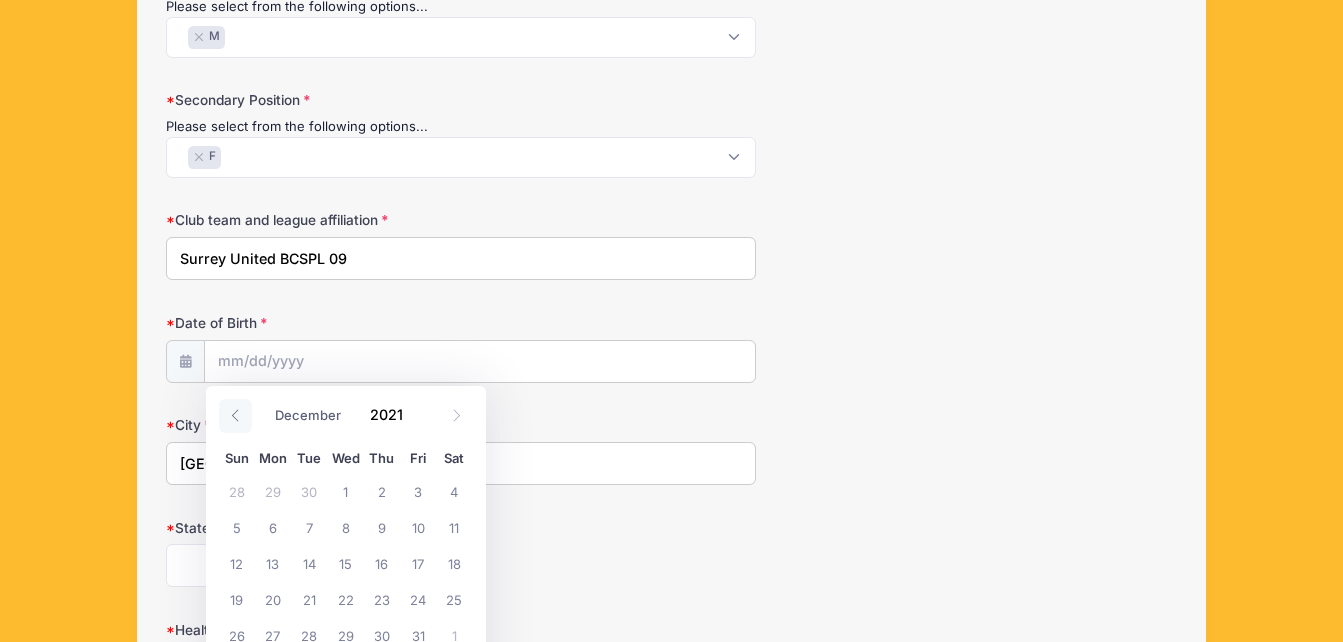 click 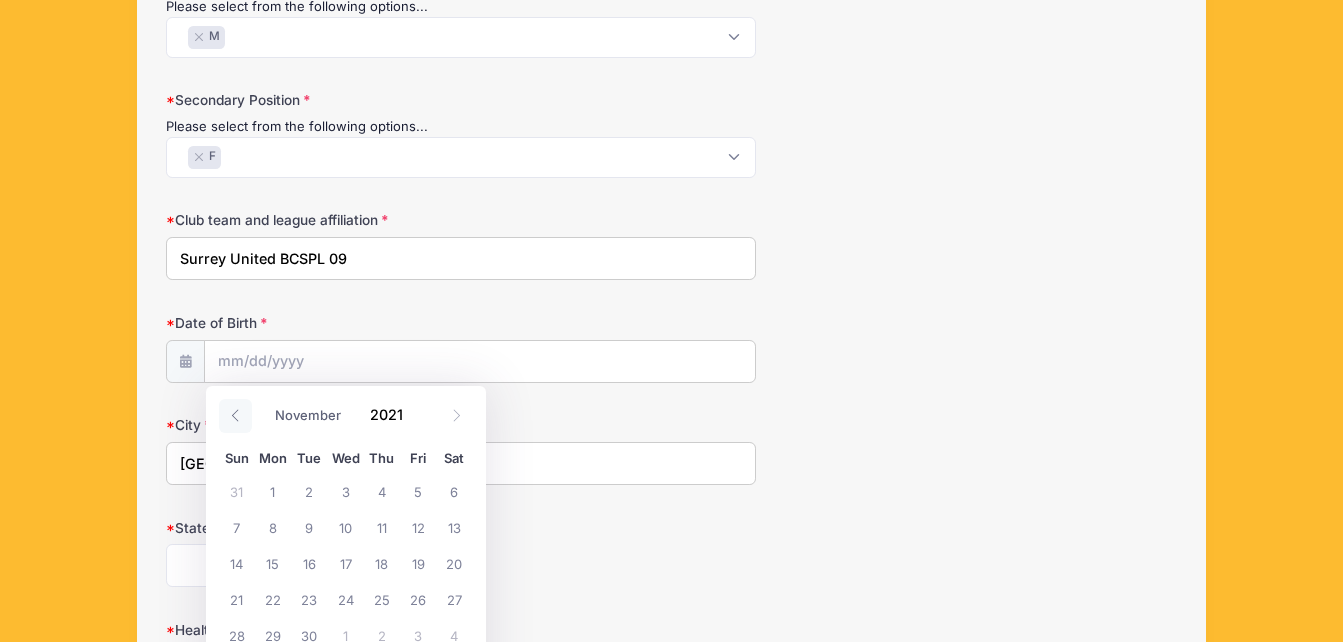 click 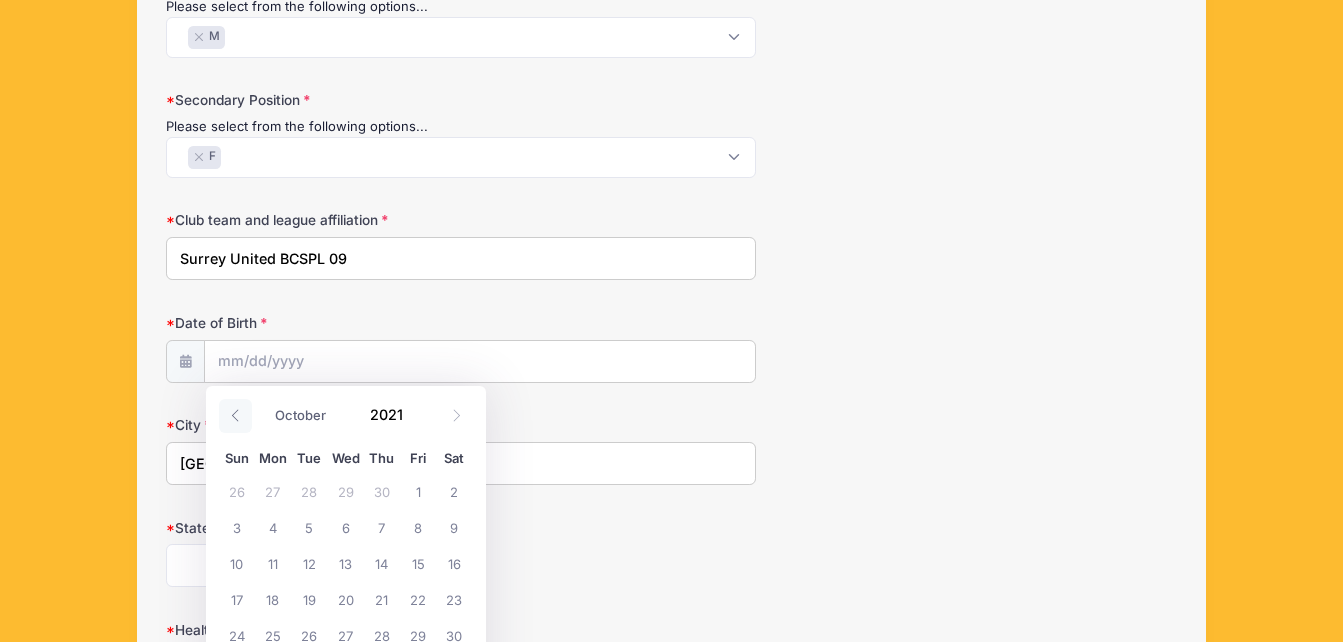 click 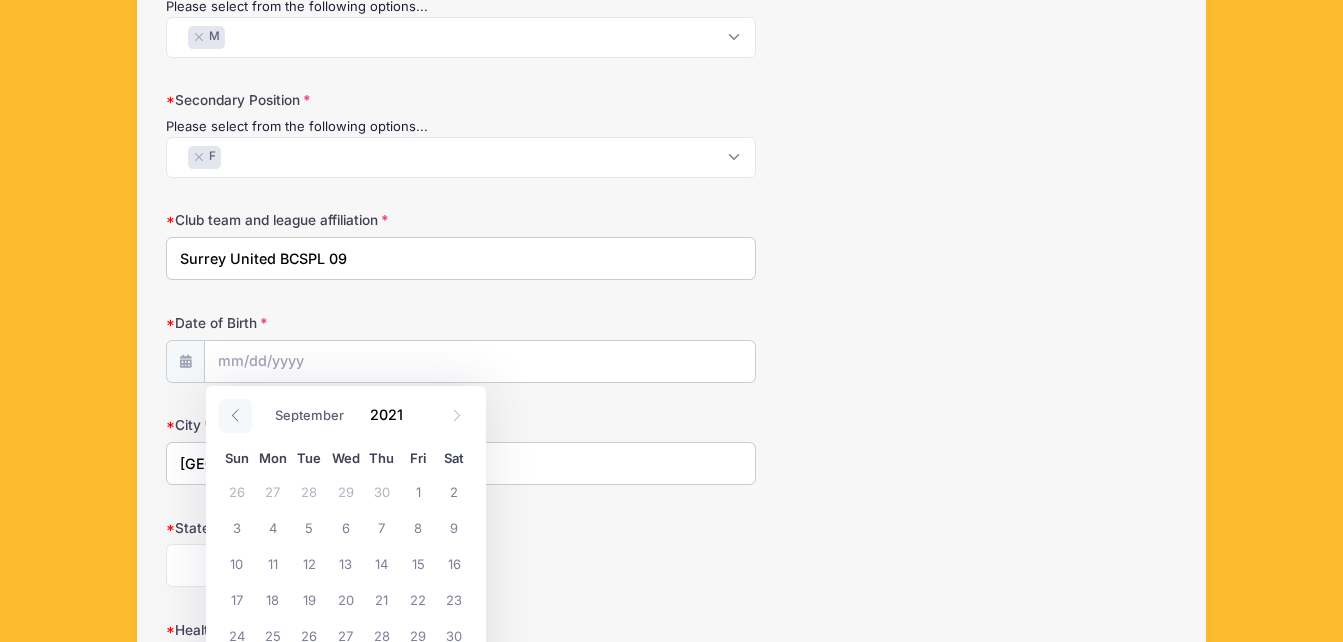 click 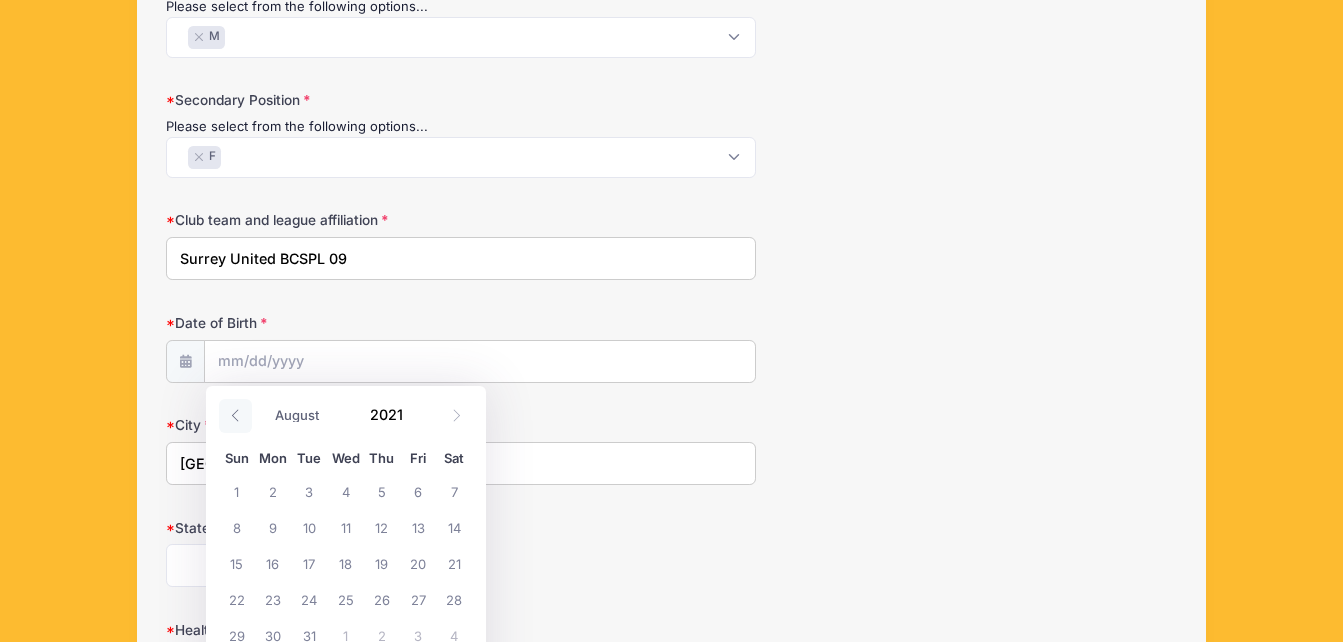 click 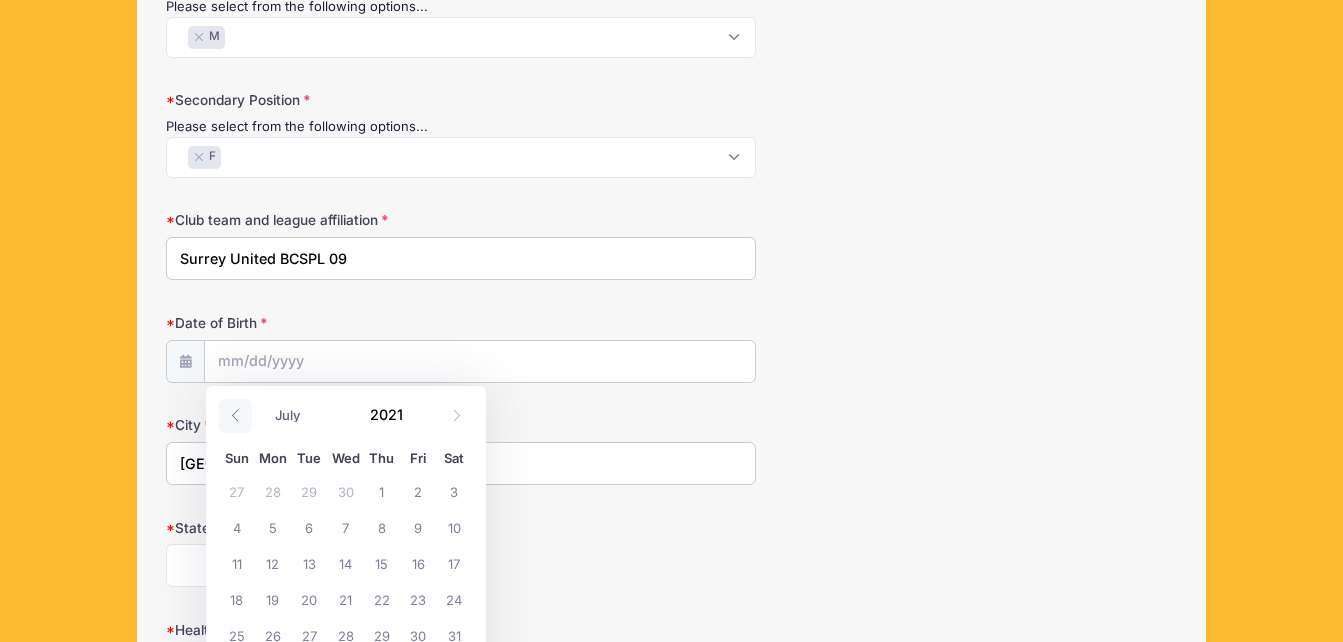 click 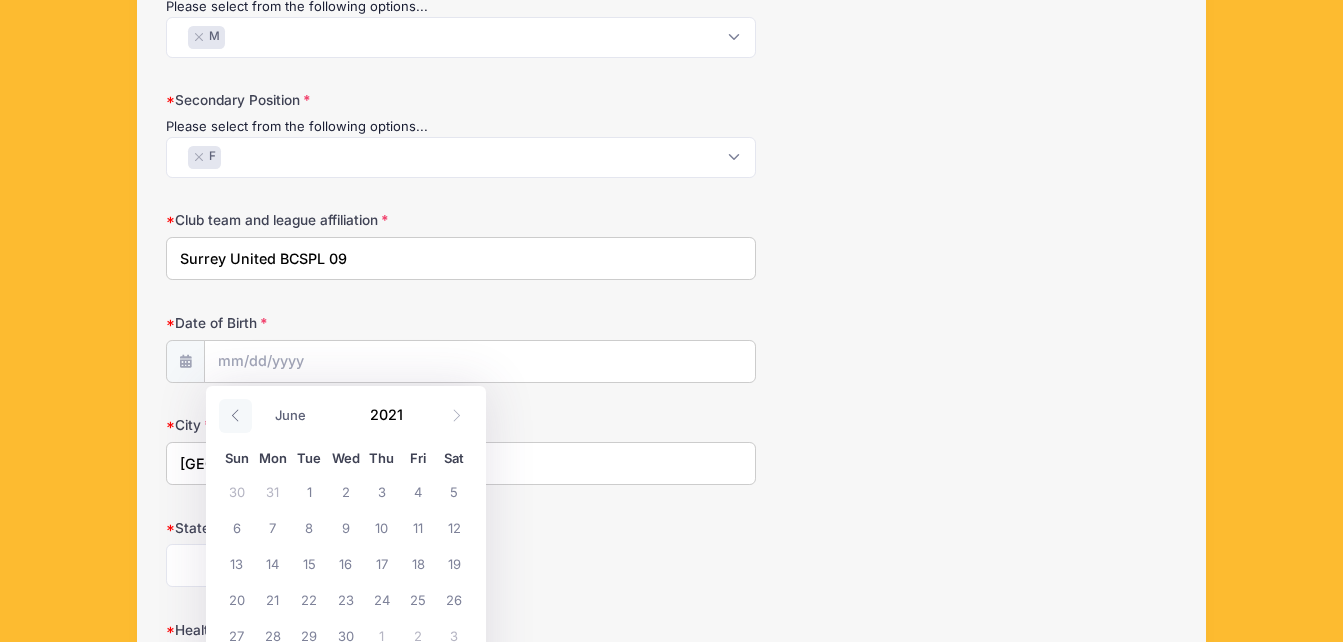 click 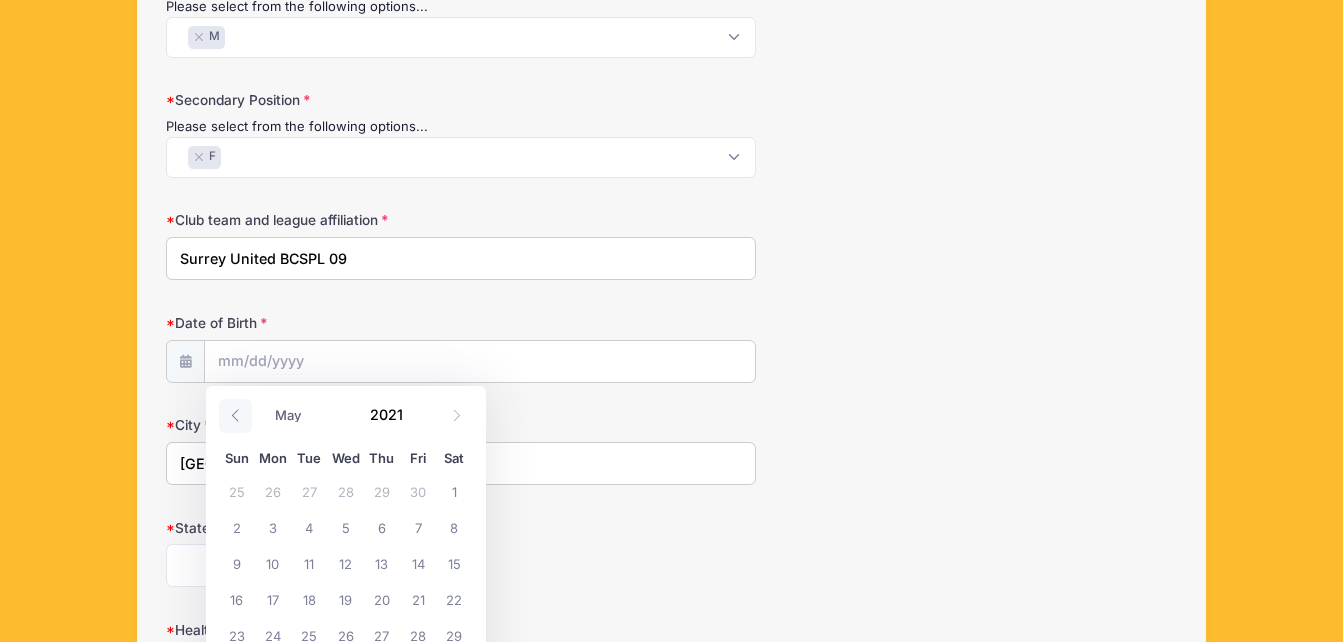 click 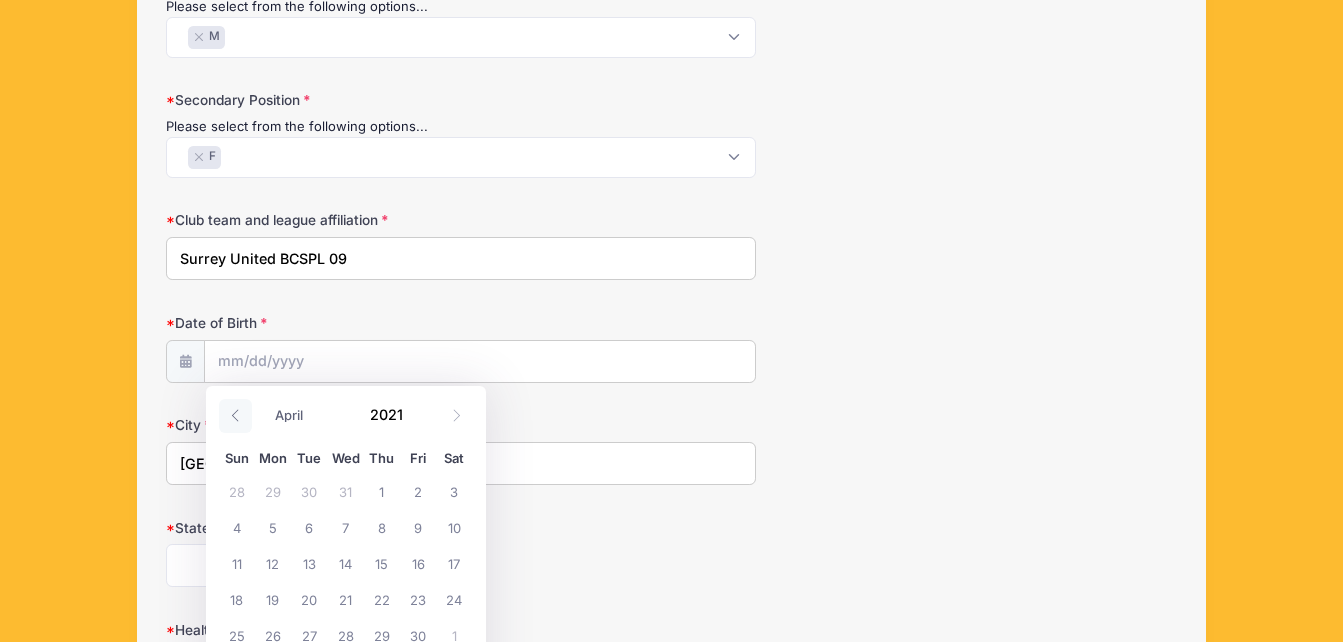 click 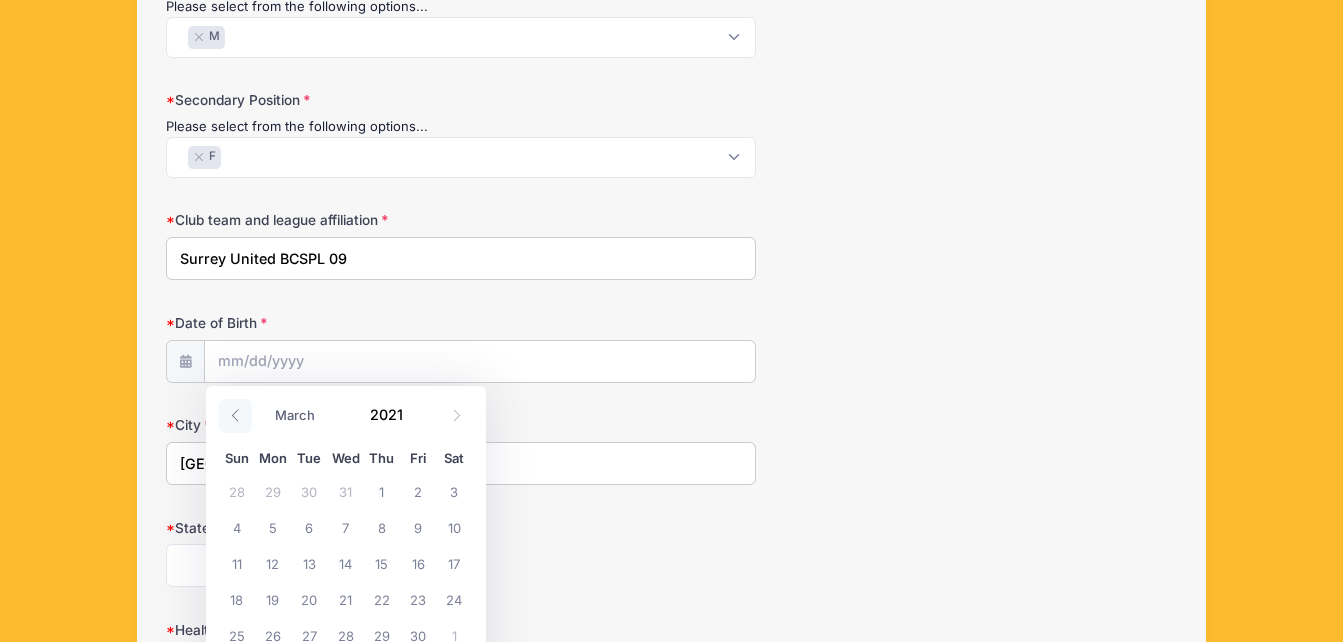 click 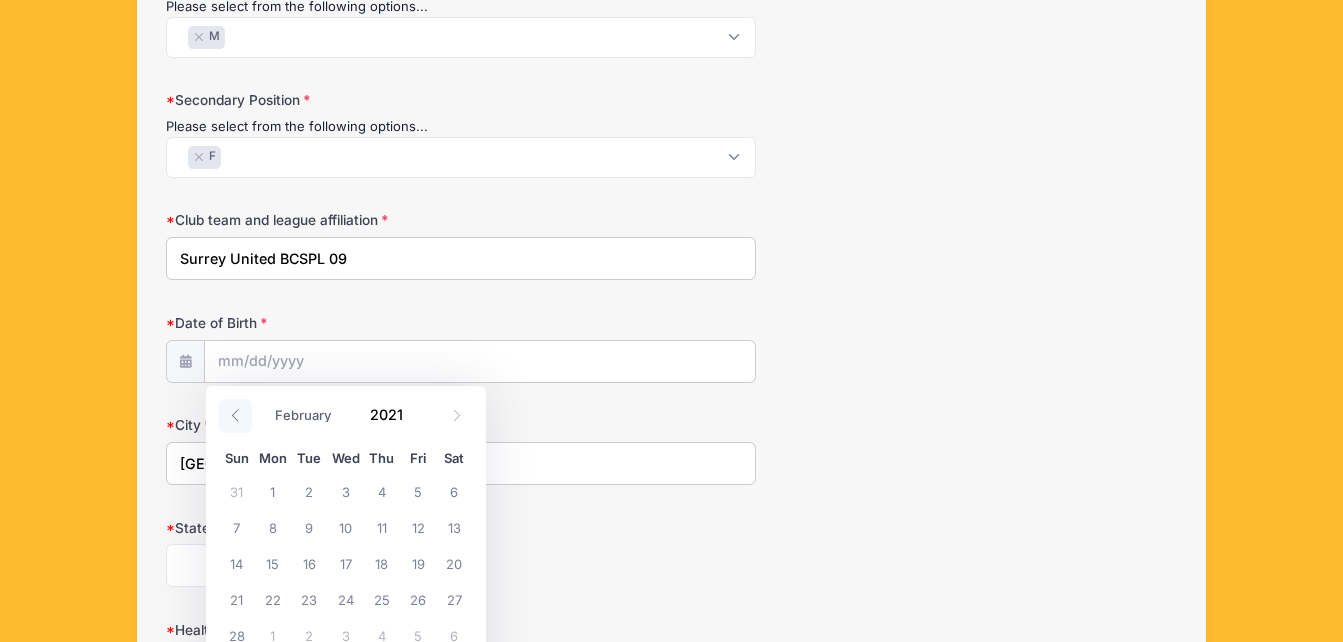 click 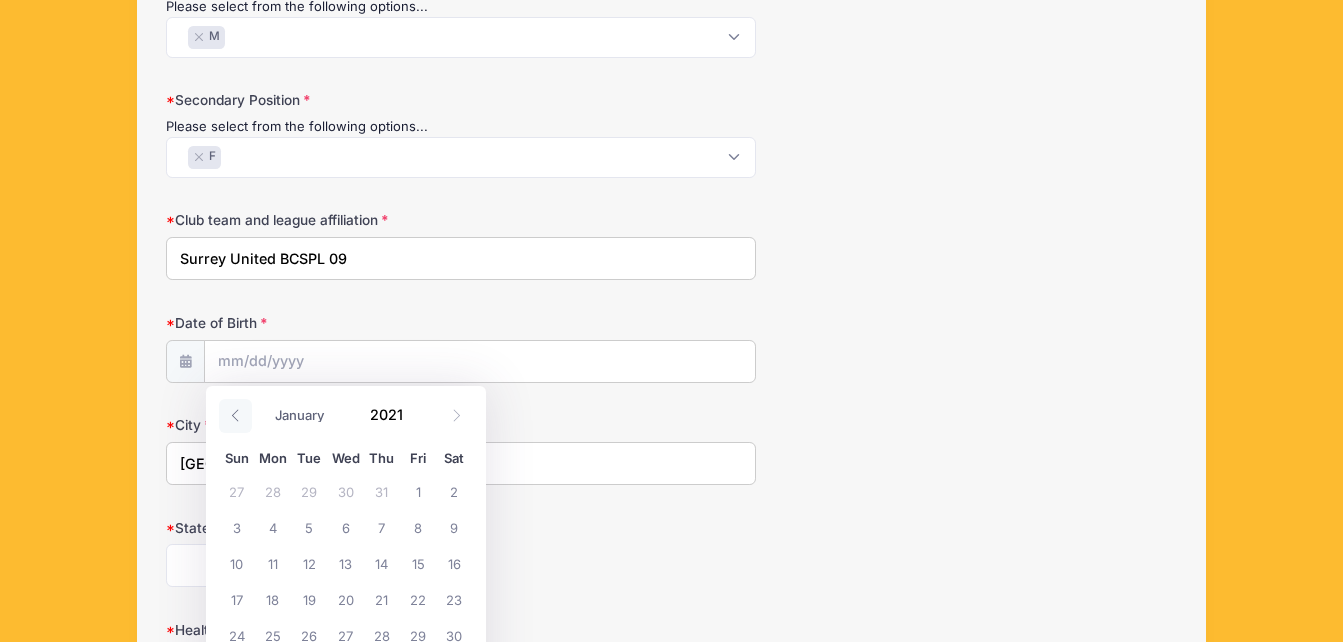 click 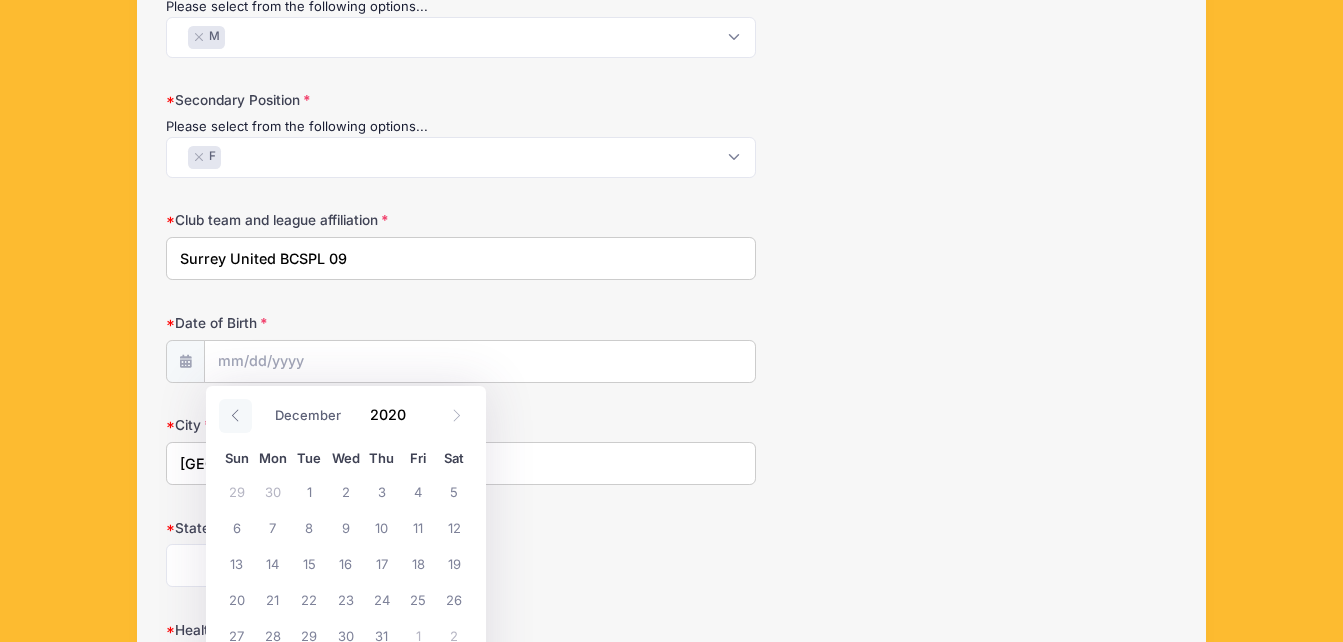 click 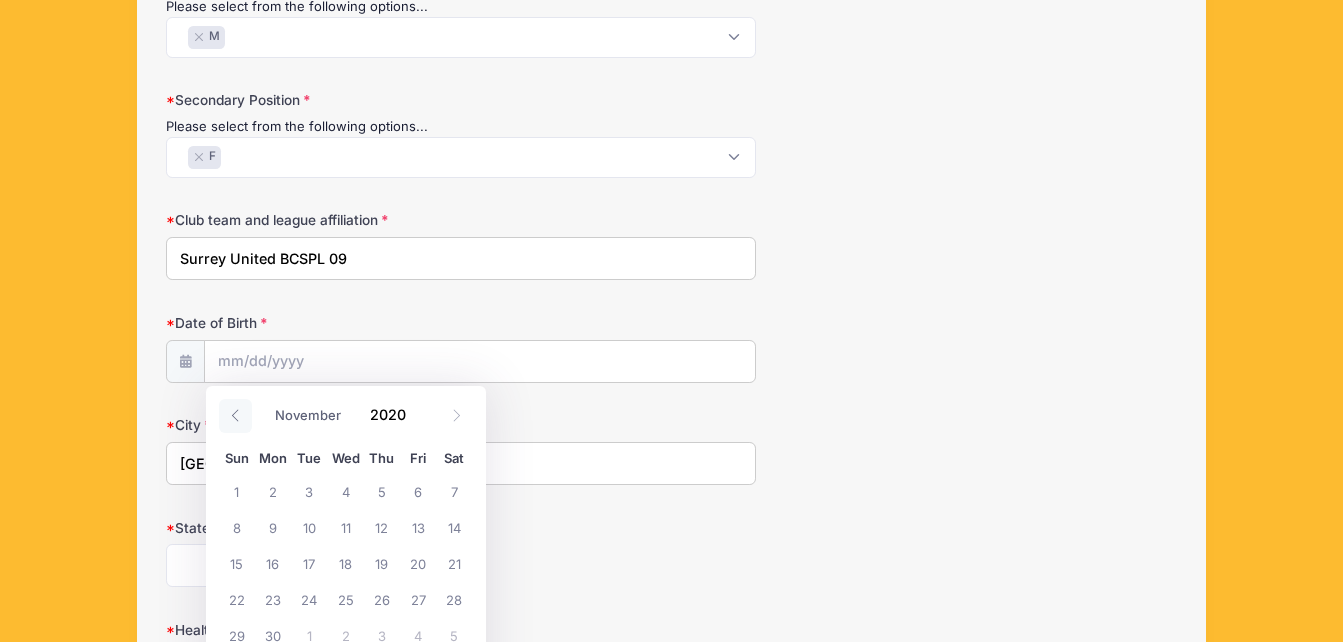 click 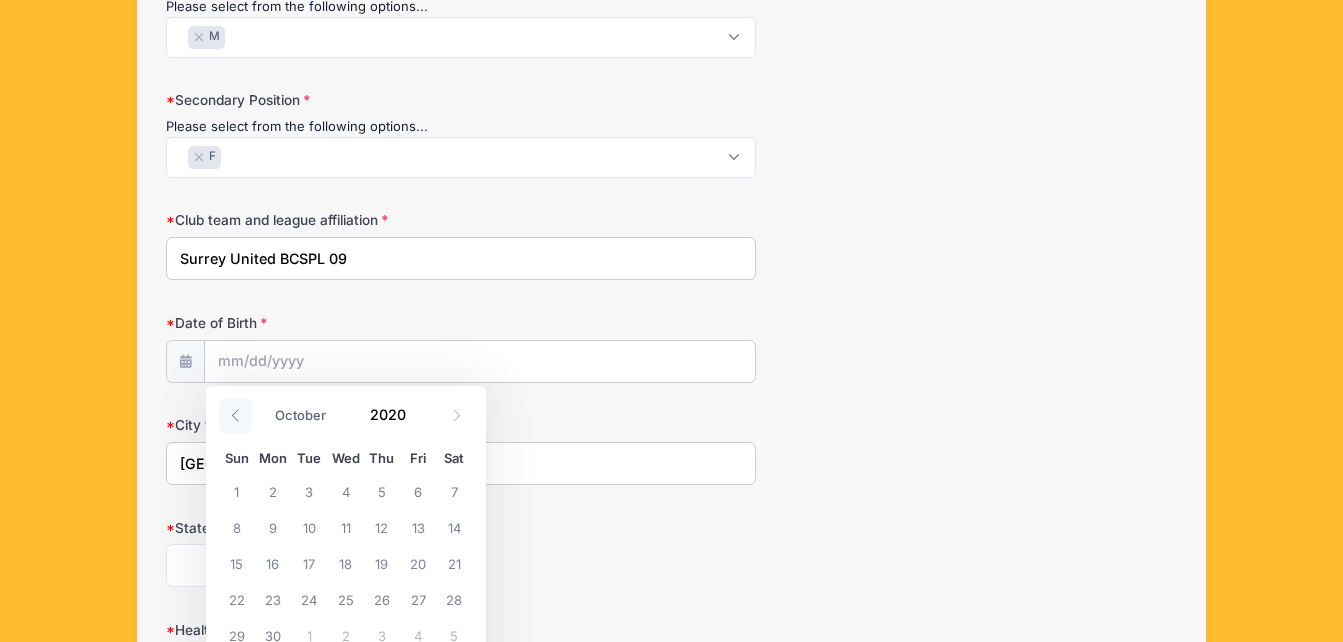 click 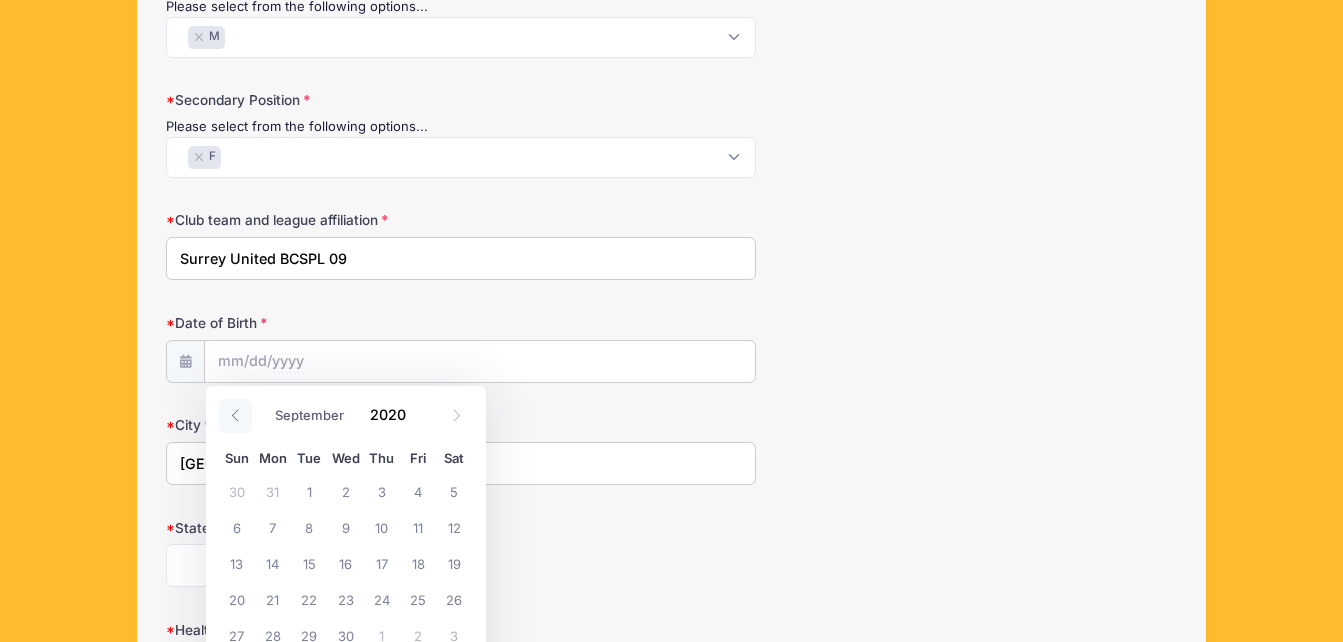 click 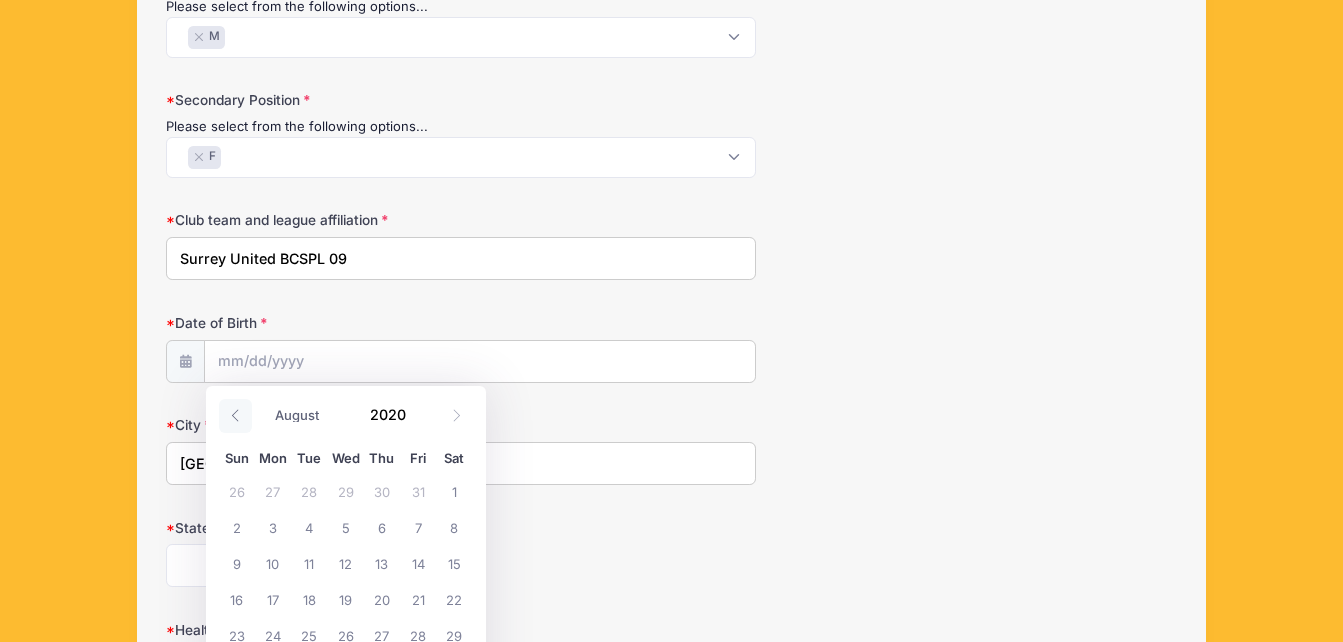 click 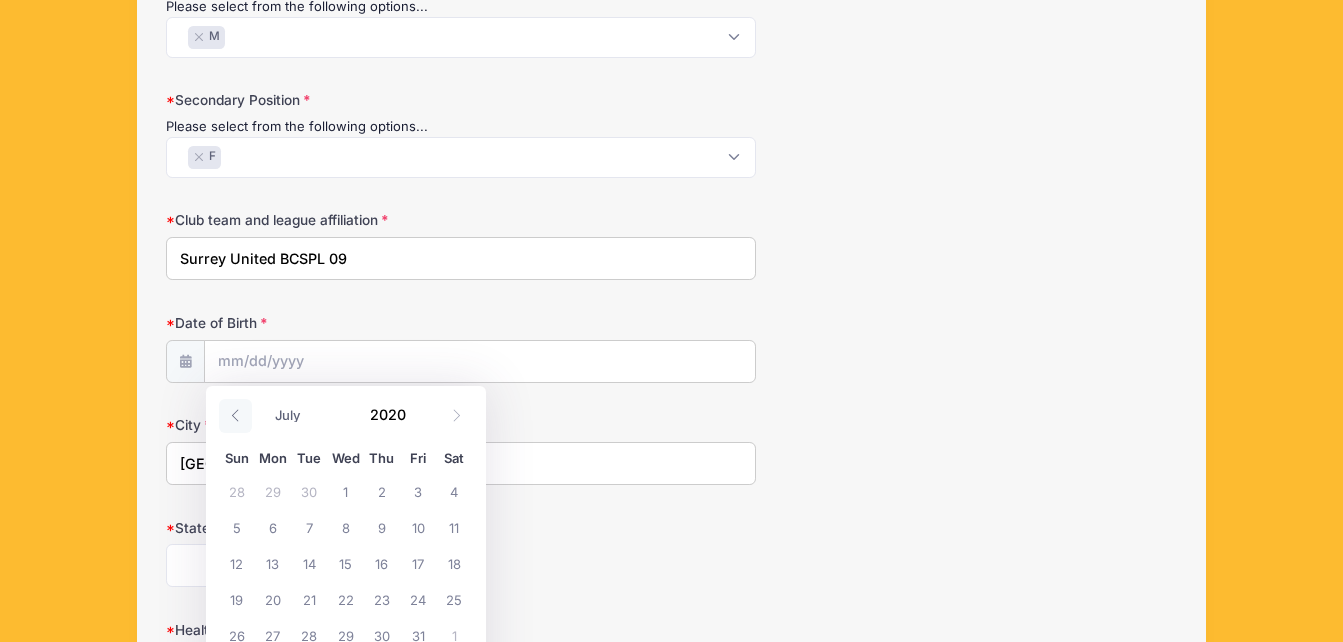 click 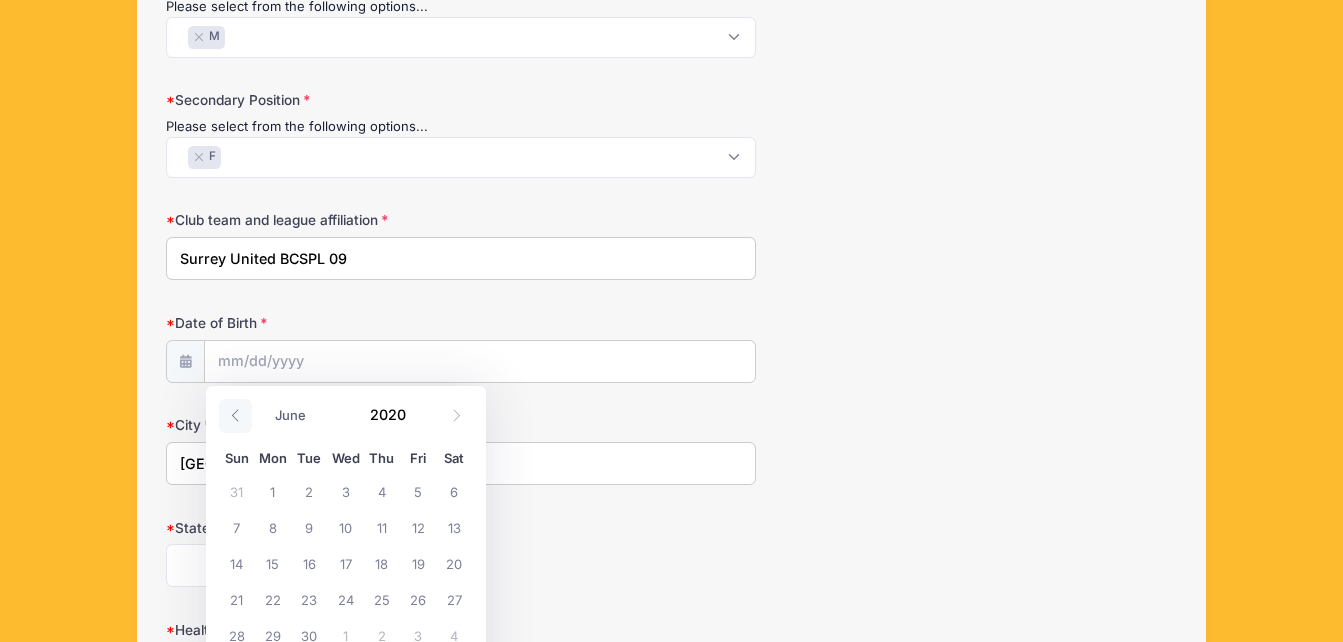 click 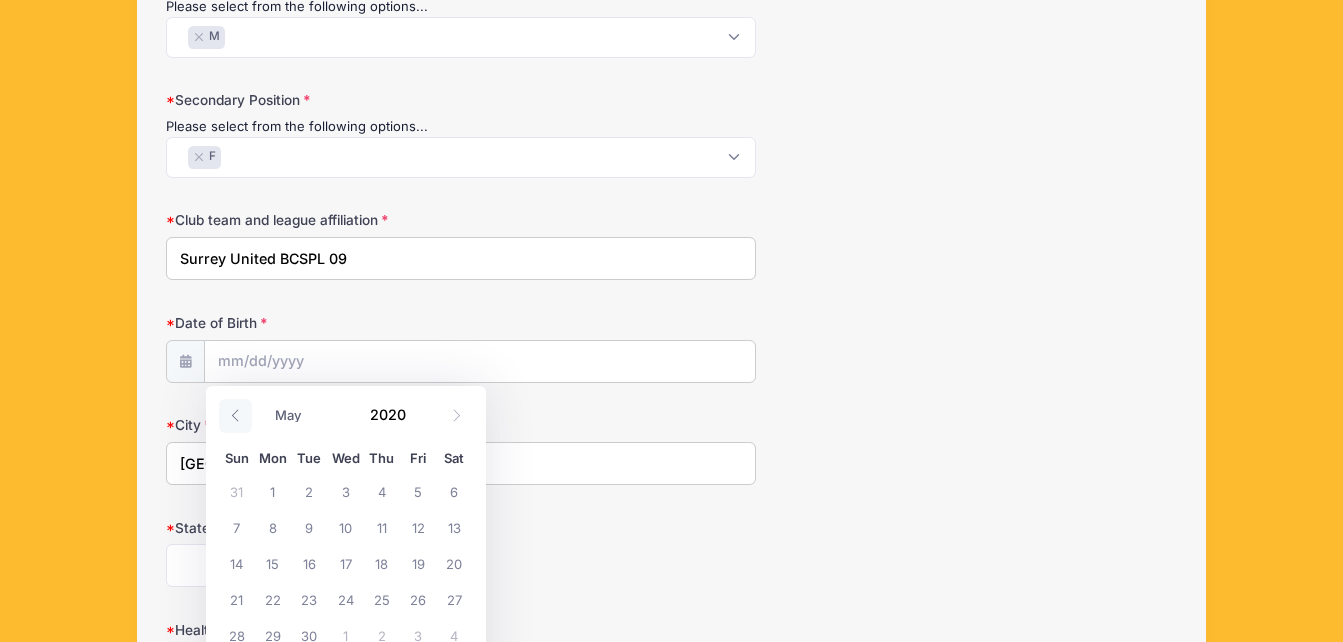 click 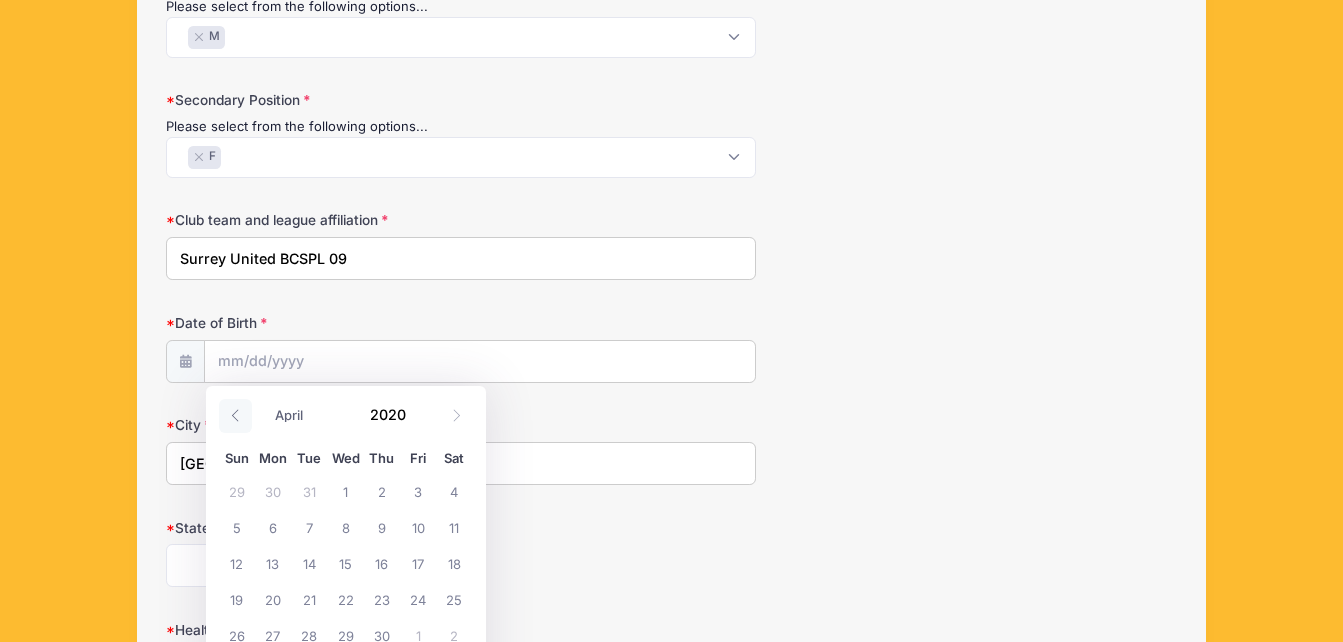 click 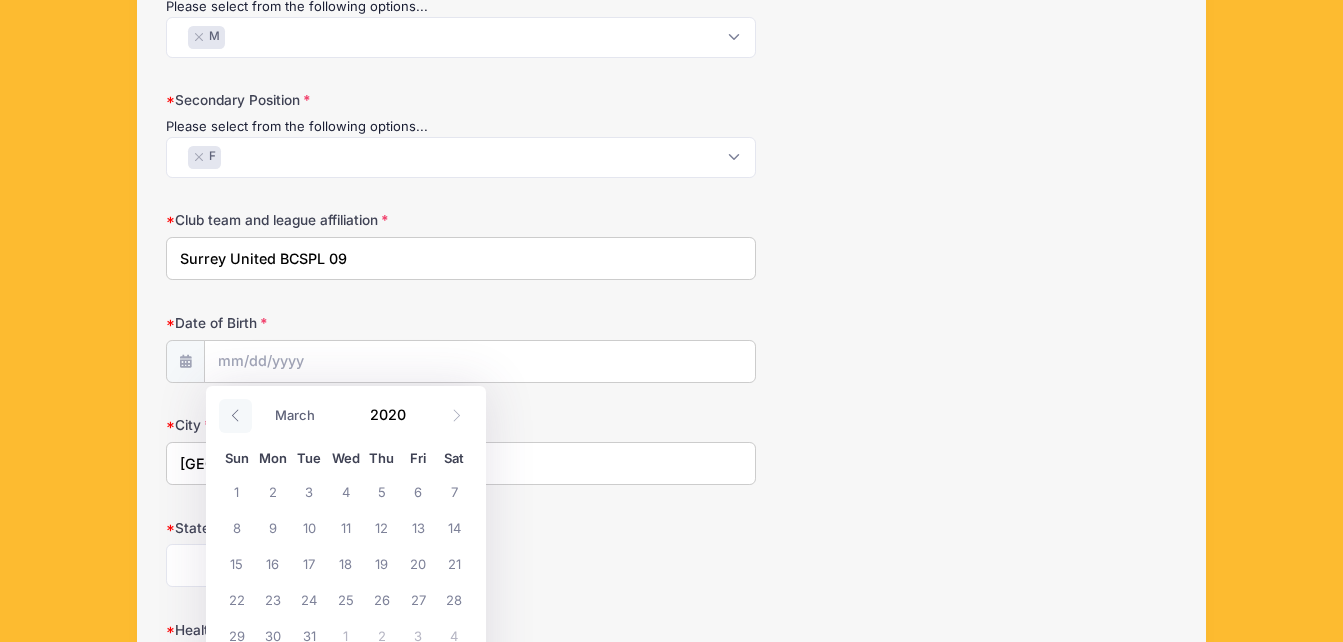 click 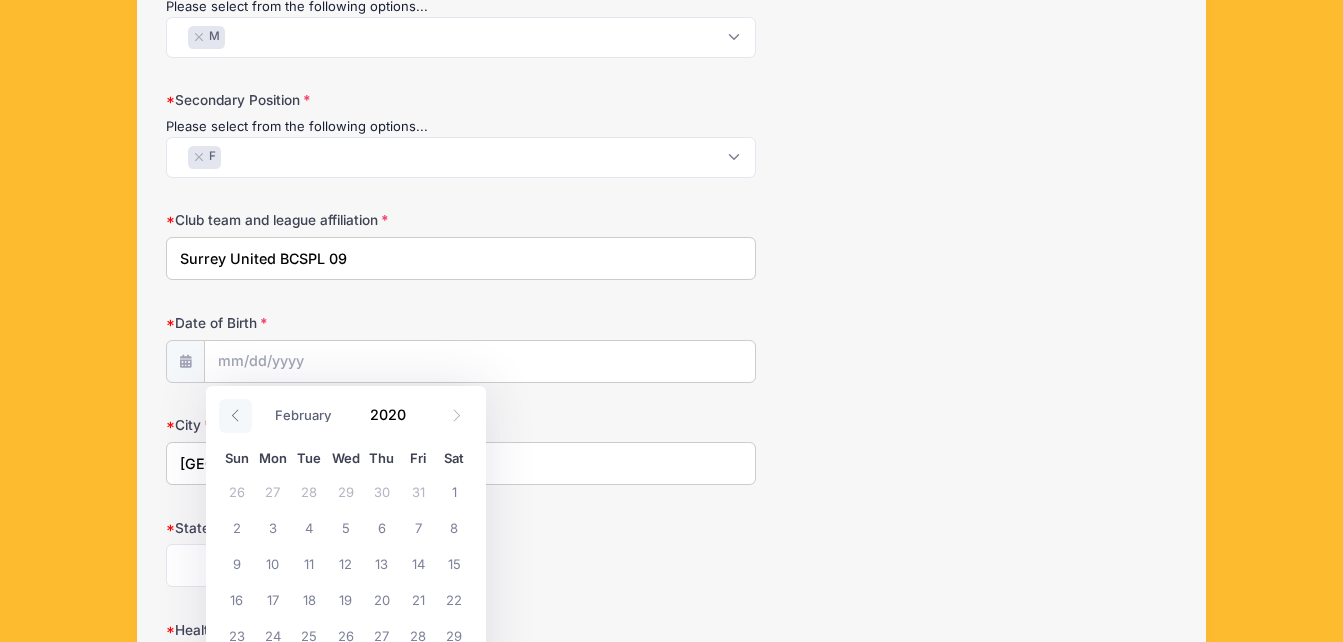 click 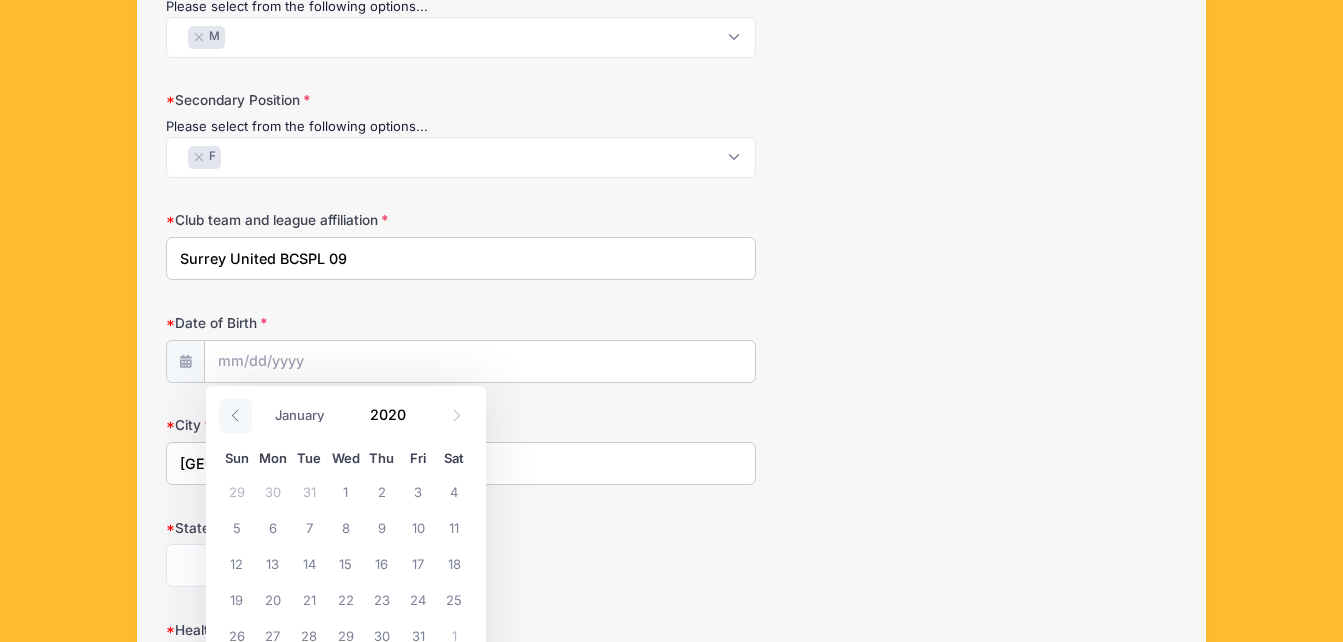 click 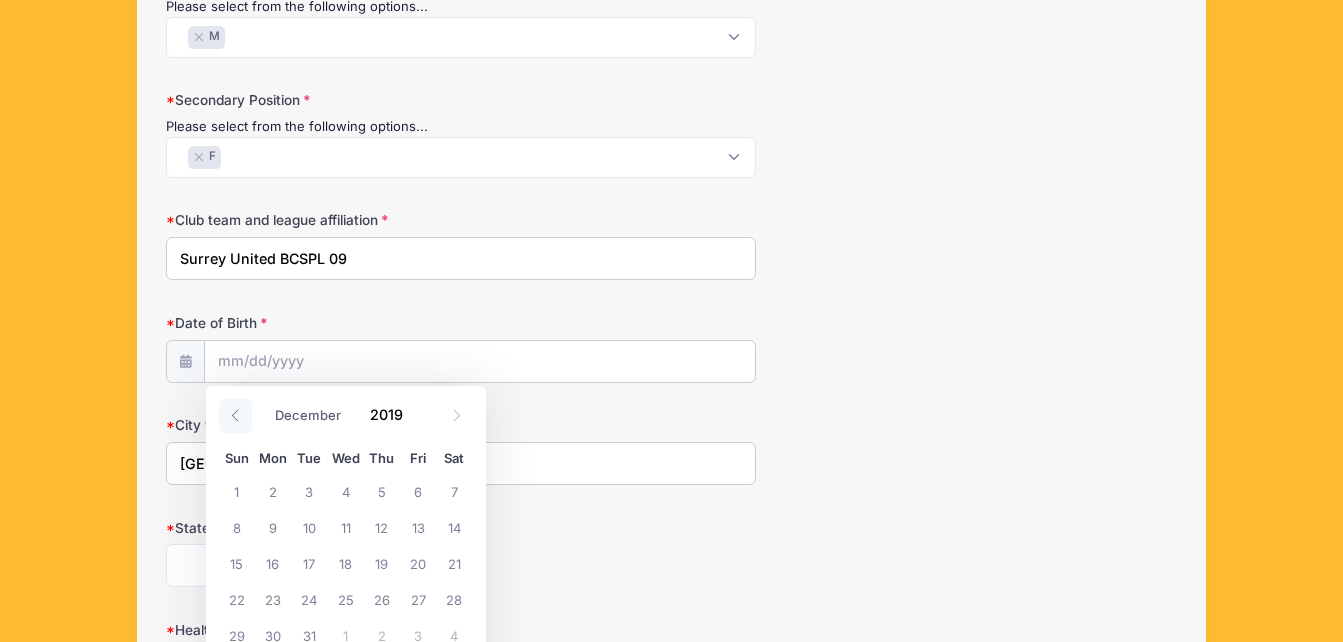 click 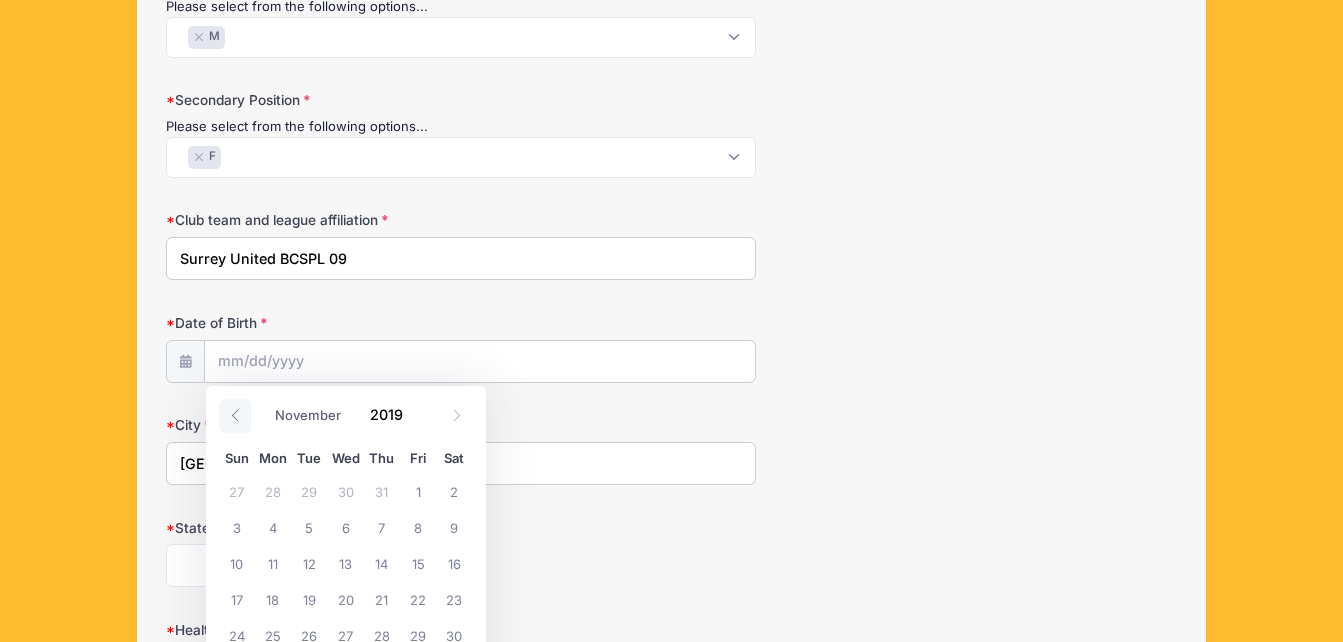 click 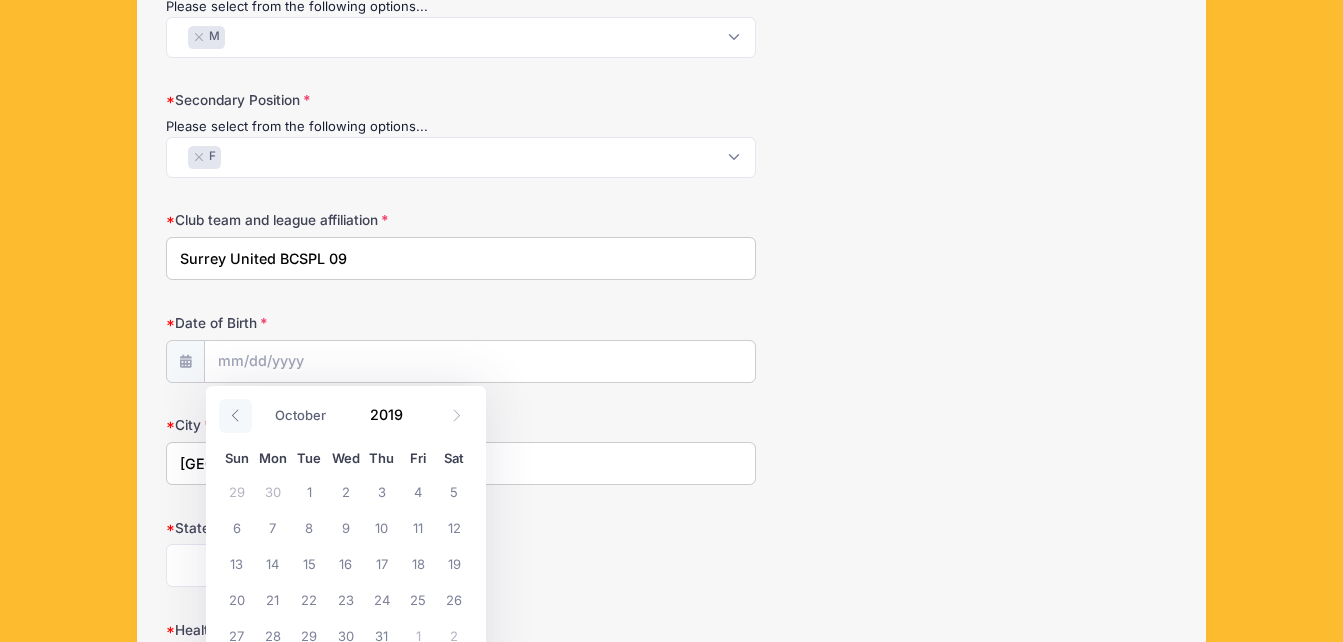 click 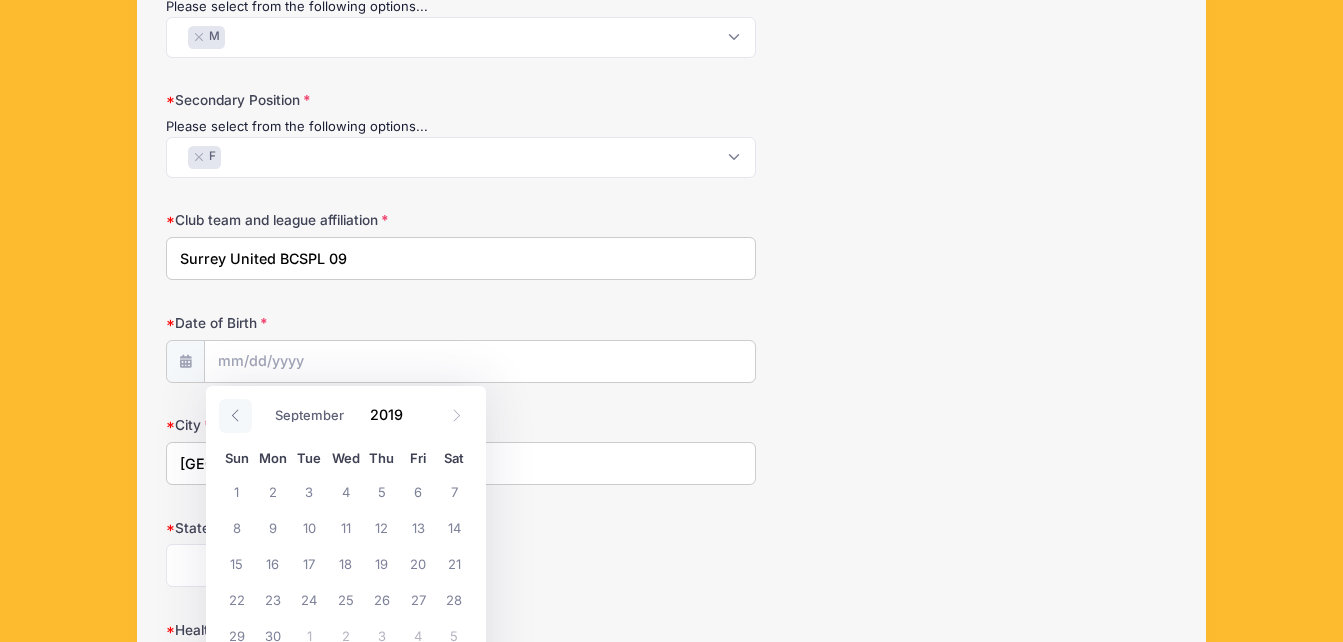 click 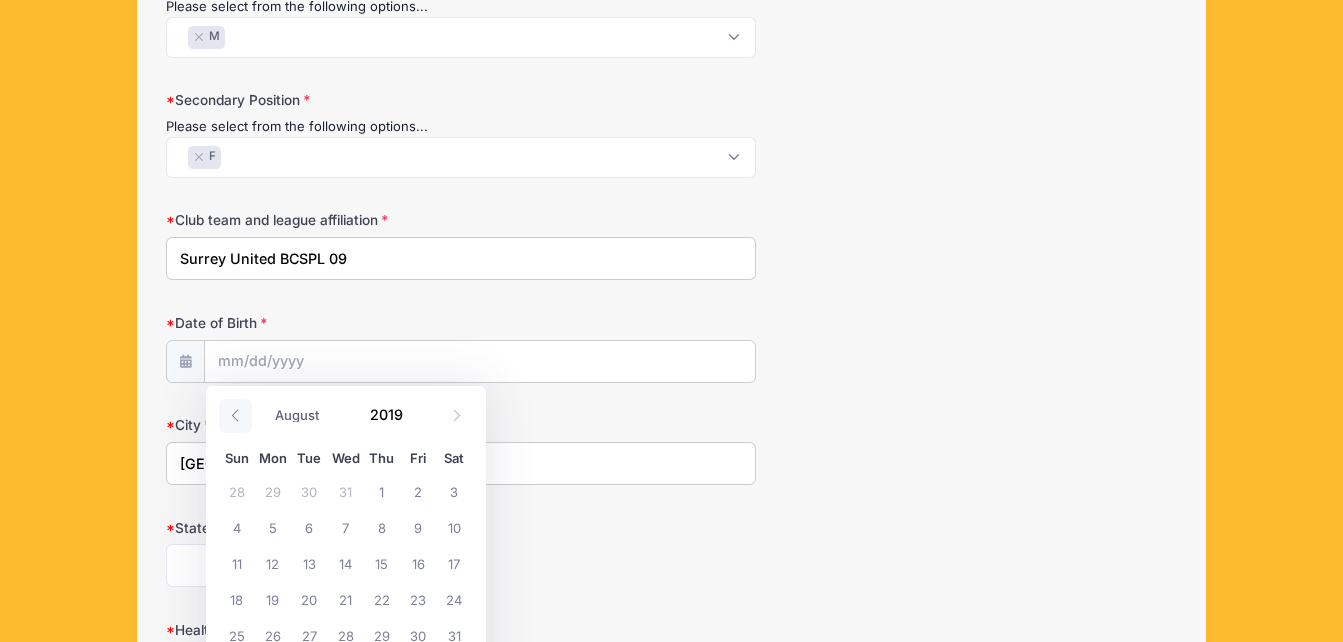 click 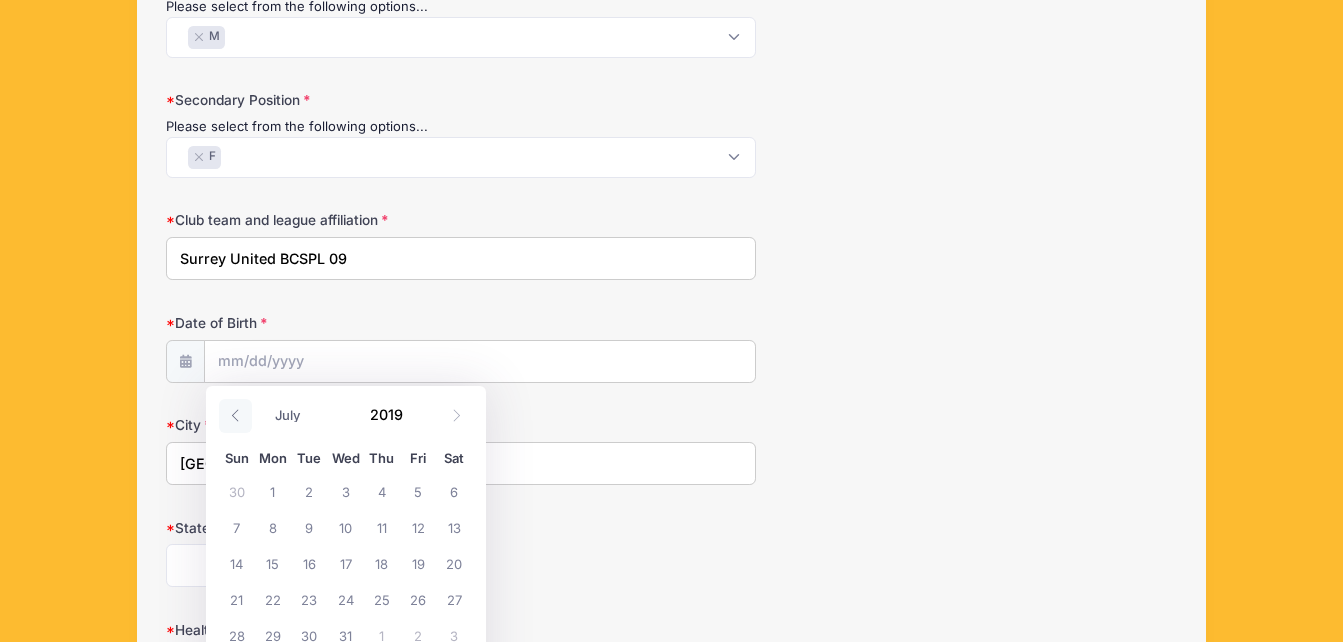 click 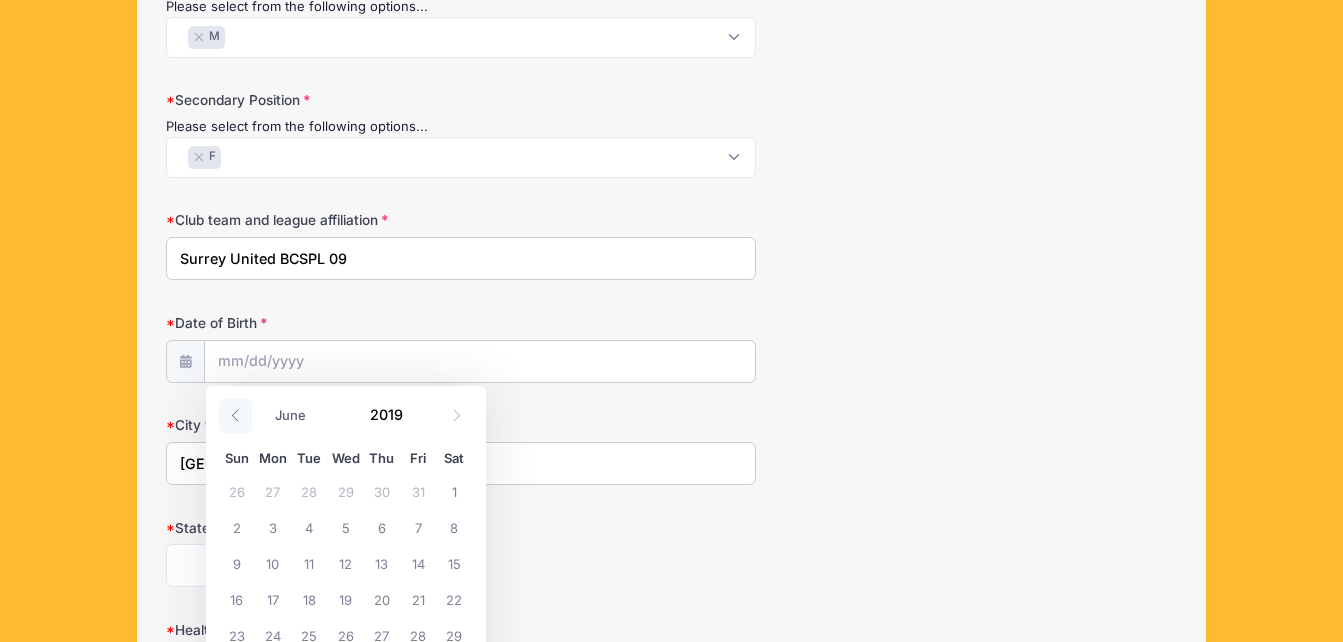 click 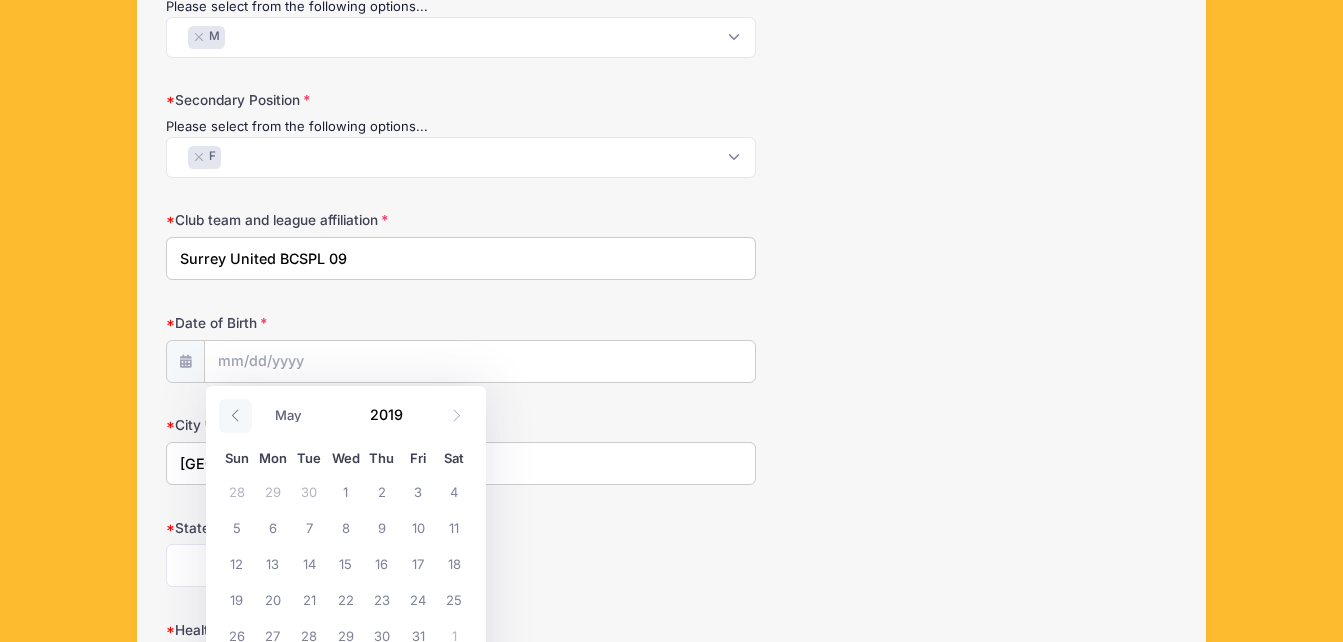 click 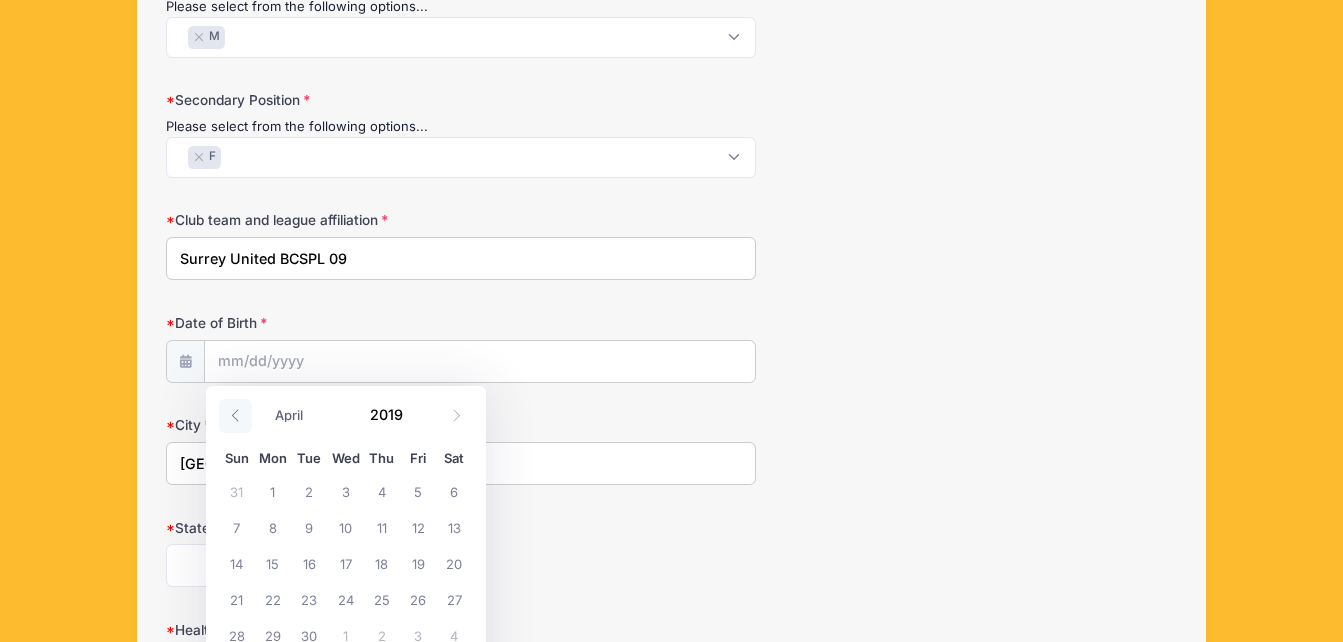 click 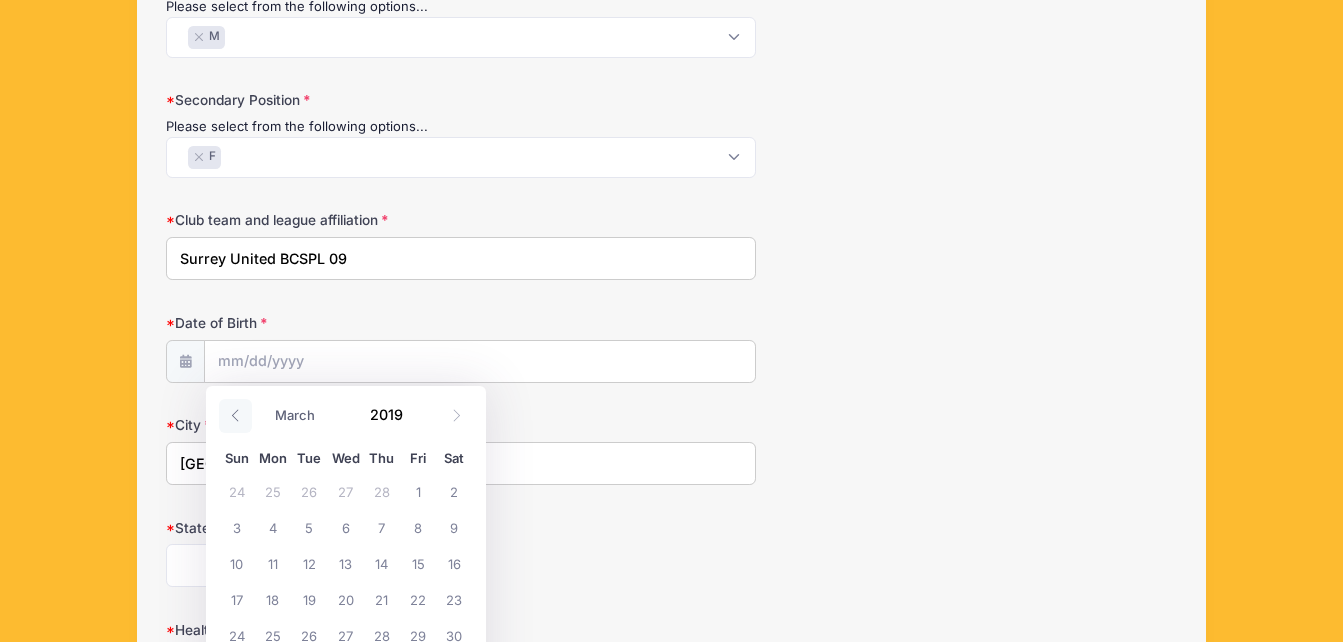 click 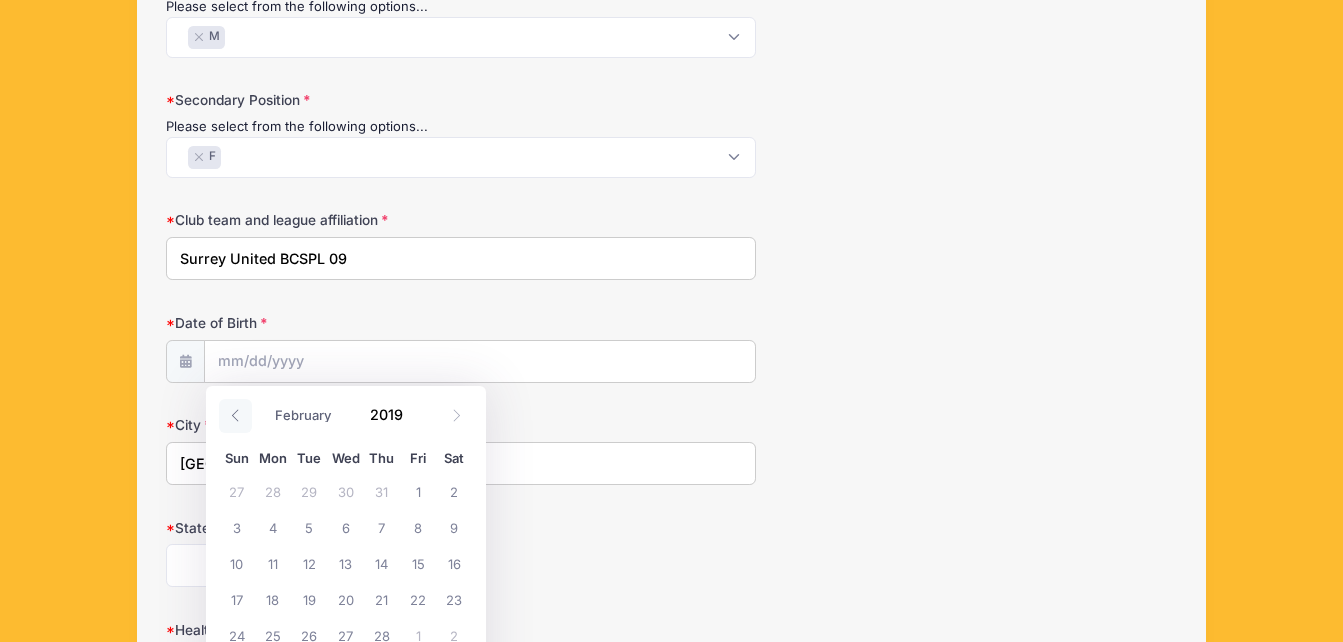 click 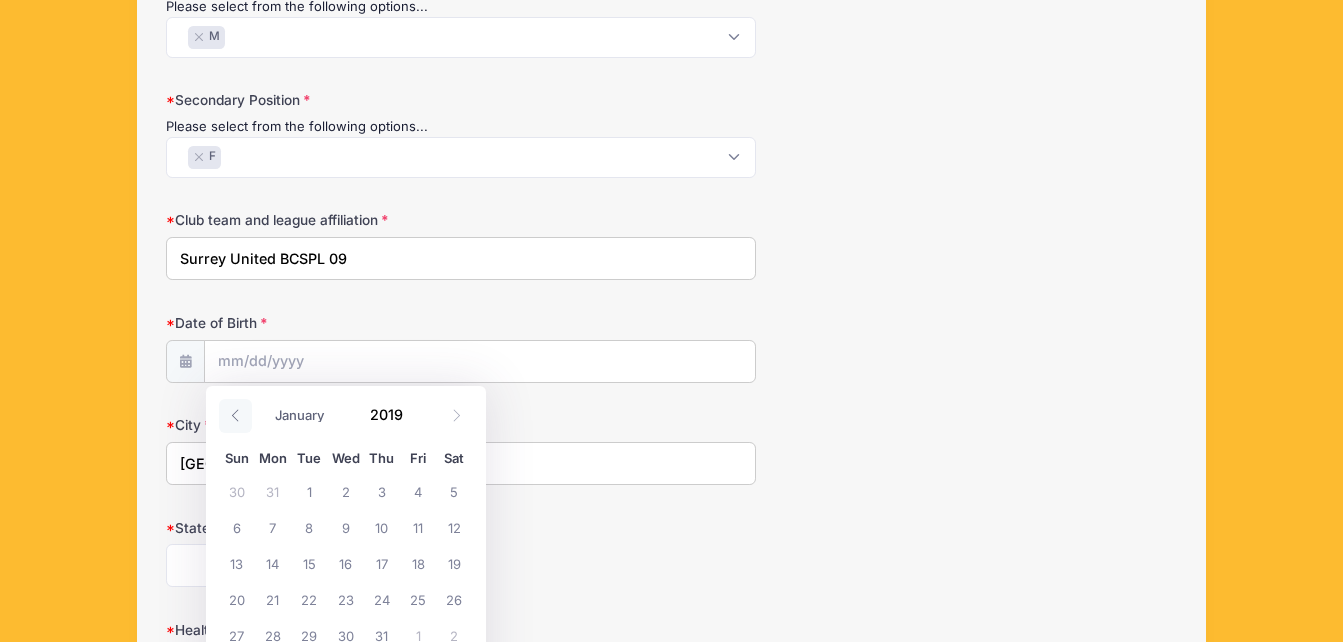 click 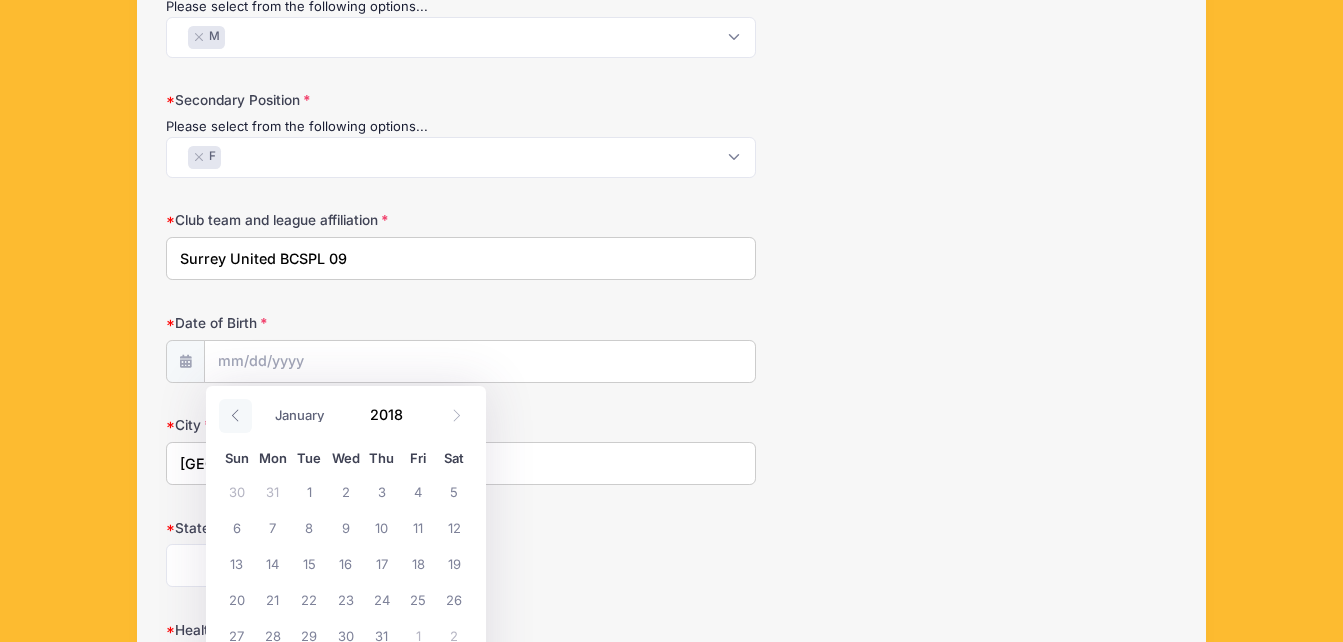 click 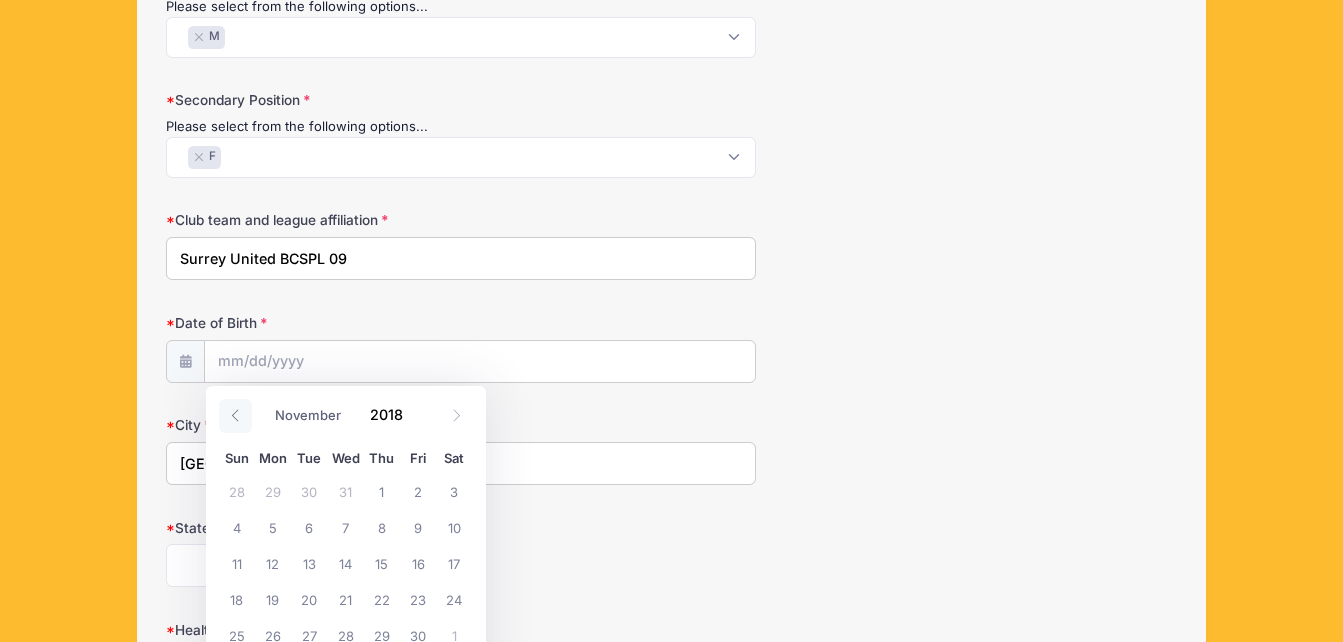 click 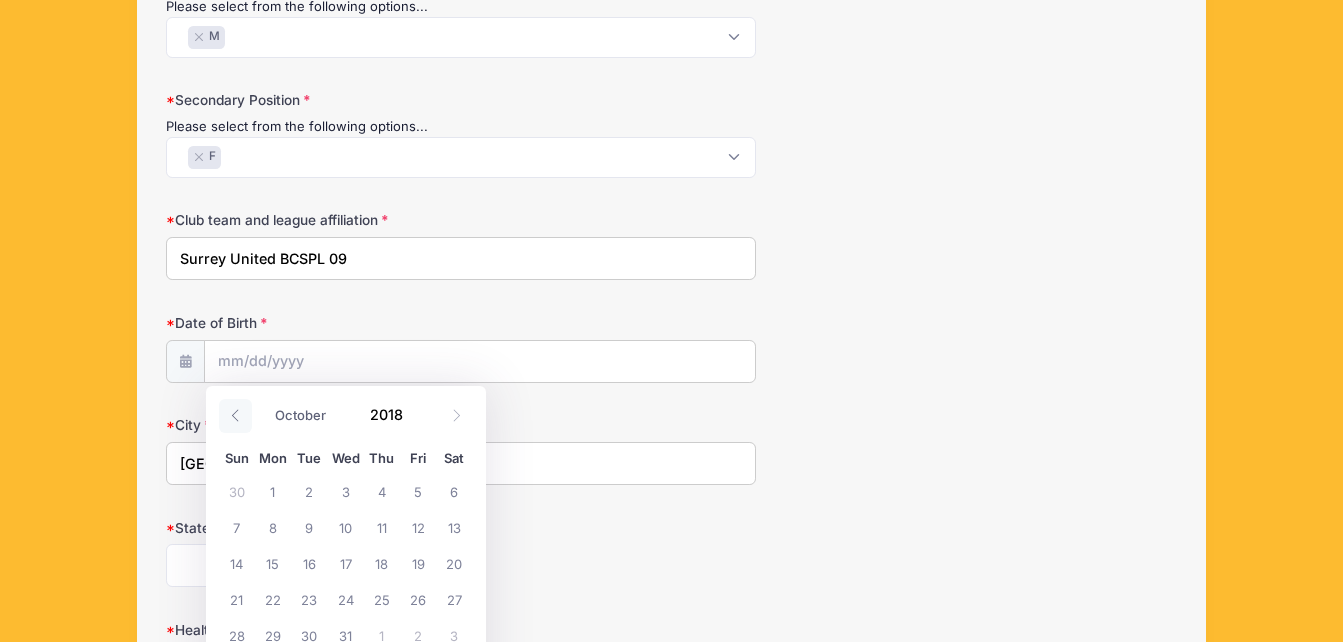 click 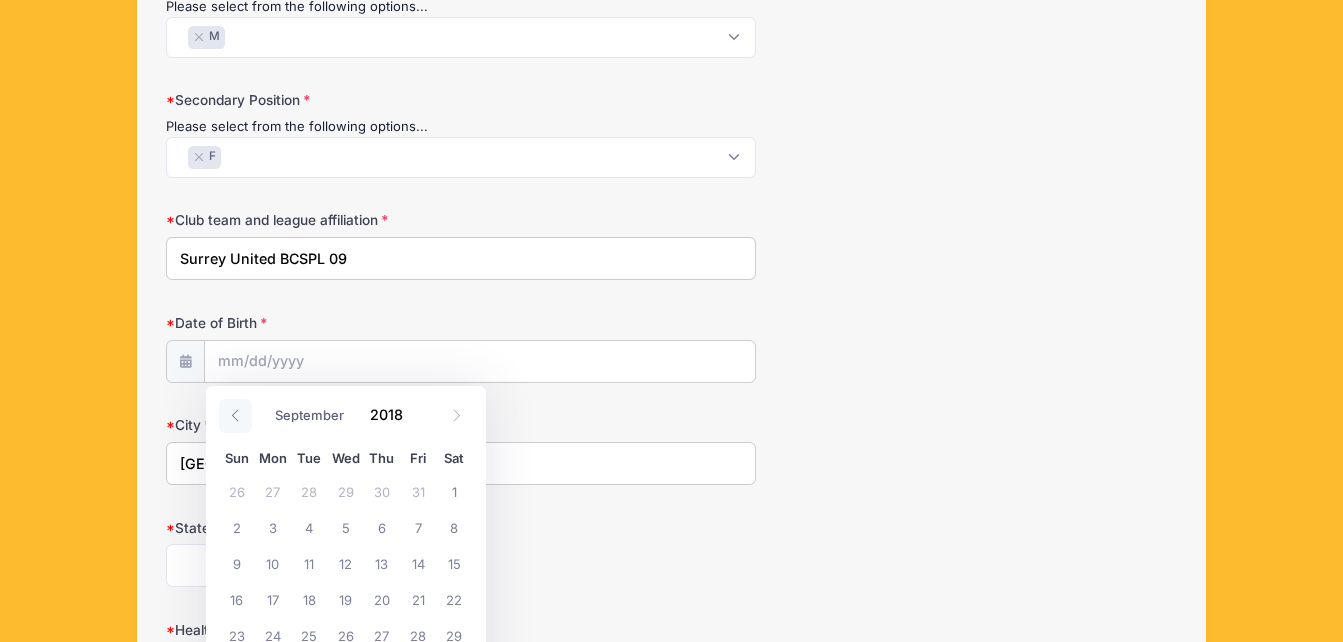 click 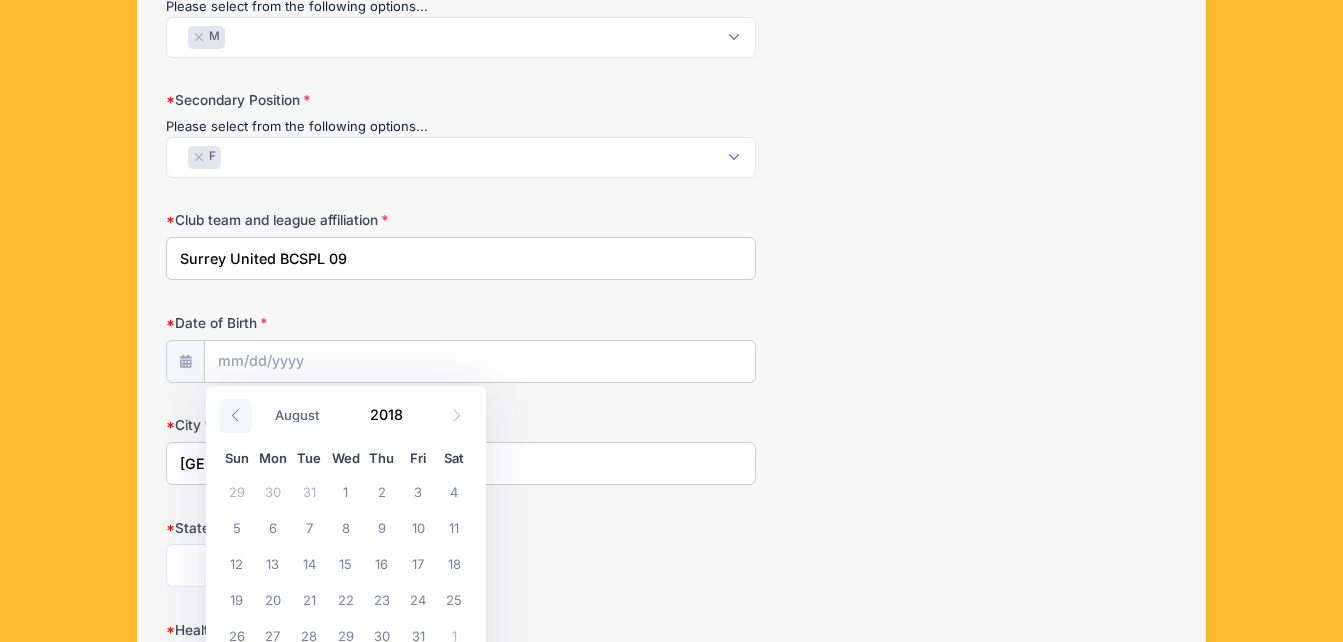 click 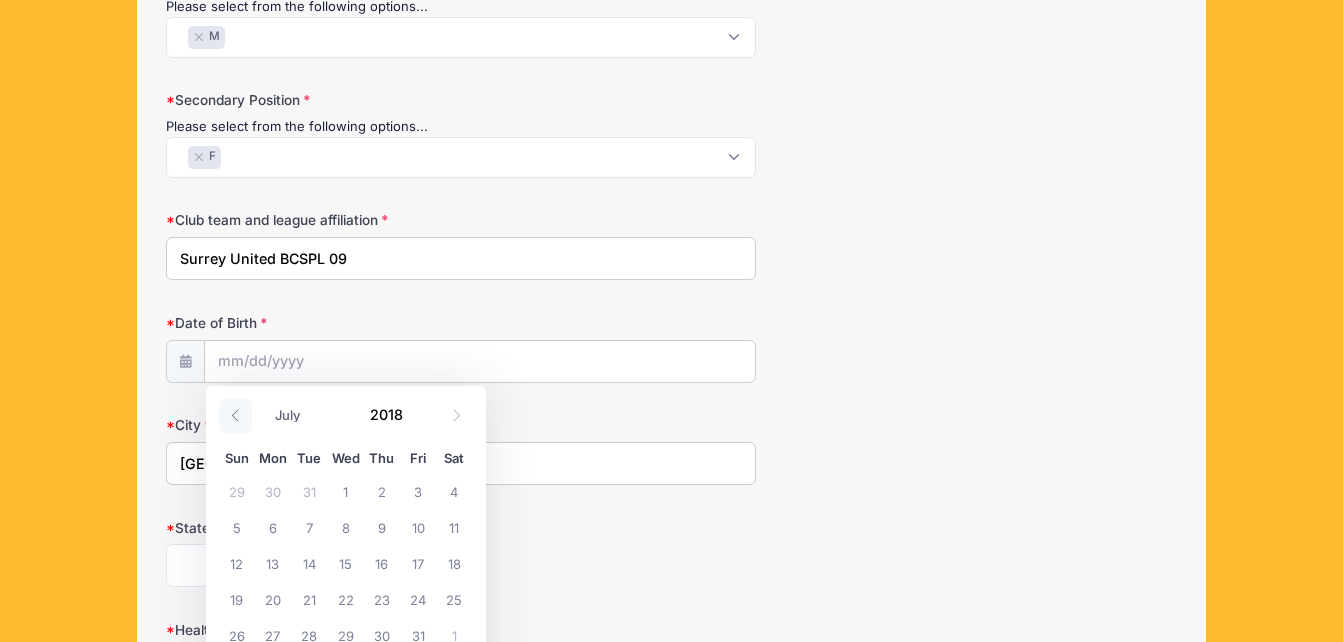 click 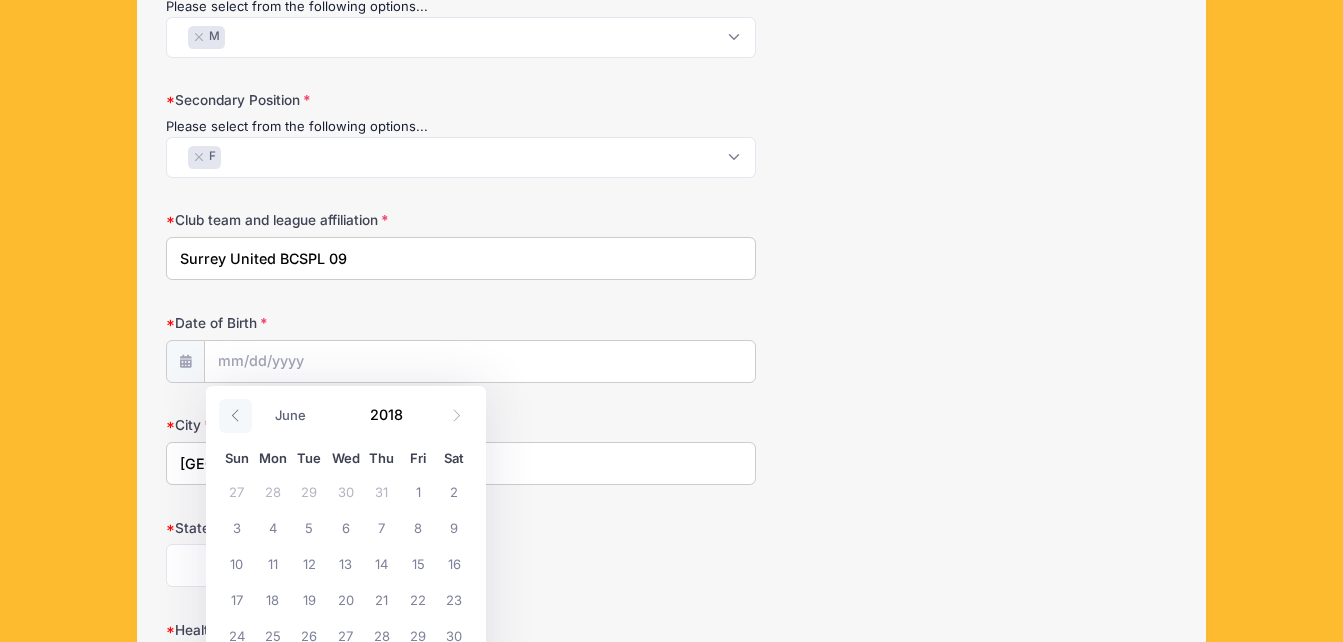 click 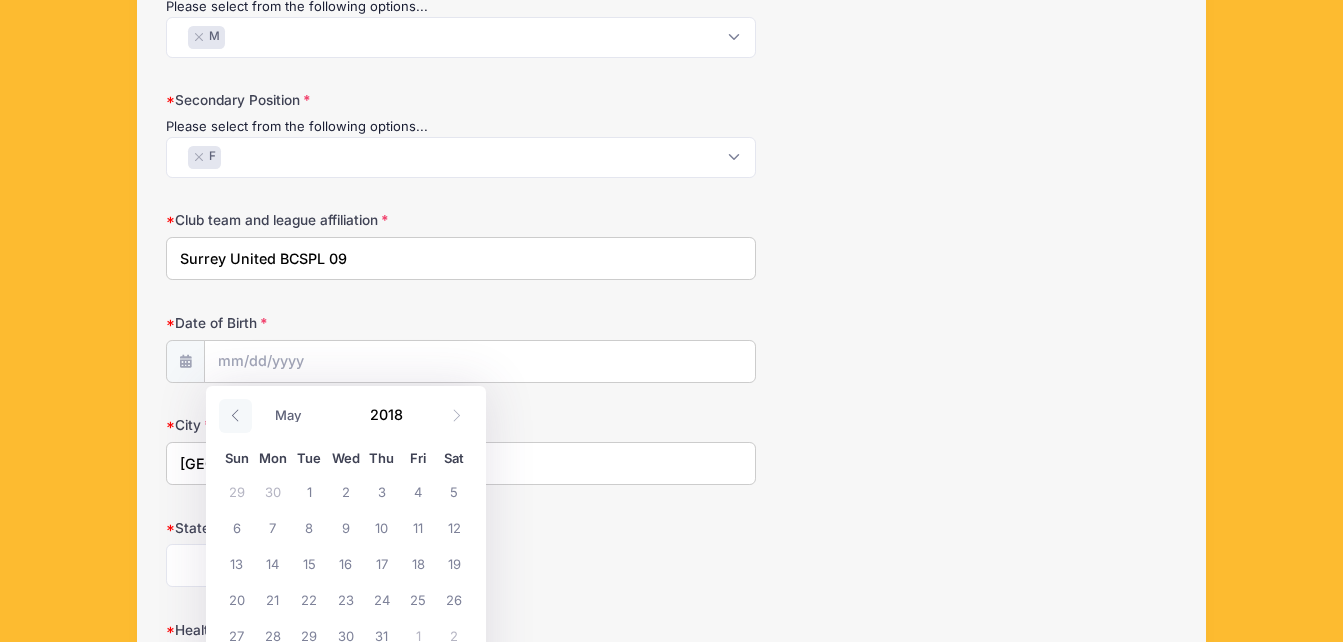 click 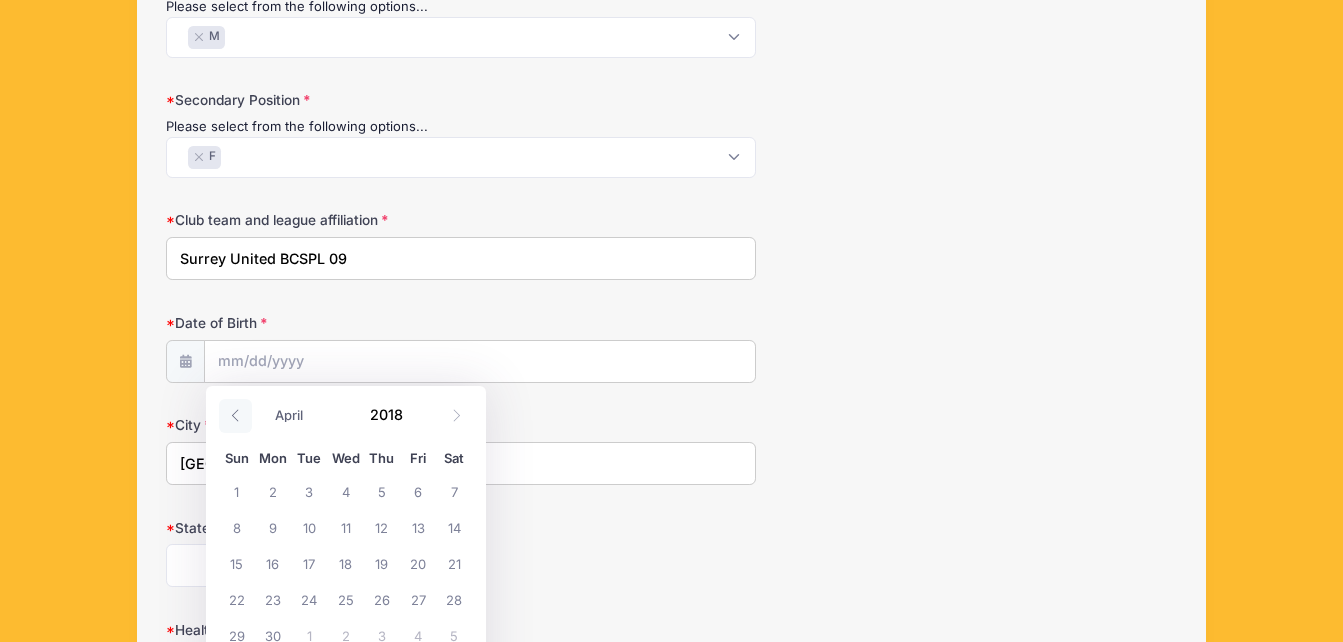 click 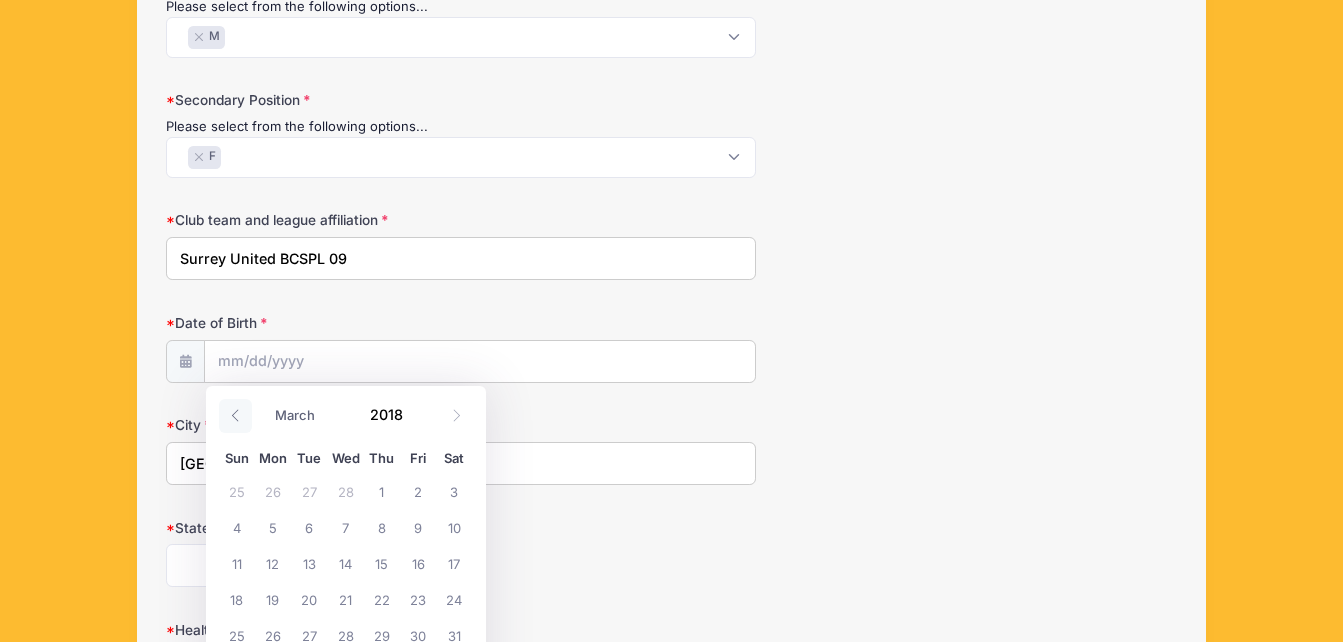 click 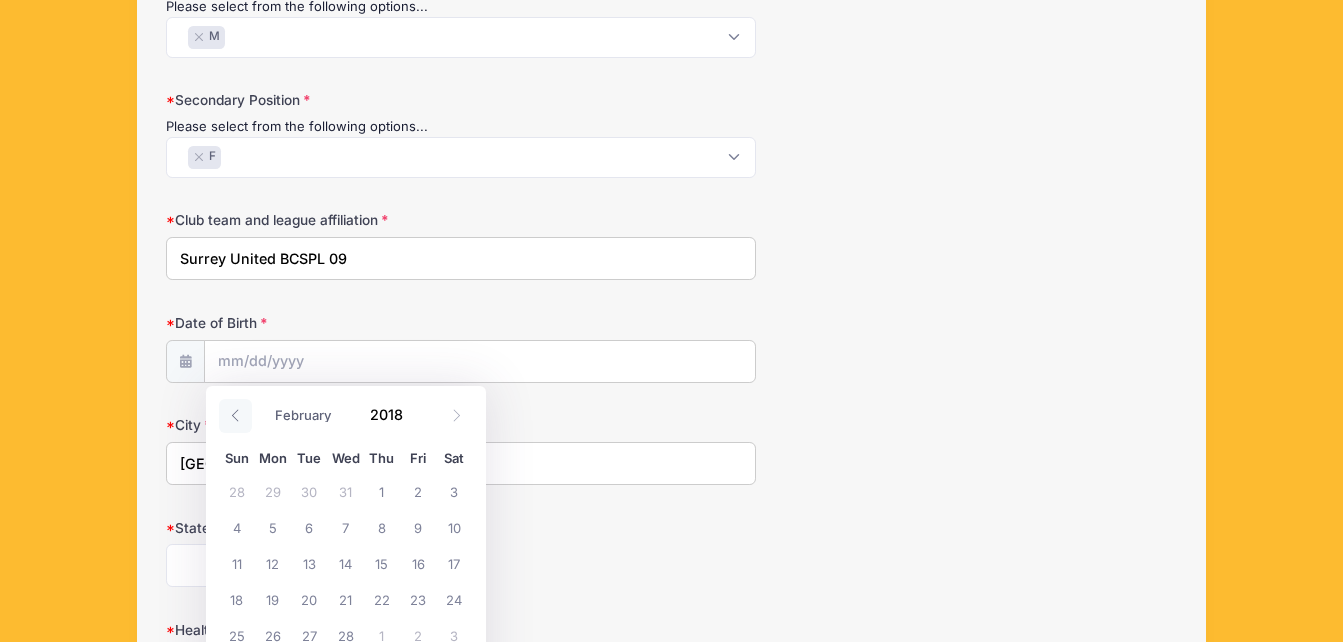 click 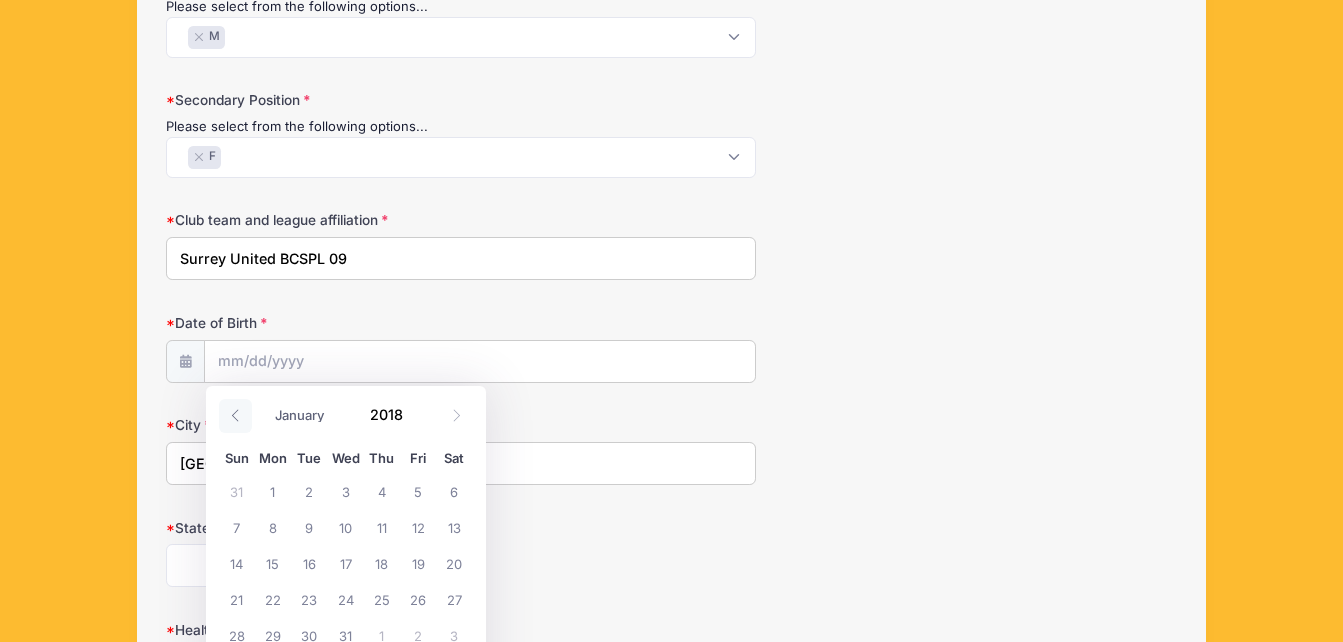 click 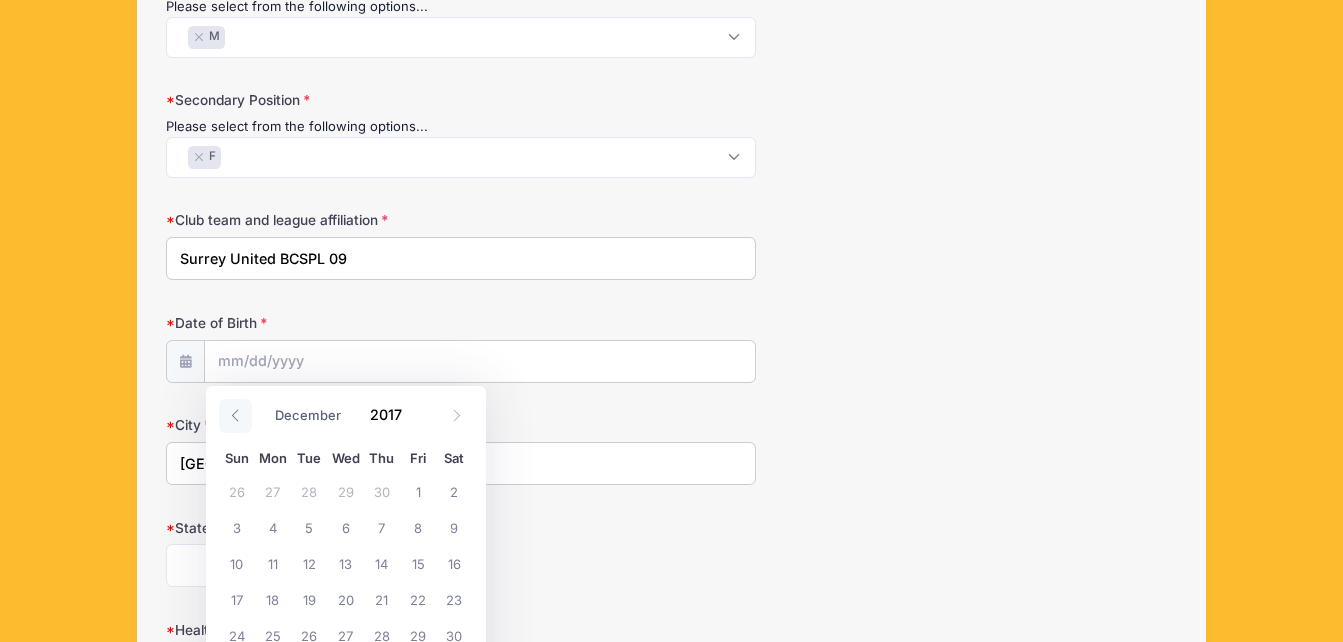 click 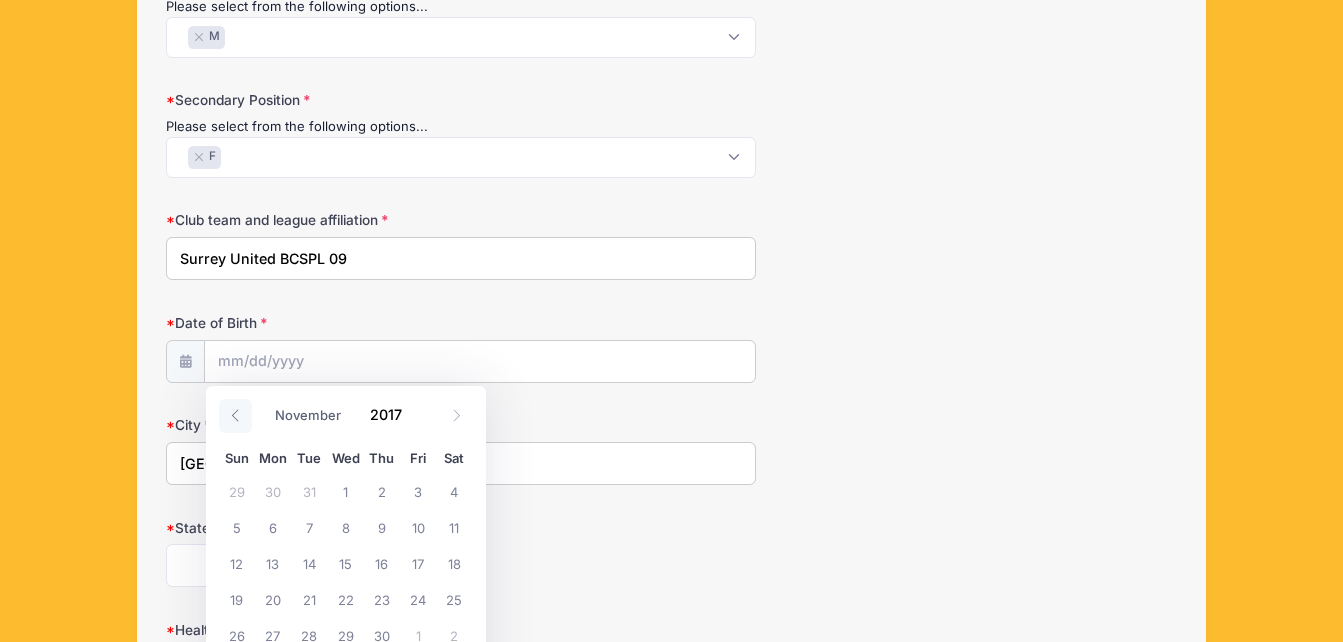 click 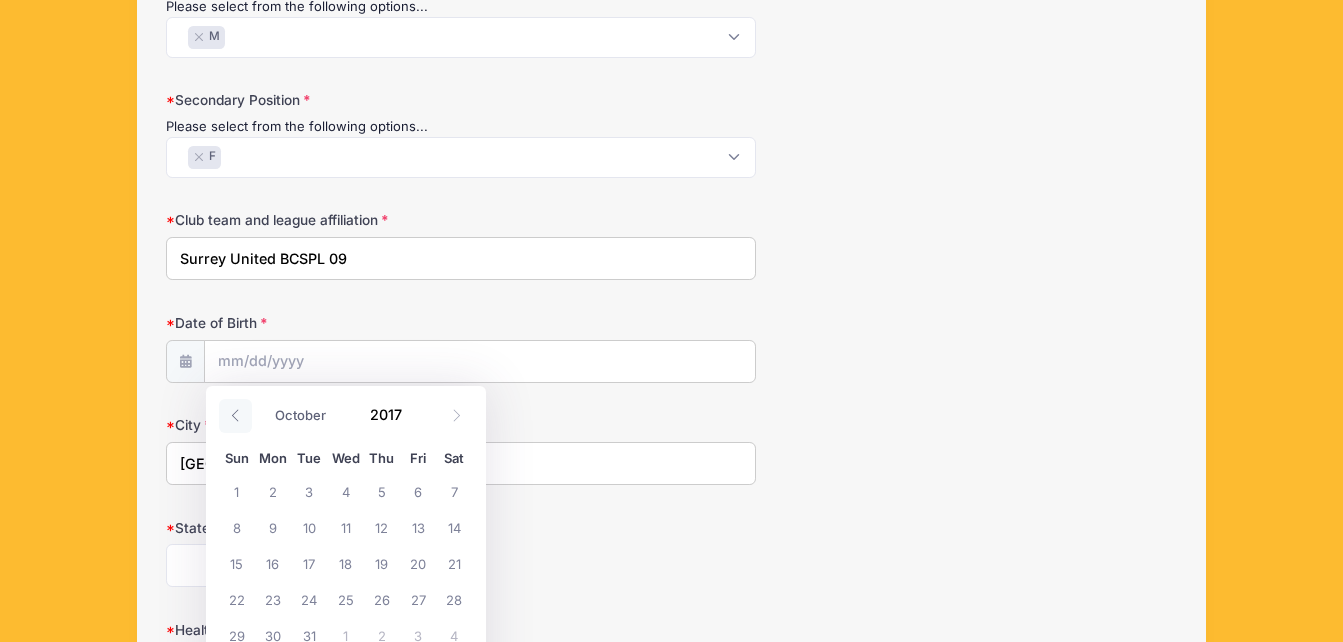 click 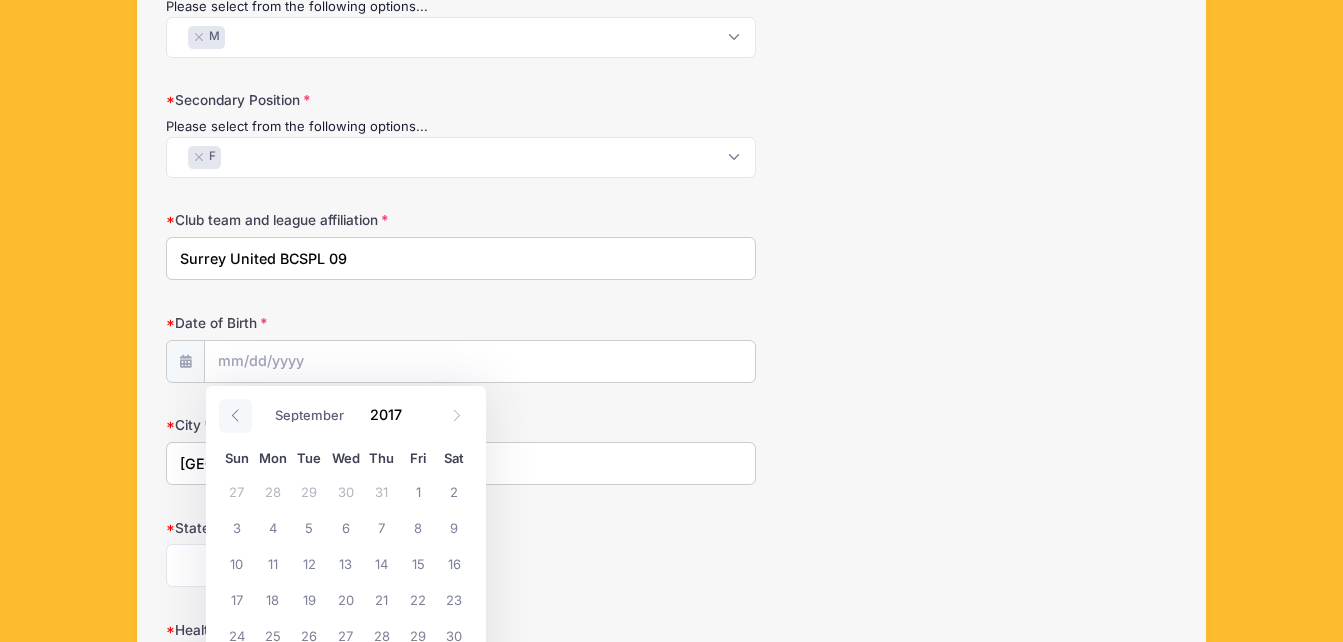 click 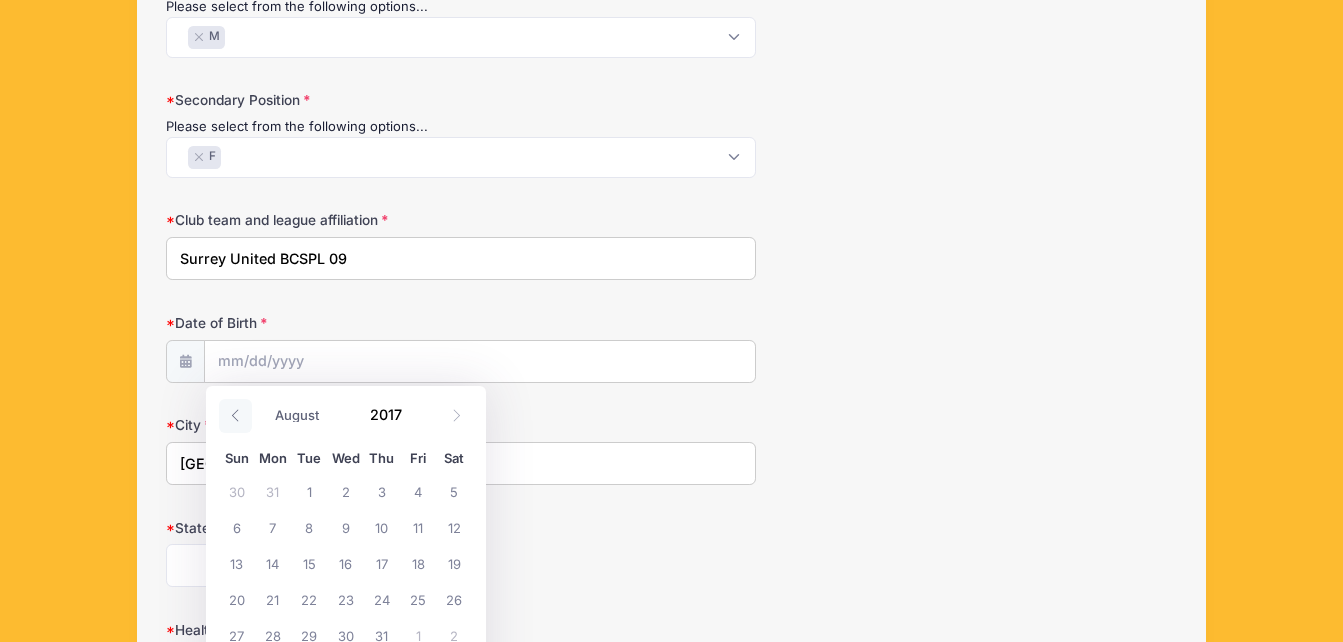 click 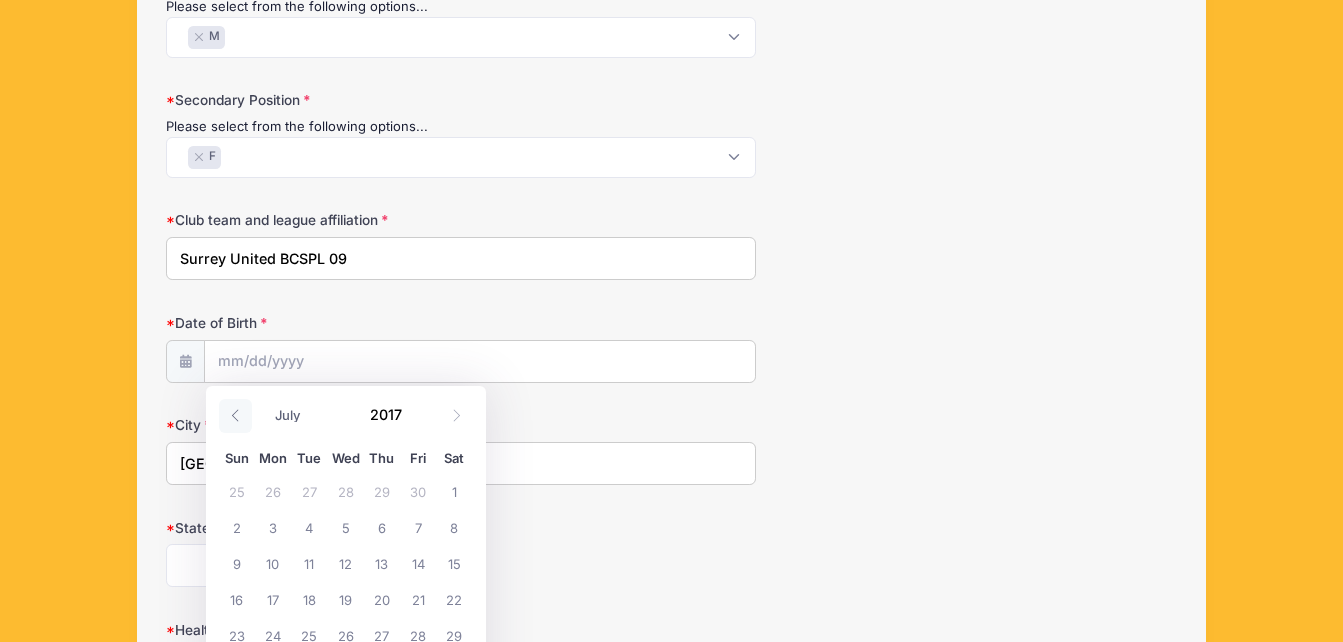 click 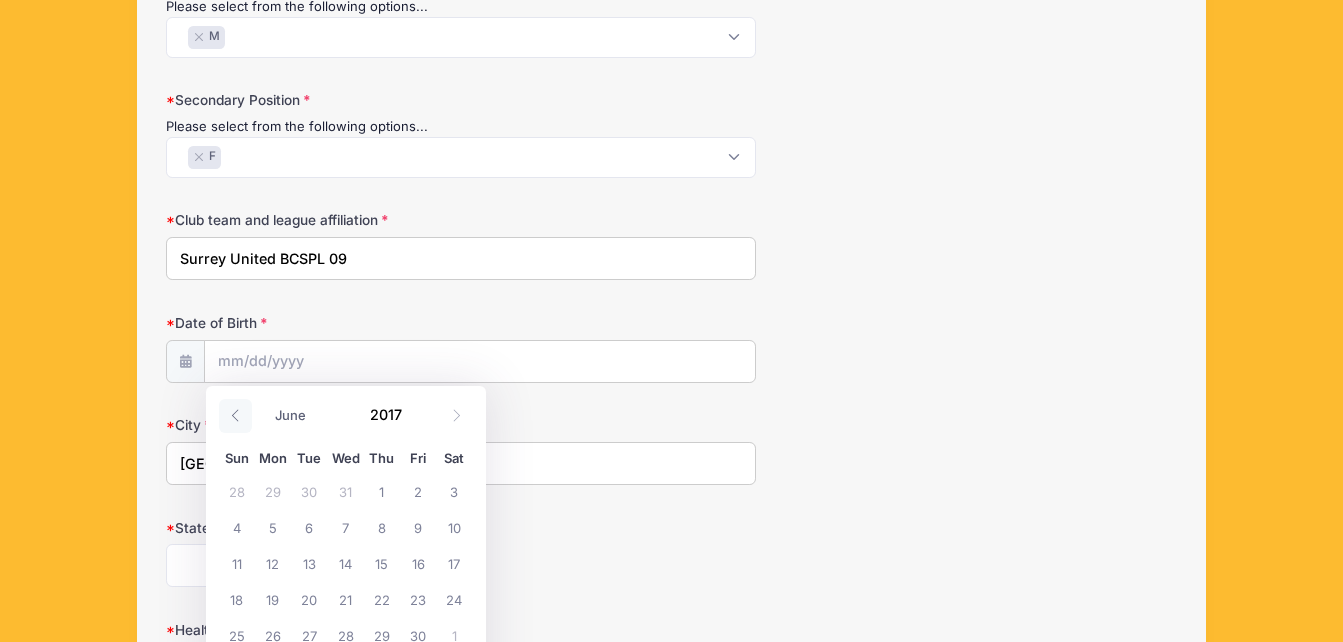 click 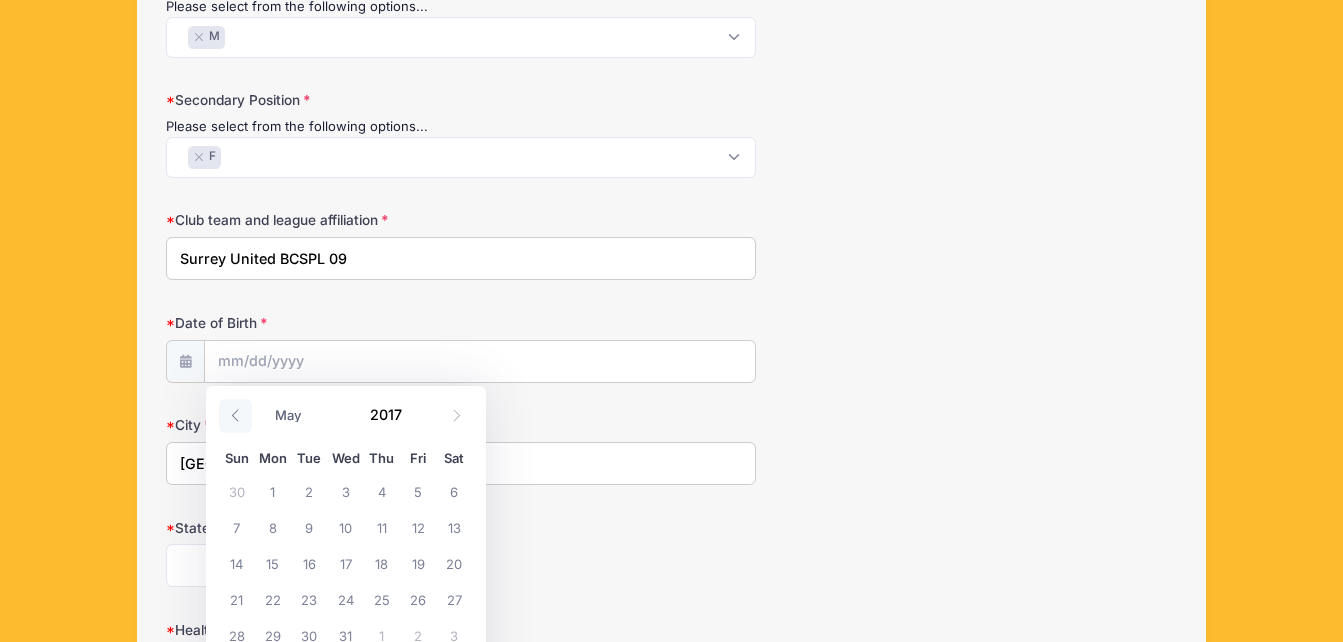 click 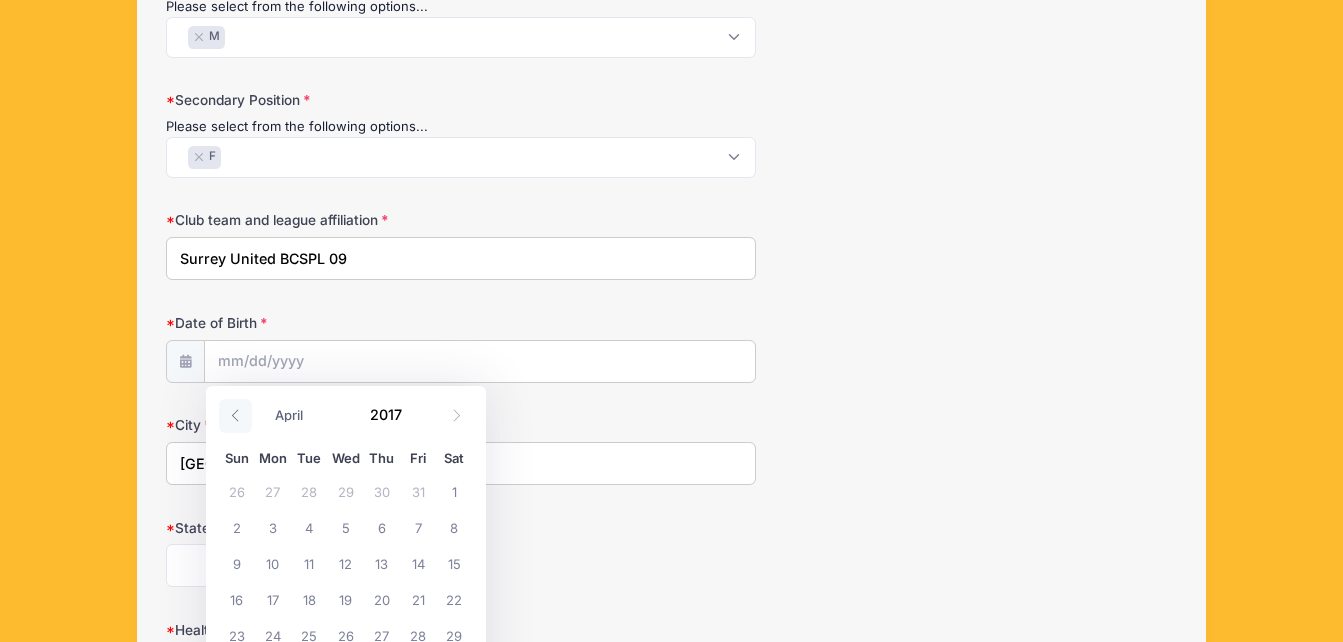 click 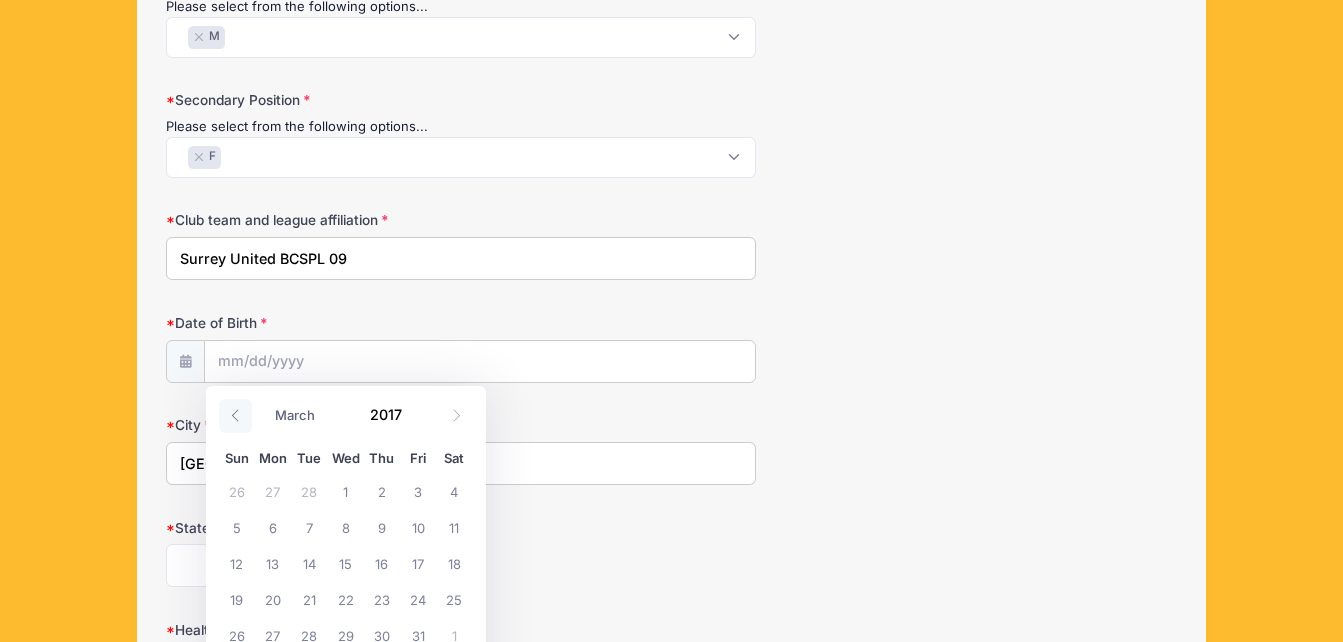 click 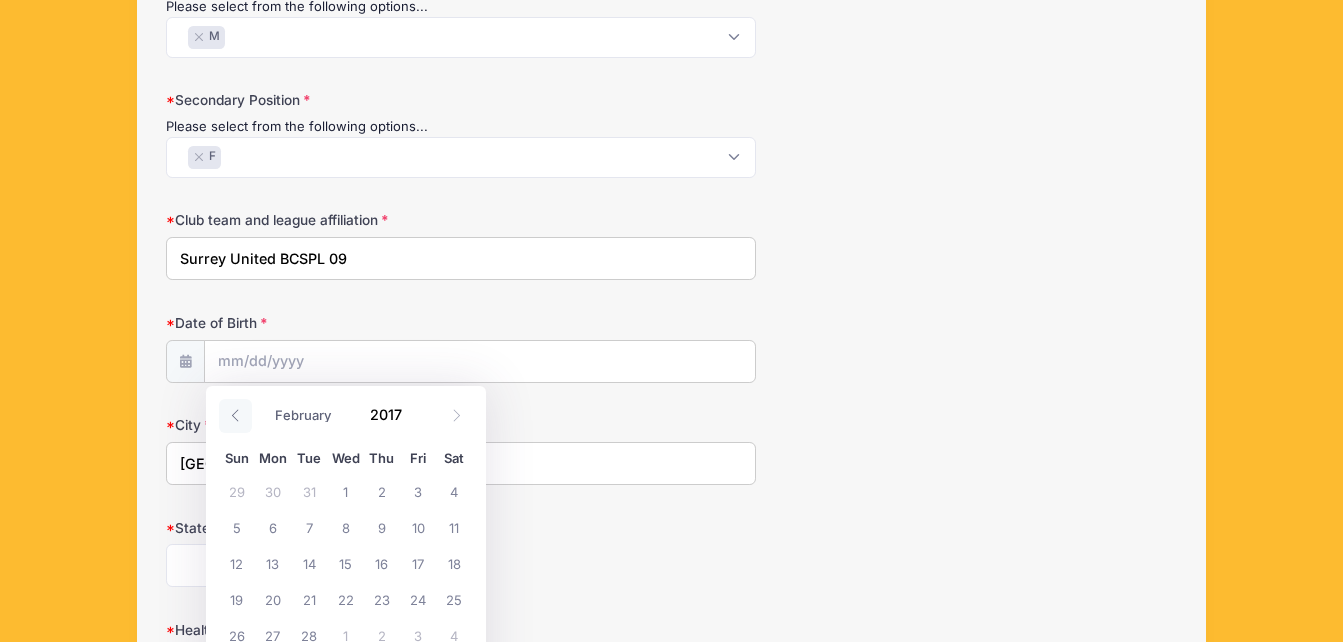 click 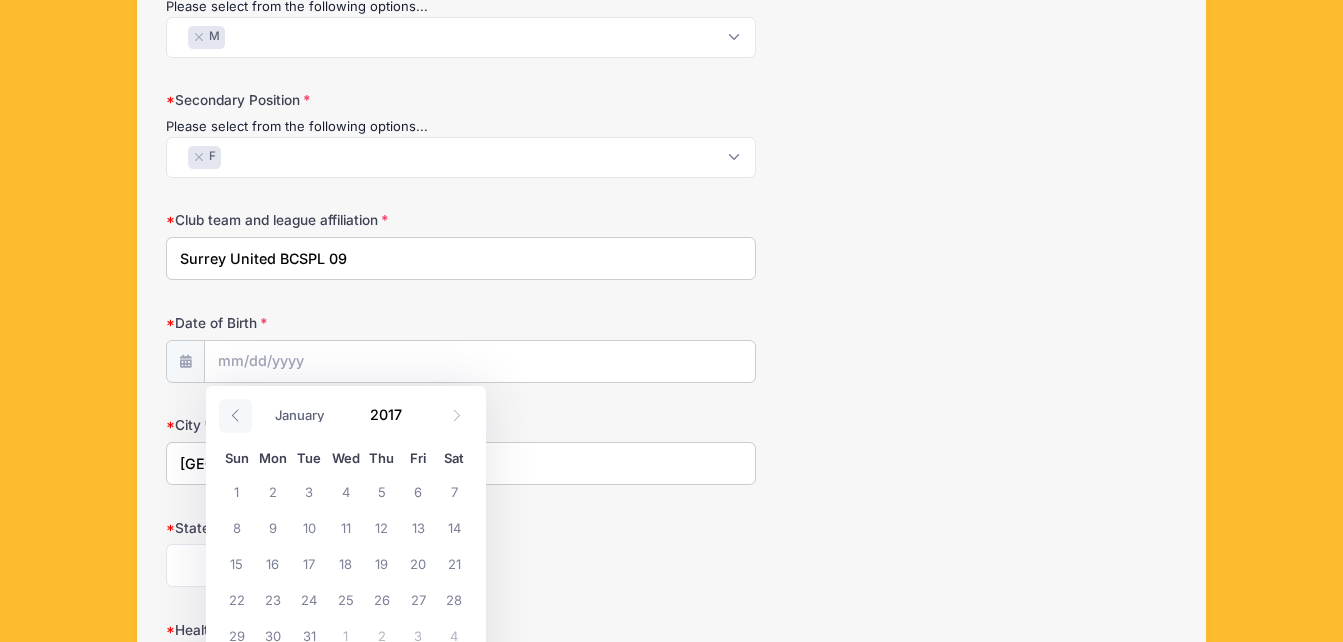 click 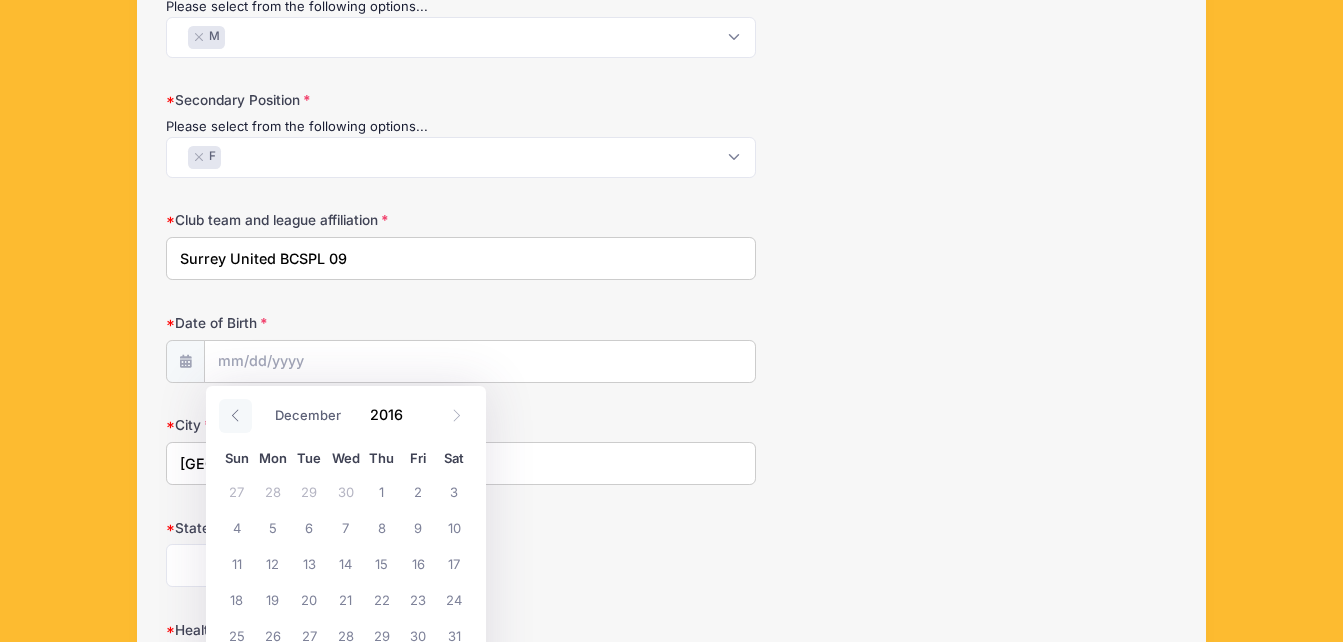 click 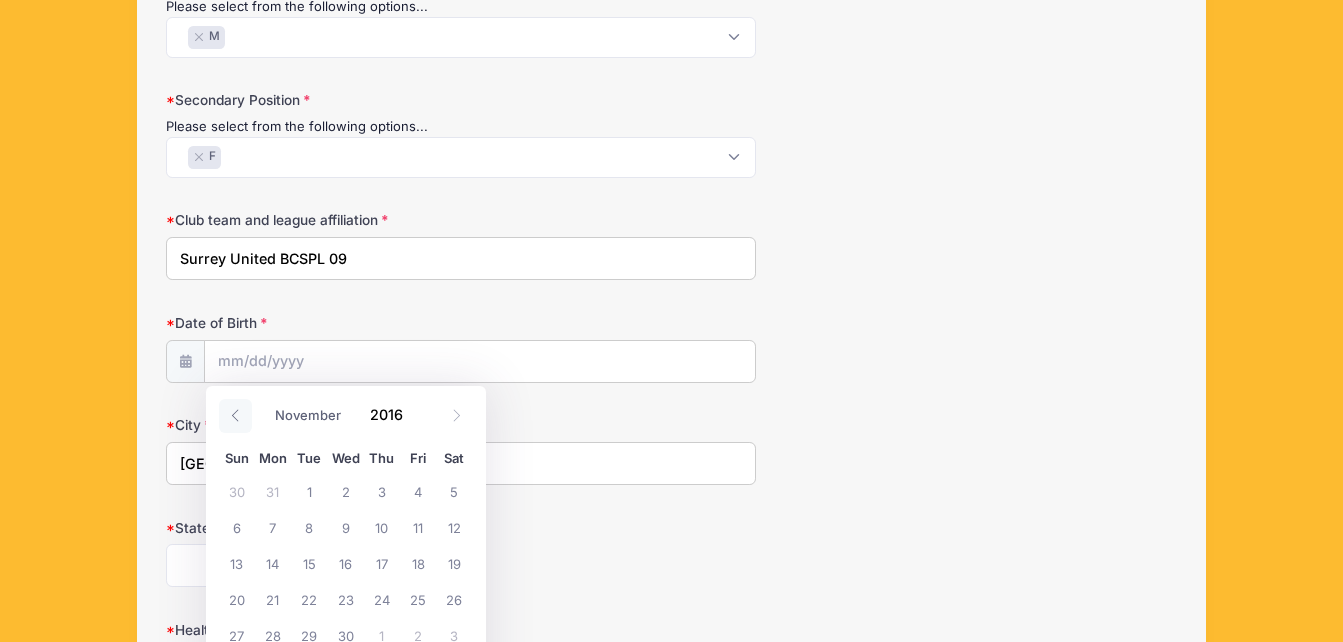 click 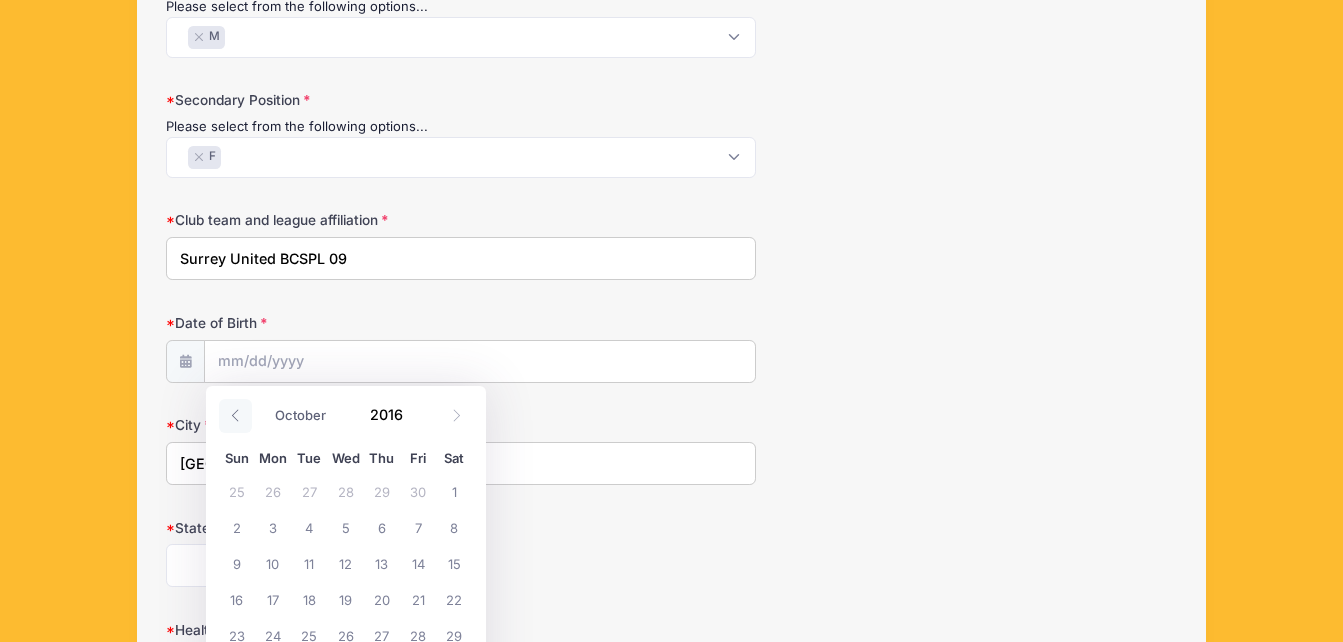 click 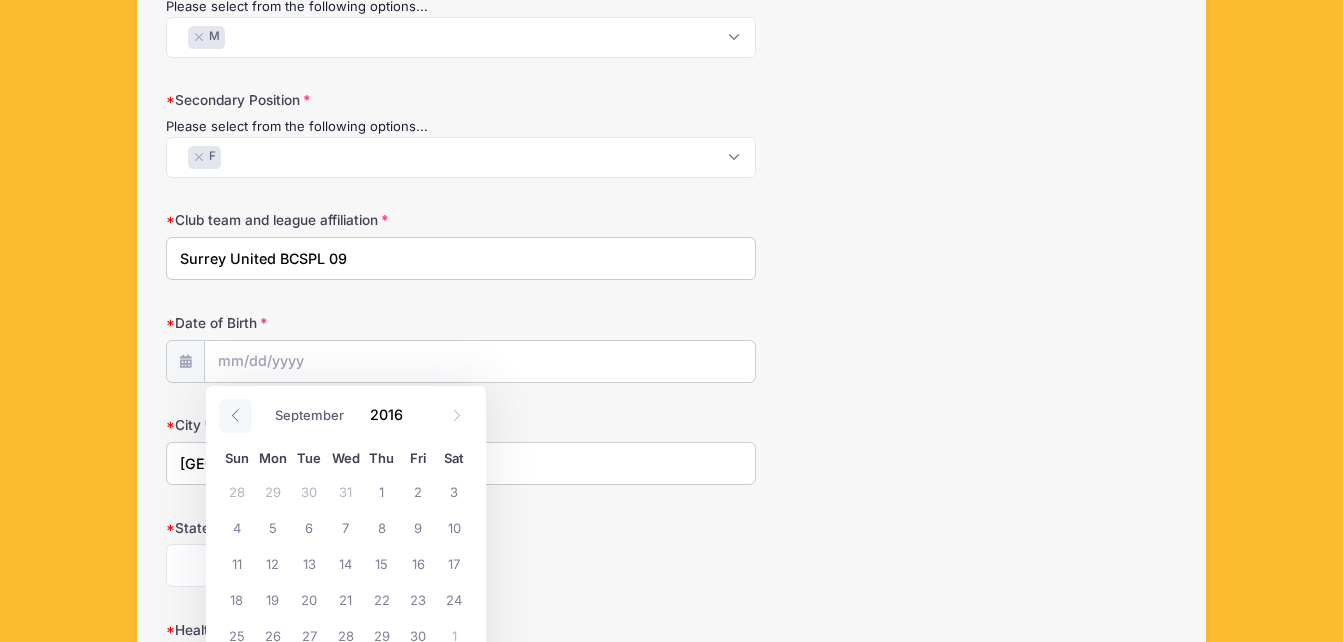 click 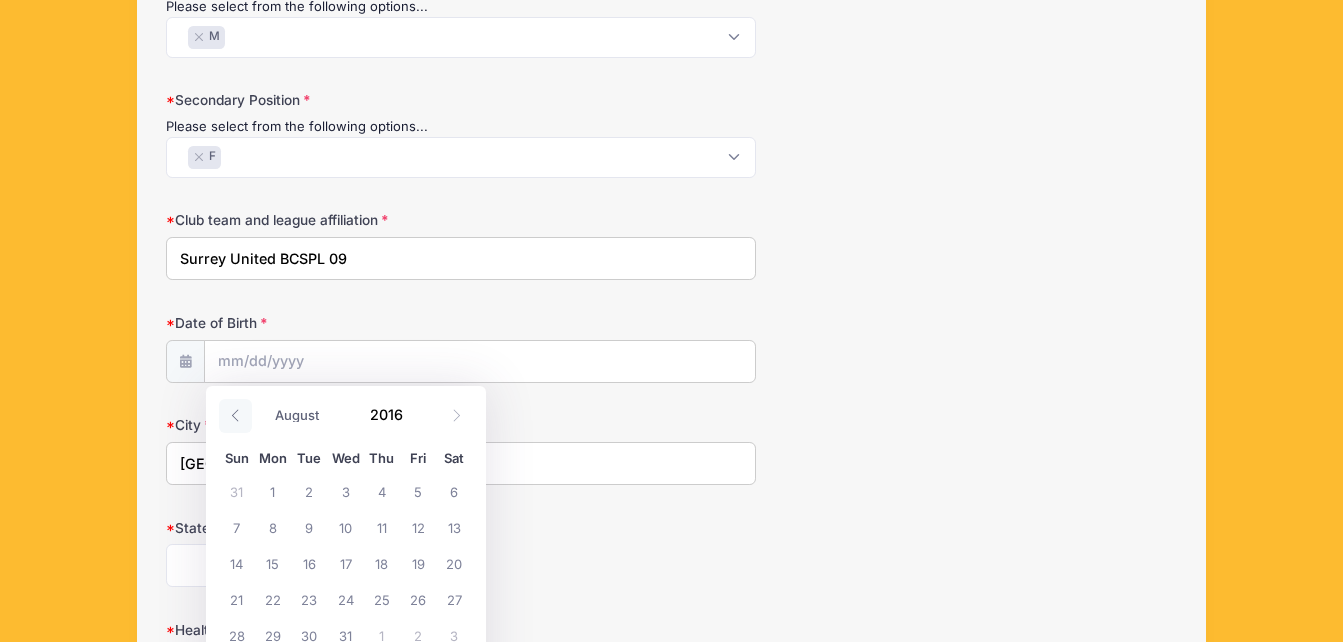 click 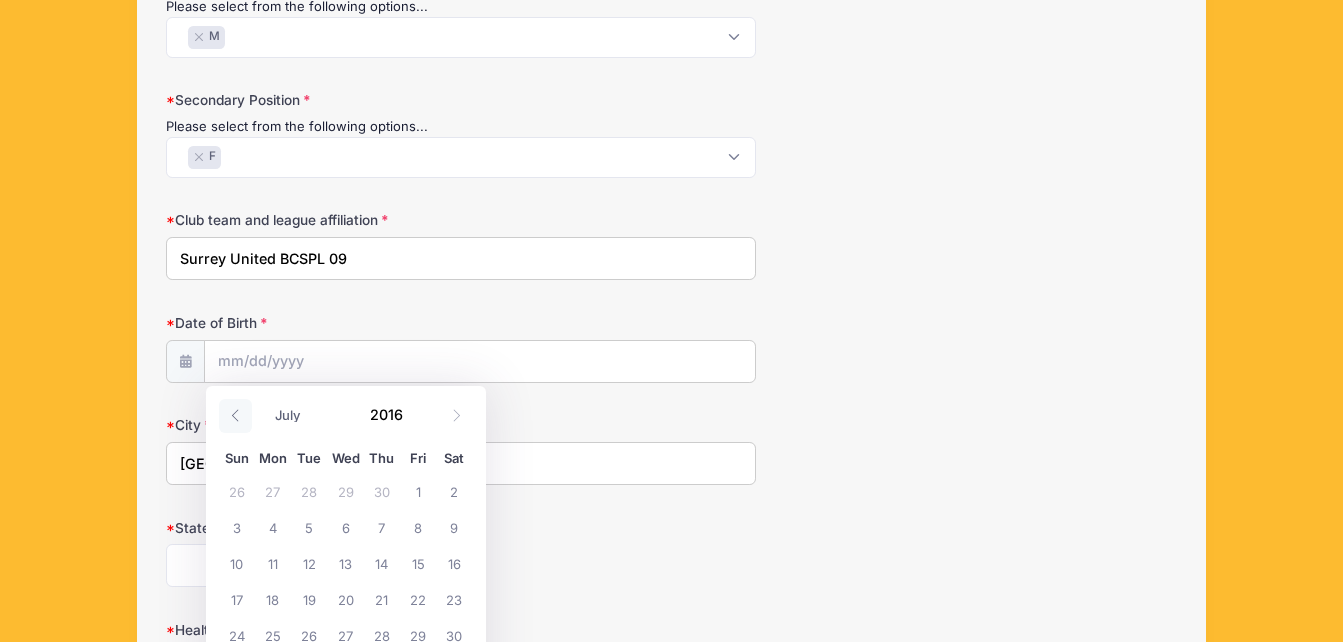 click 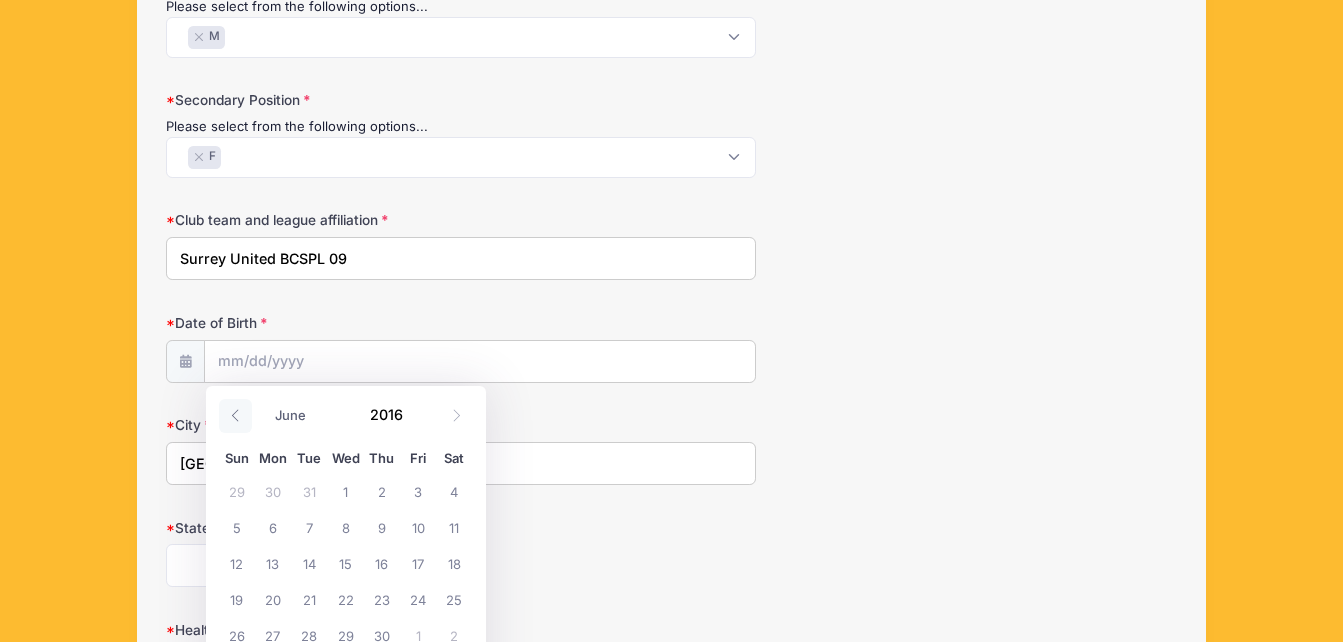 click 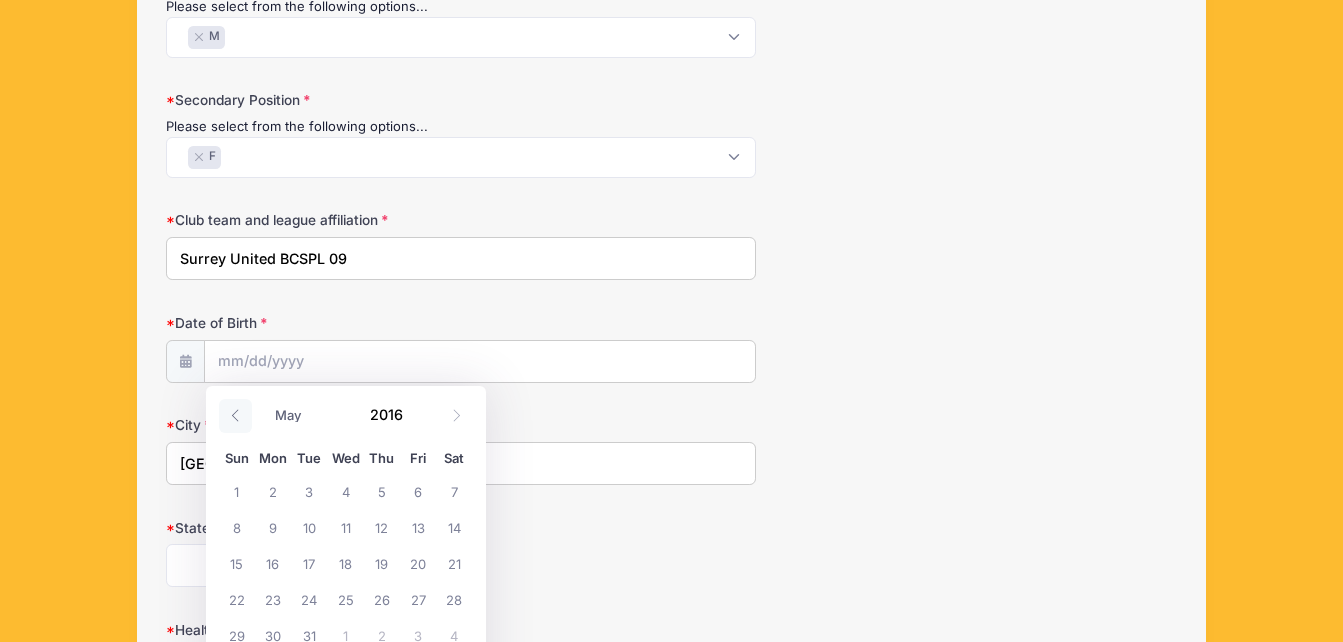 click 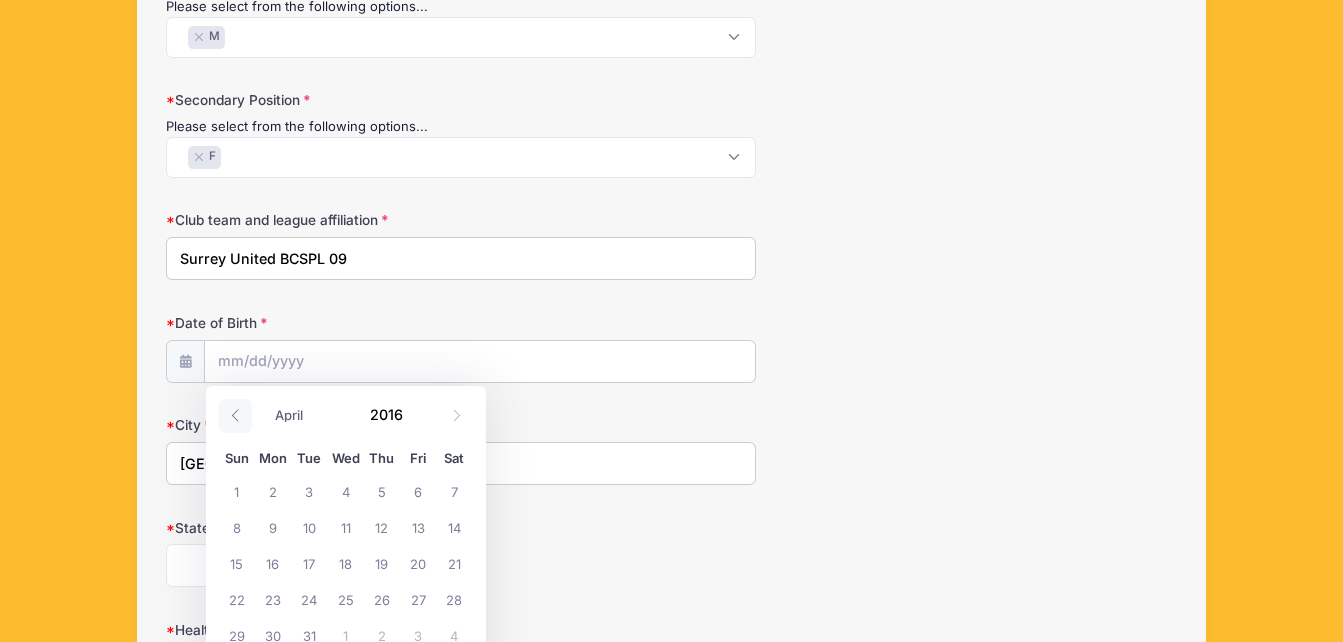 click 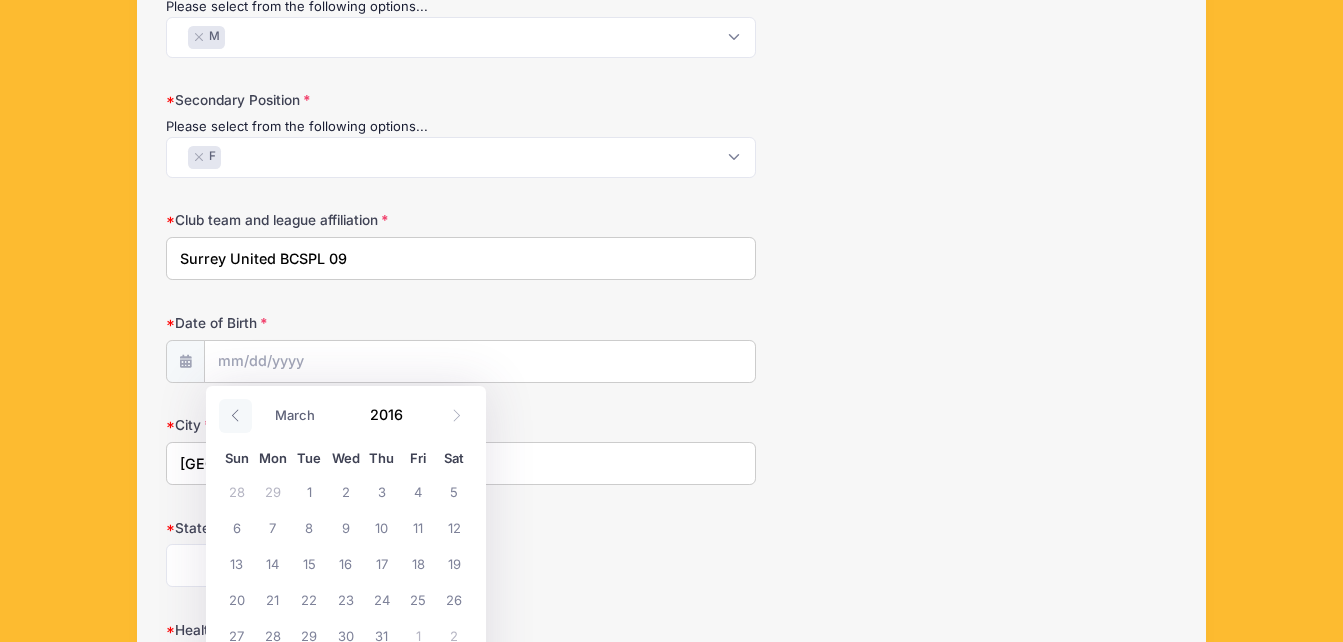 click 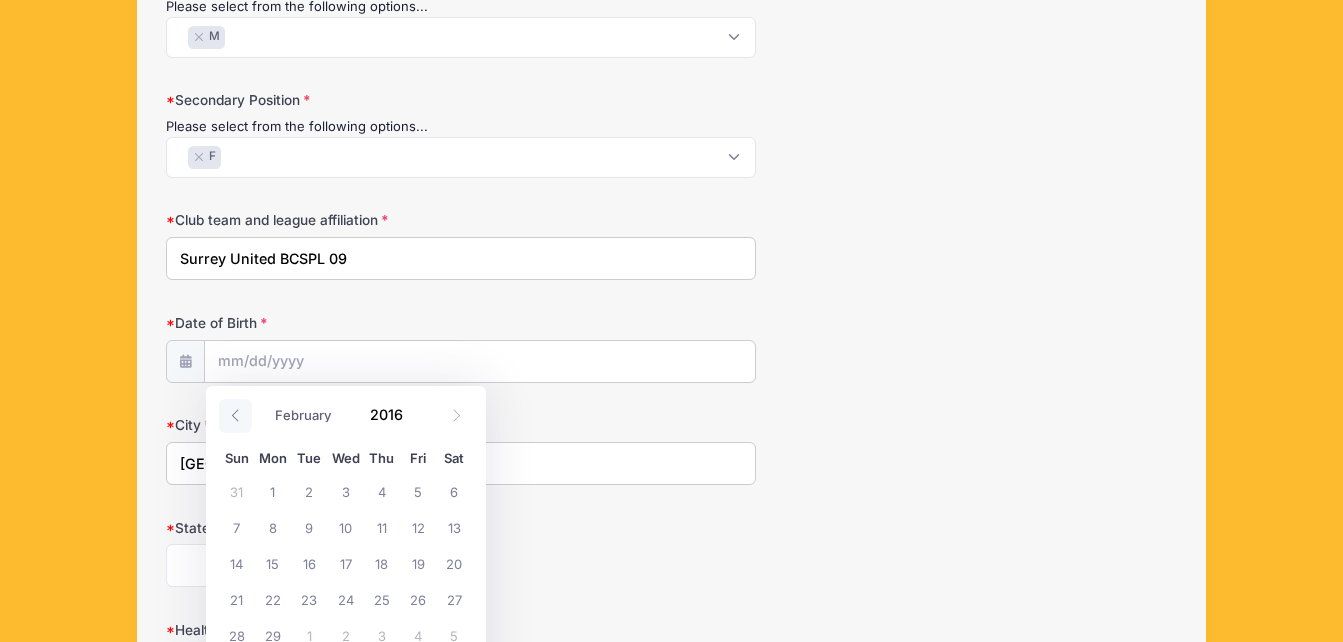 click 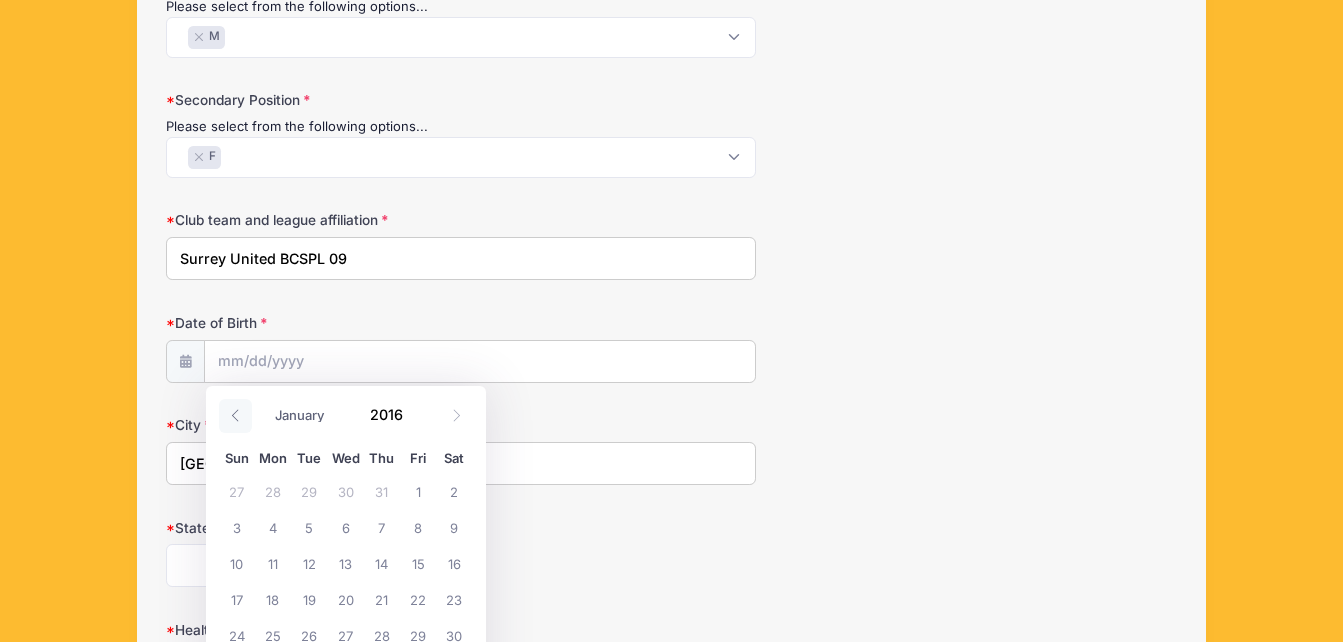 click 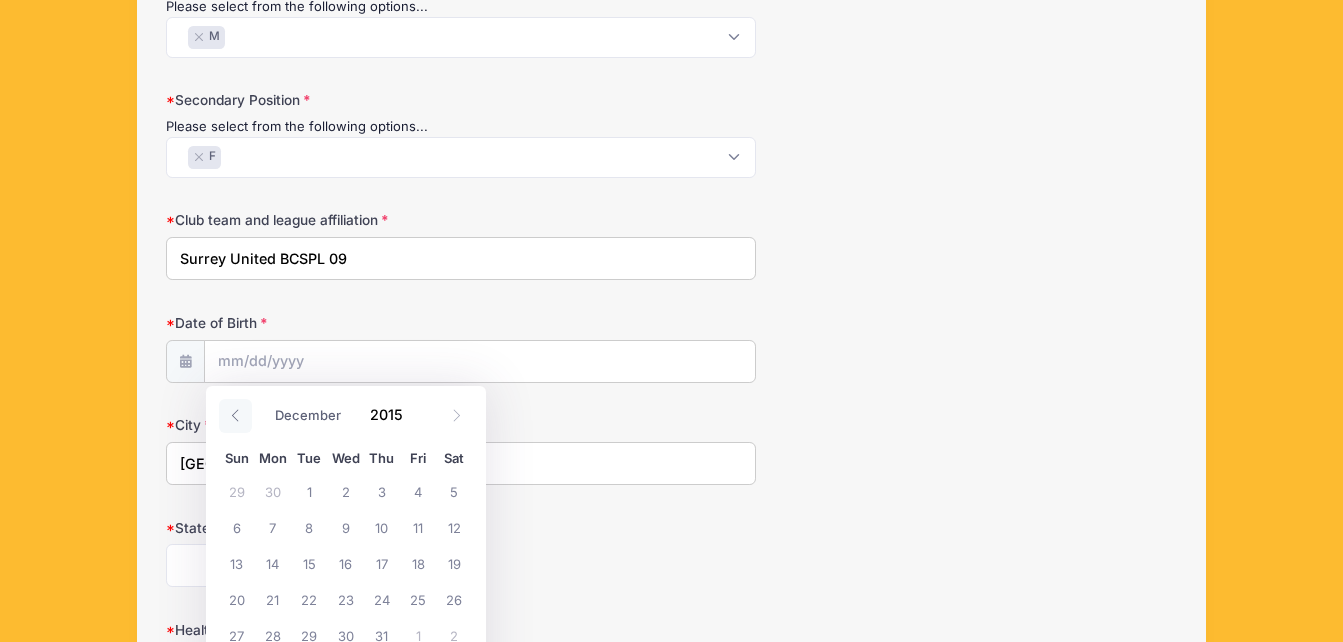 click 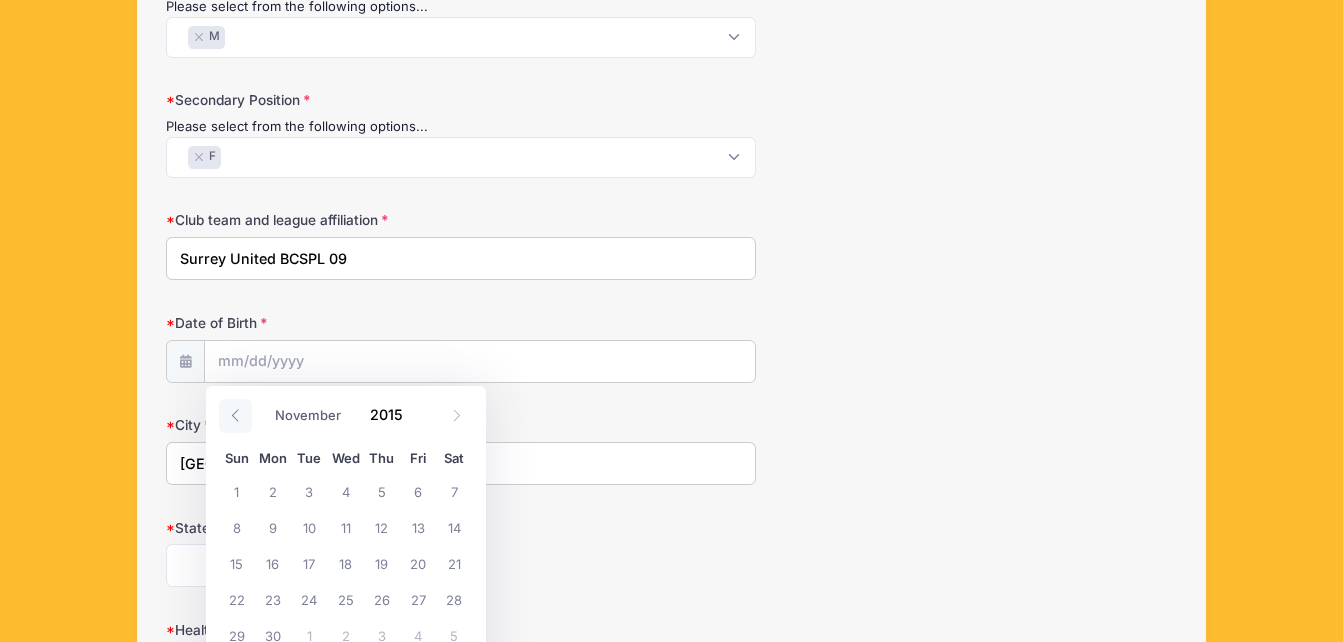 click 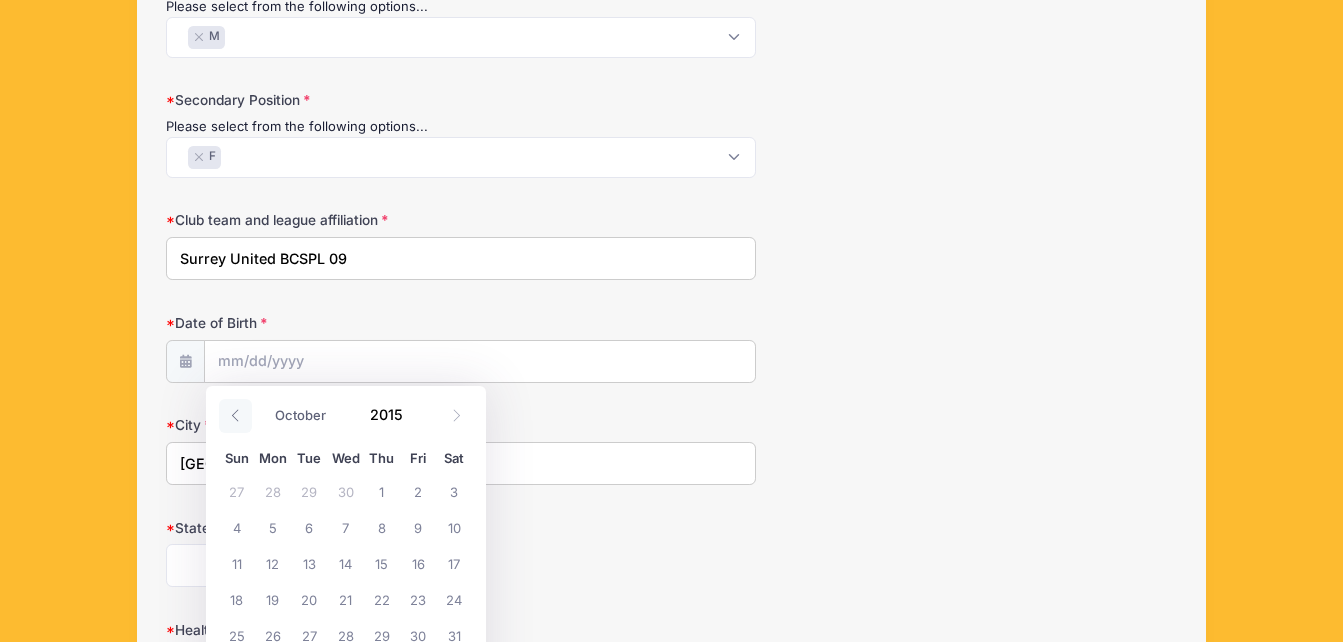 click 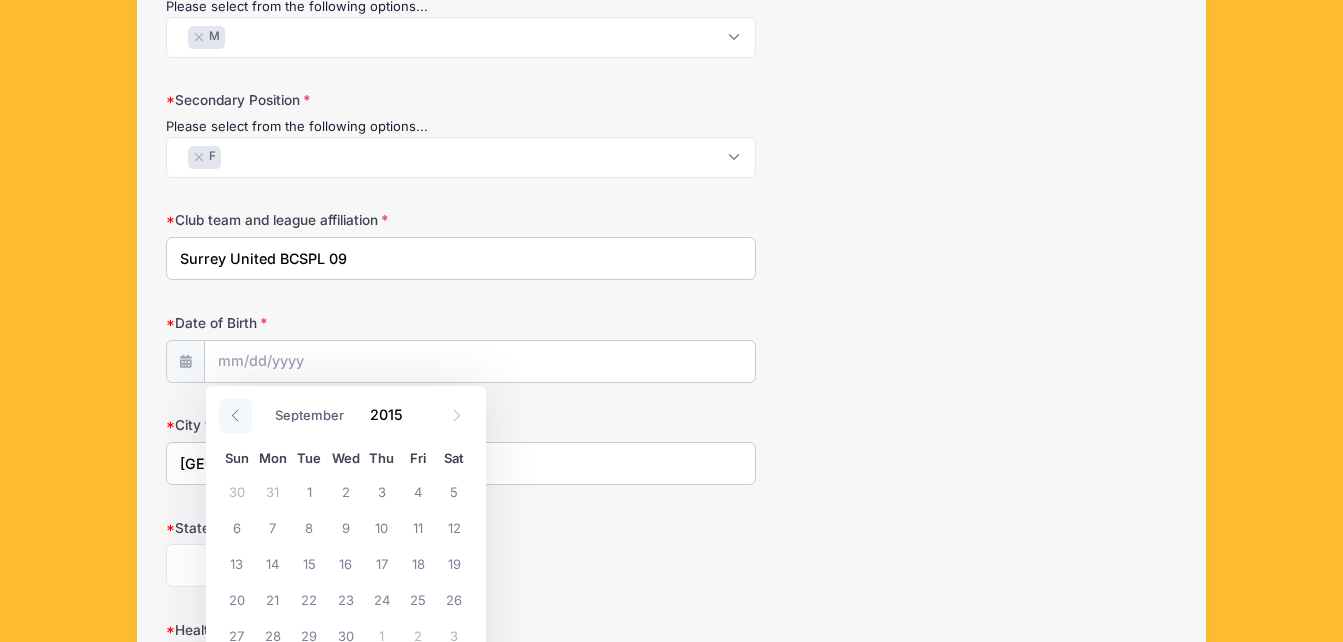 click 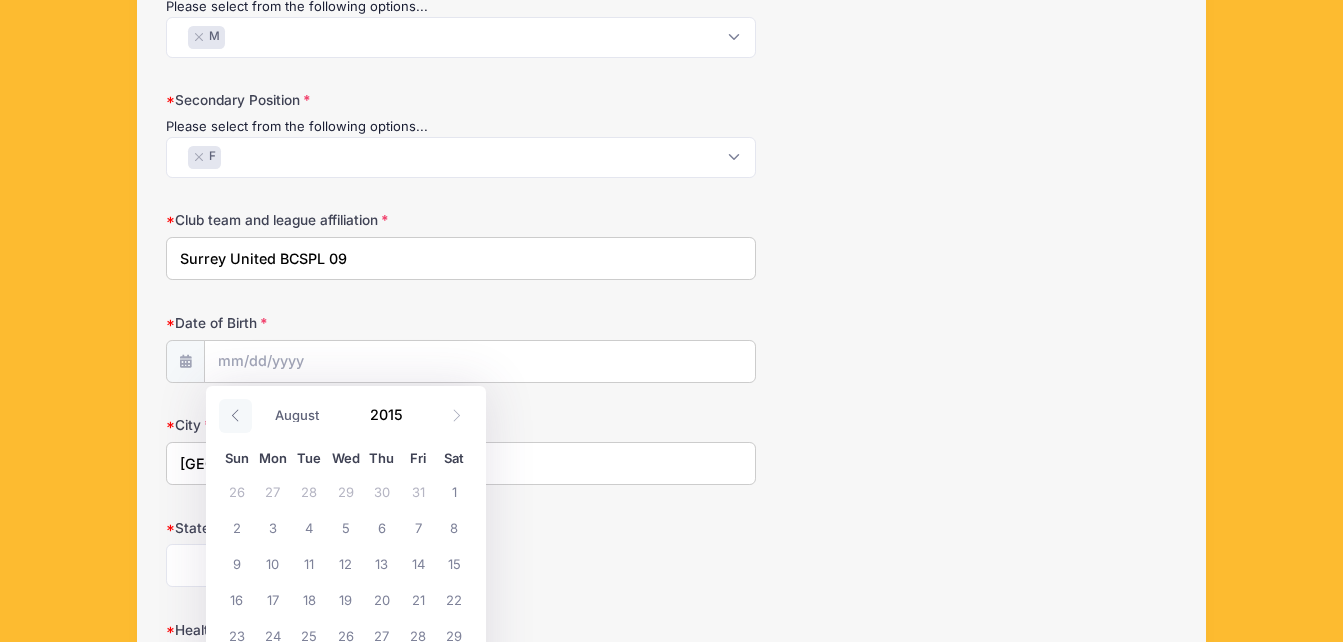 click 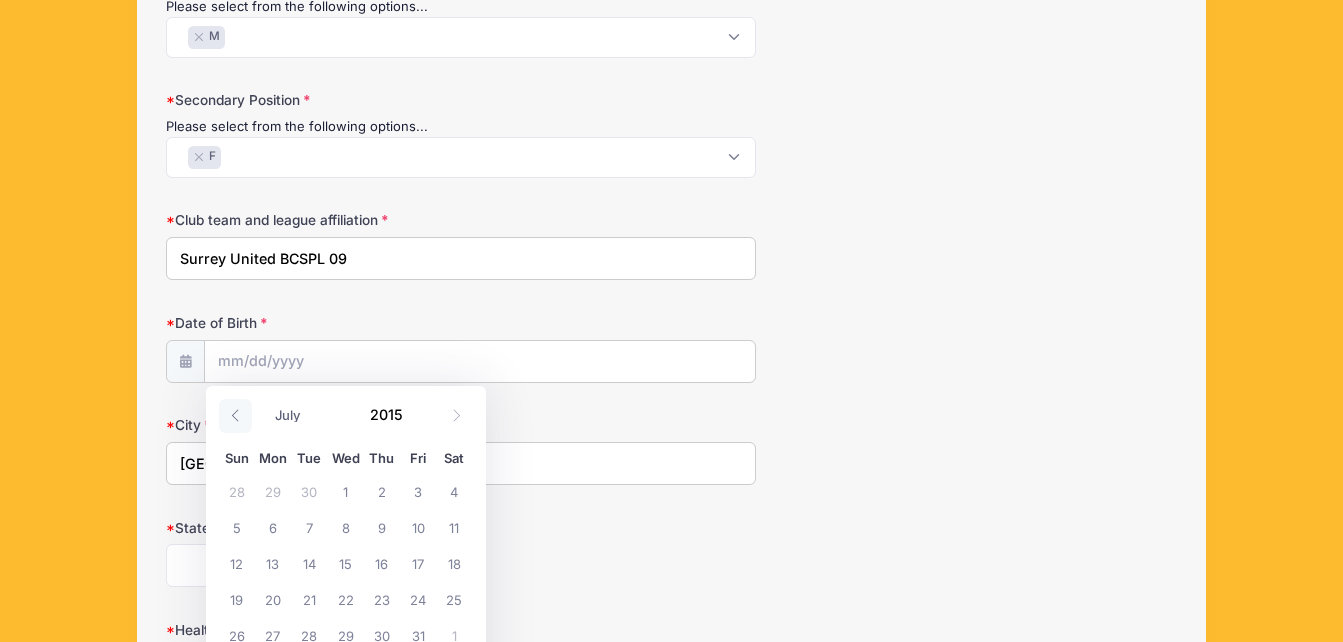 click 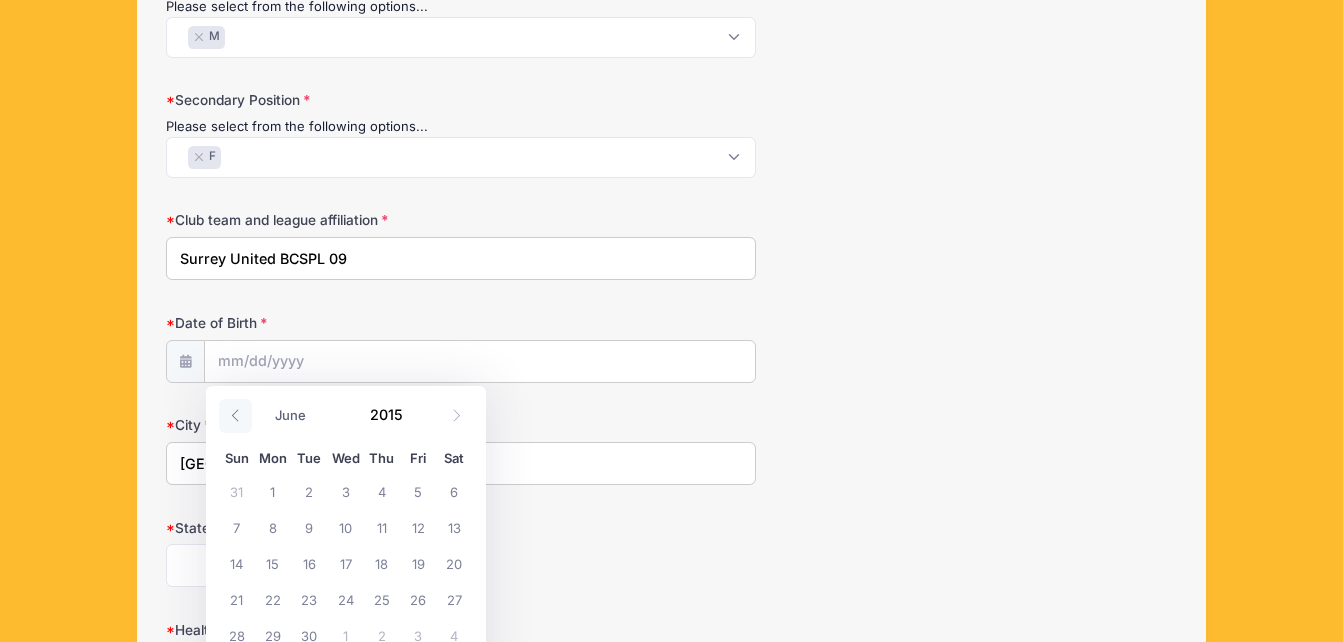 click 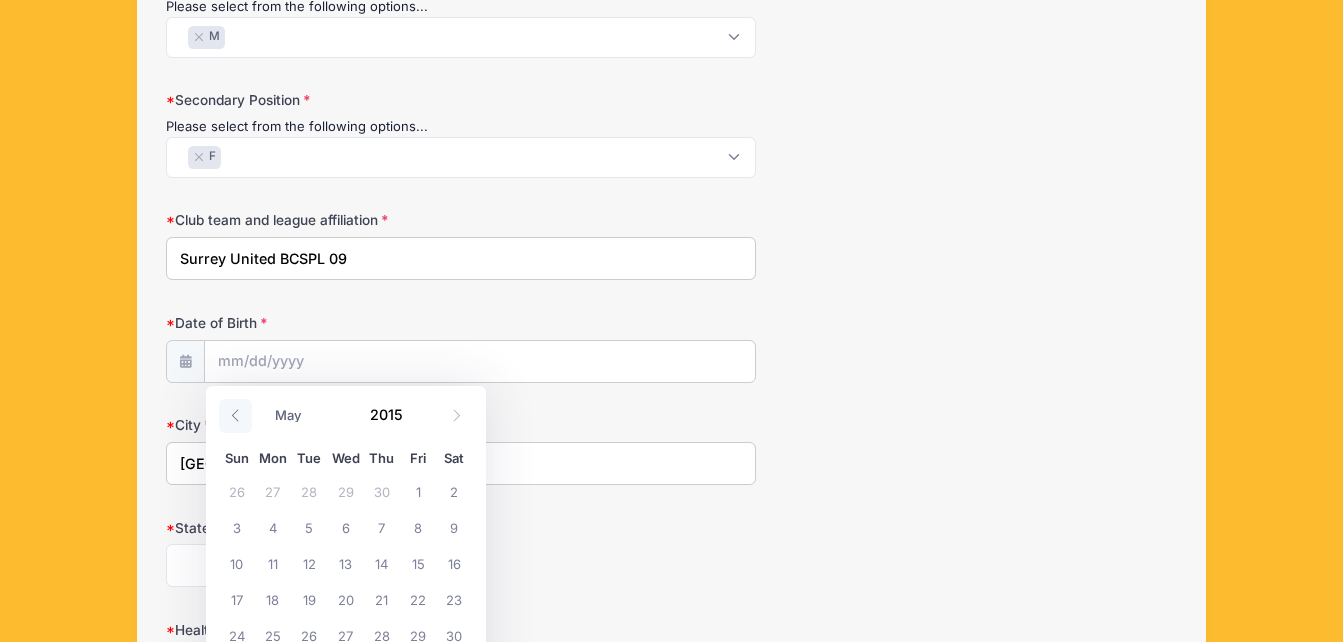 click 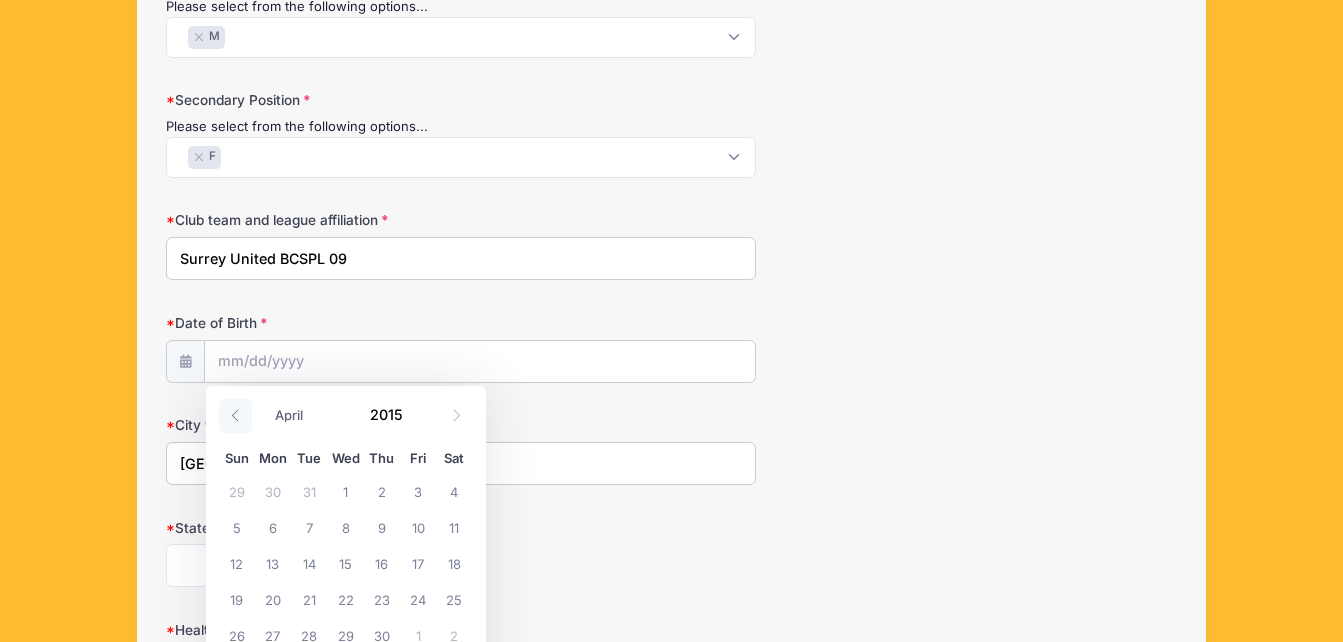 click 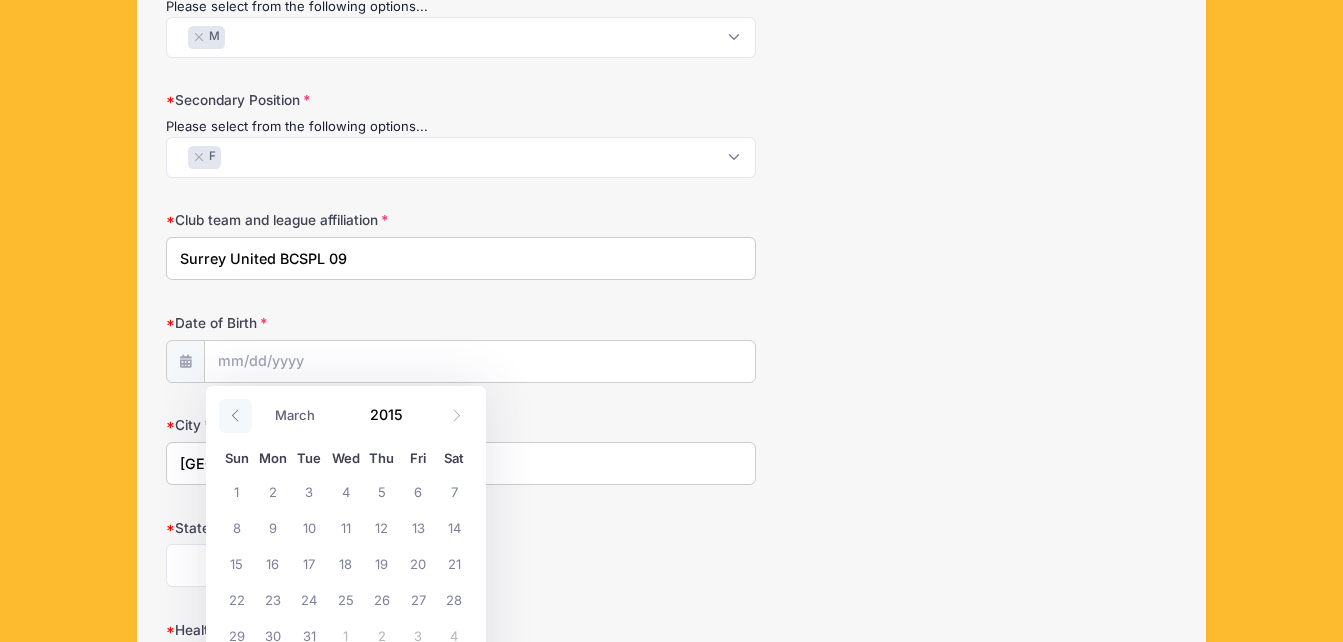 click 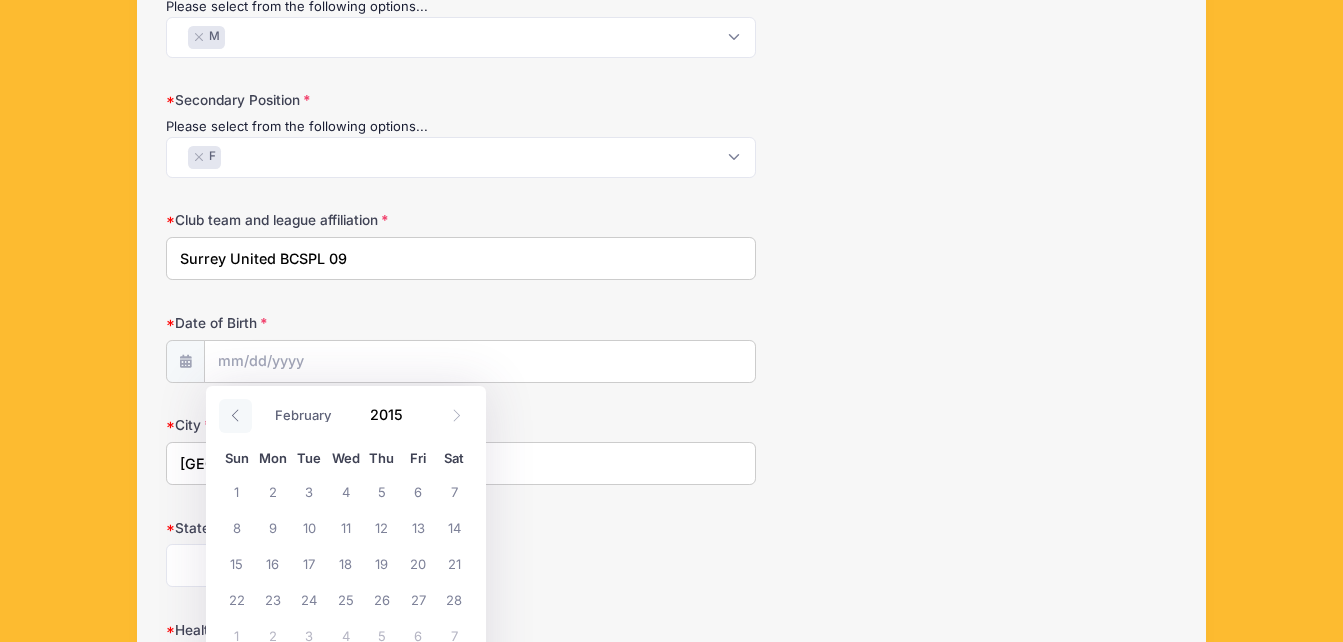 click 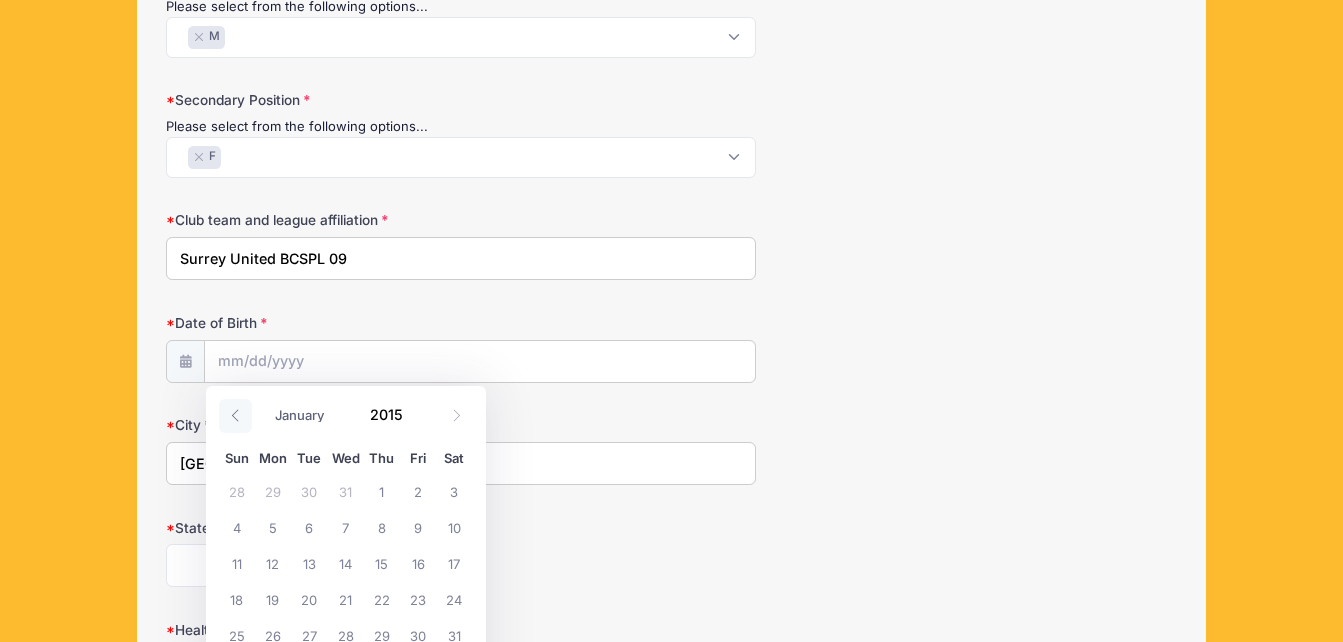 click 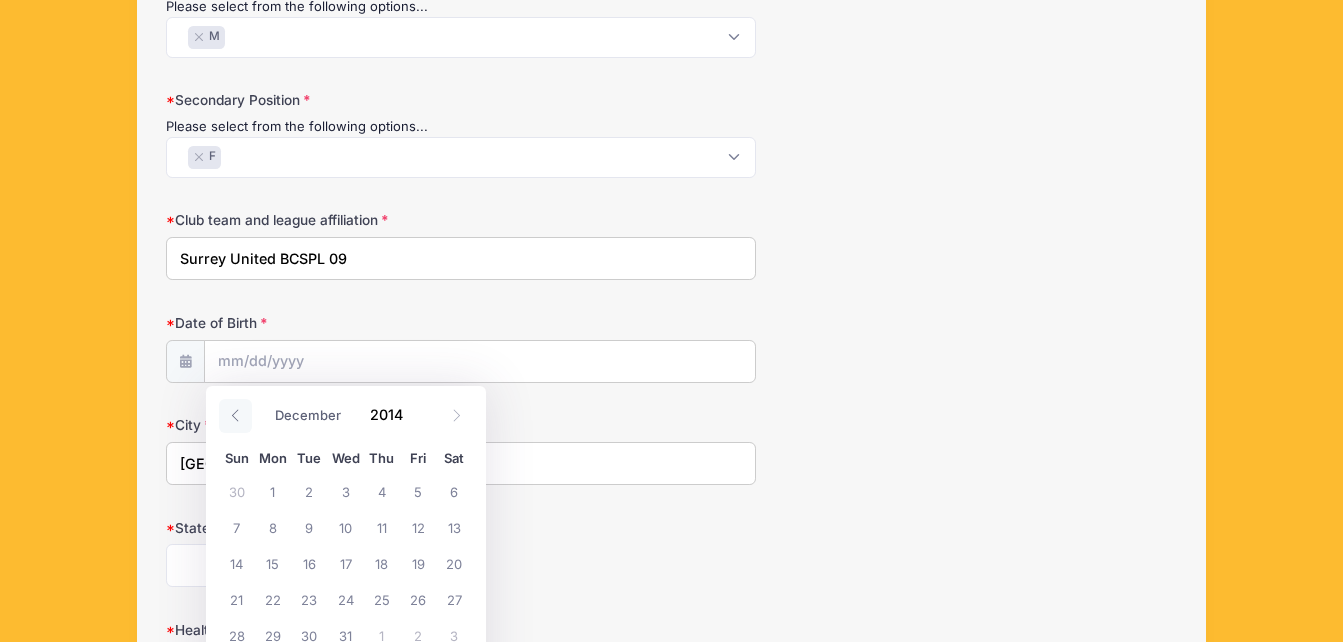 click 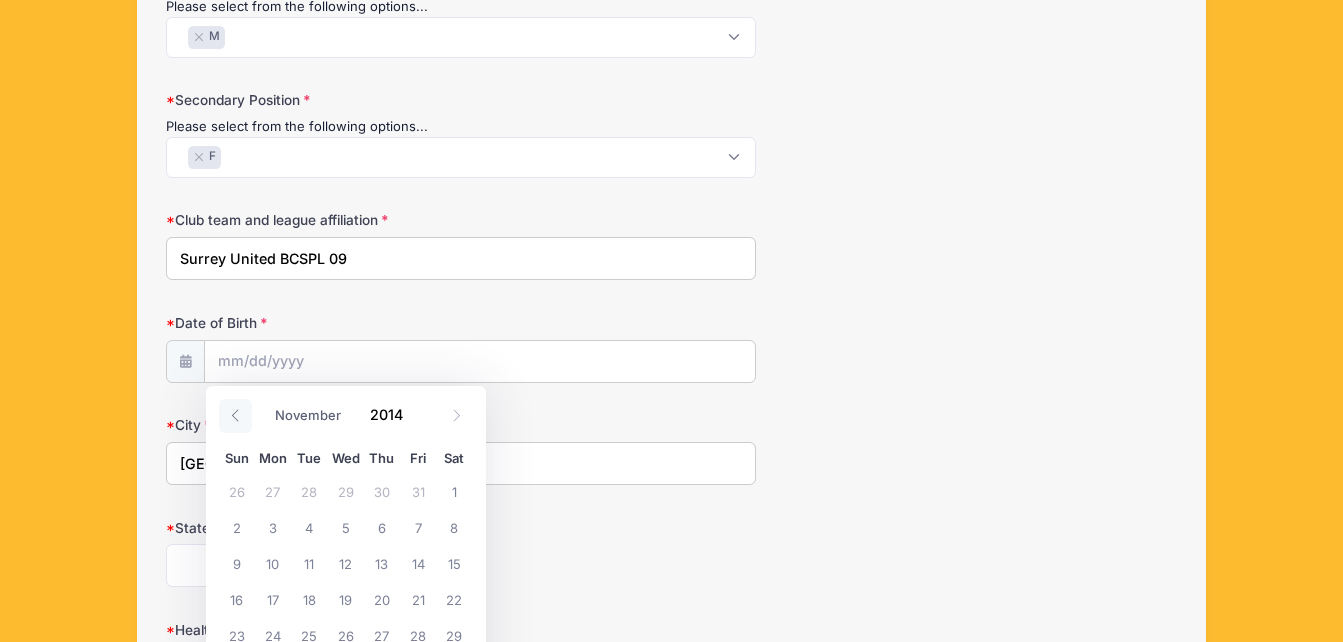 click 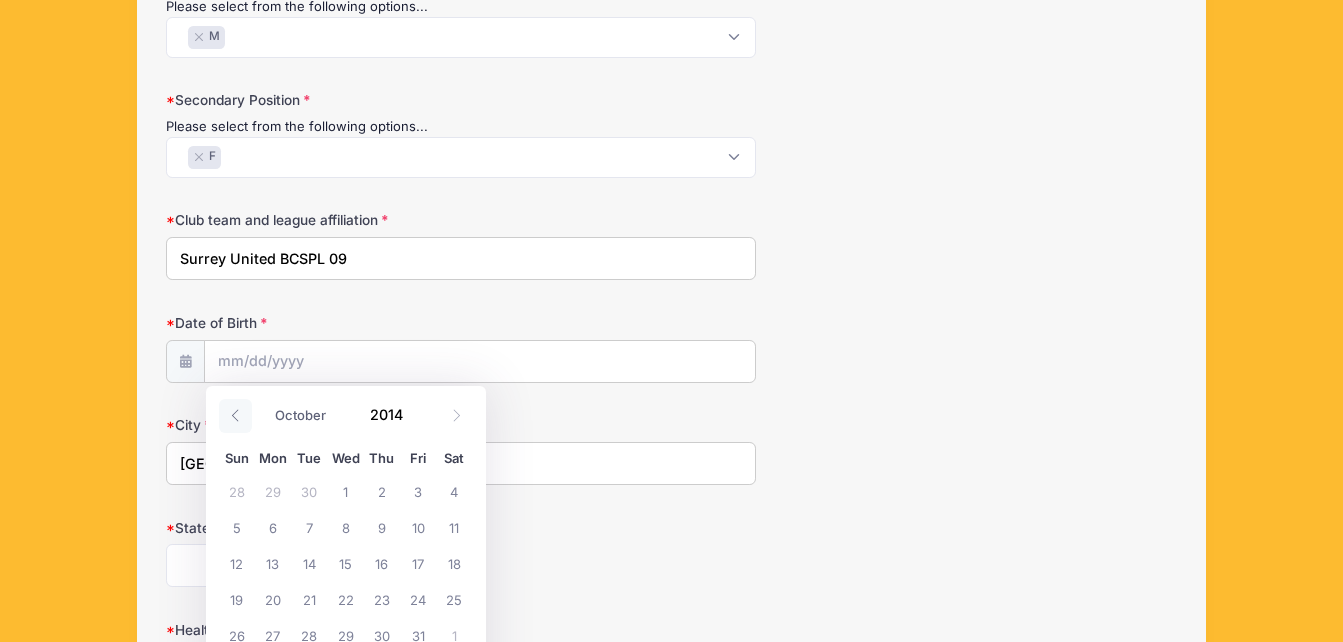 click 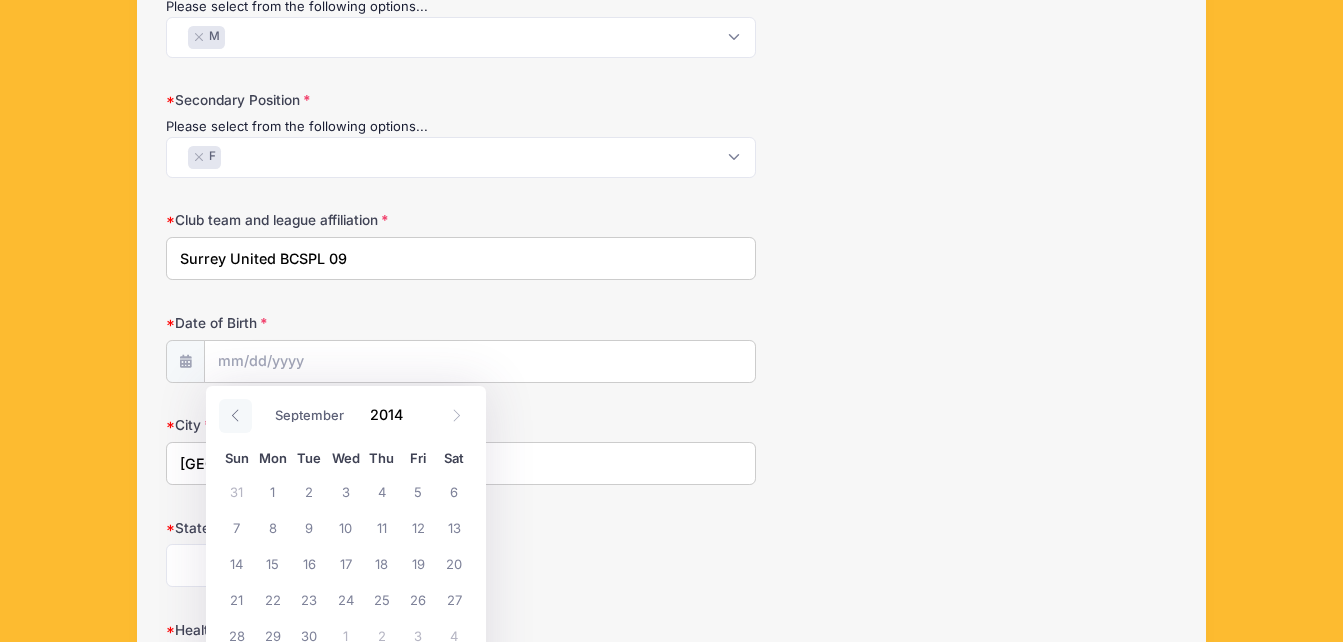 click 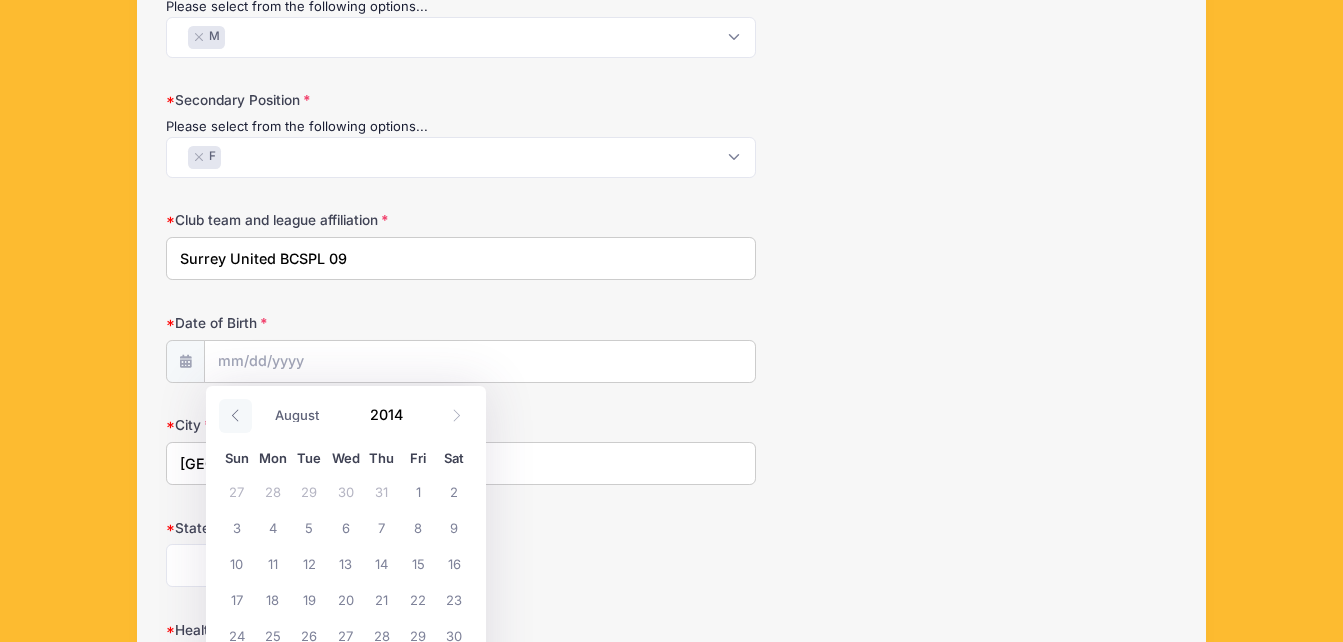 click 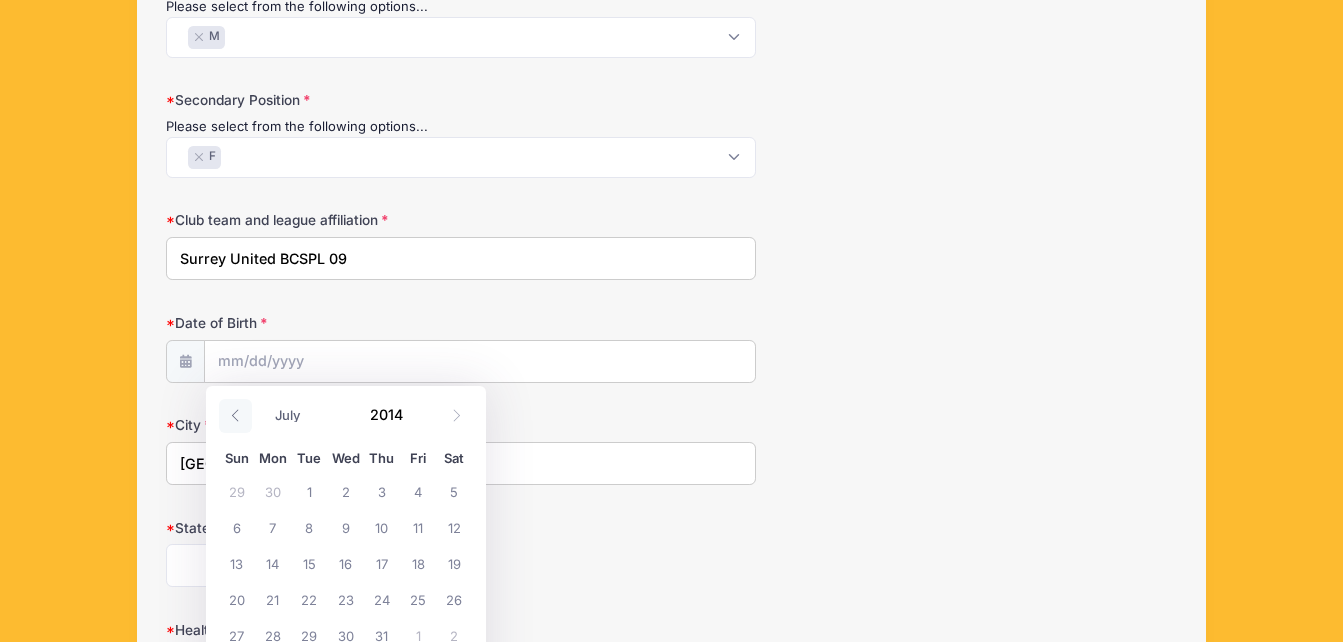 click 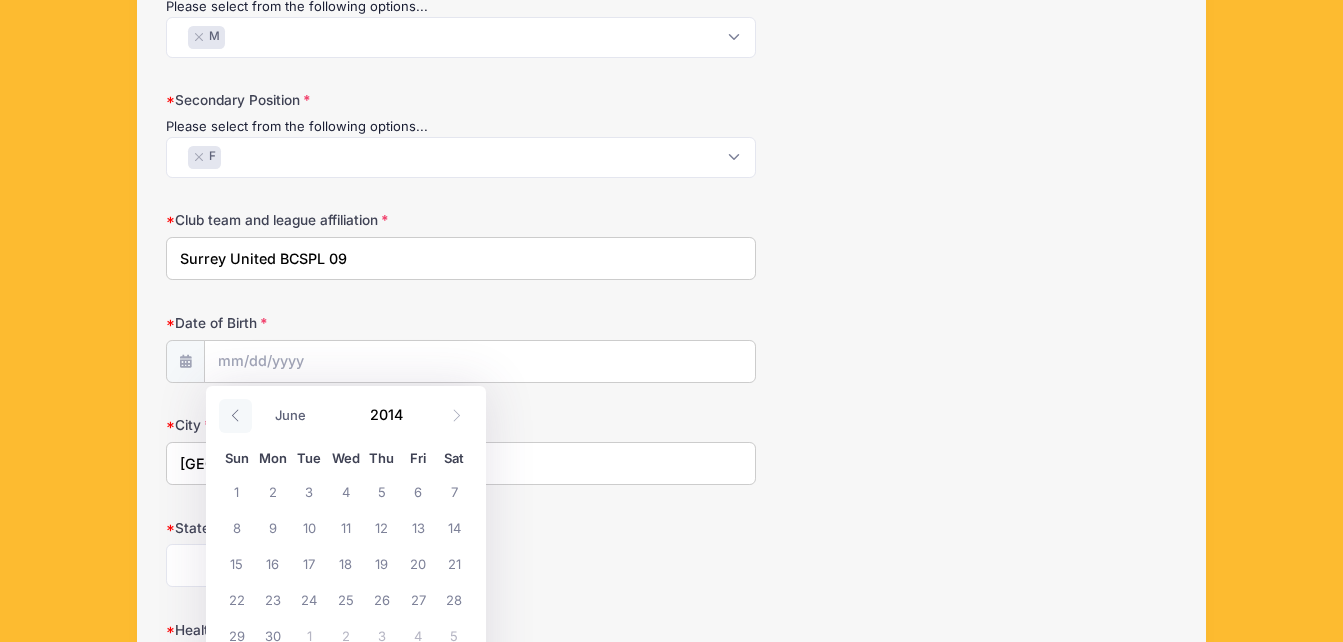 click 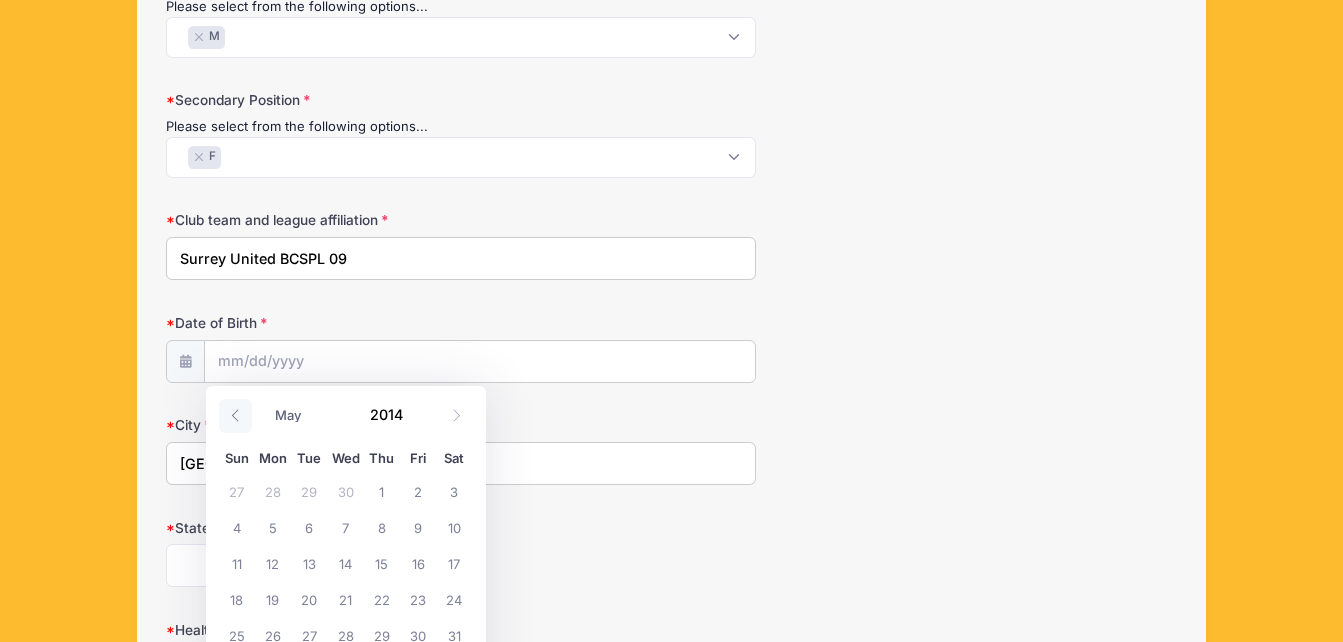 click 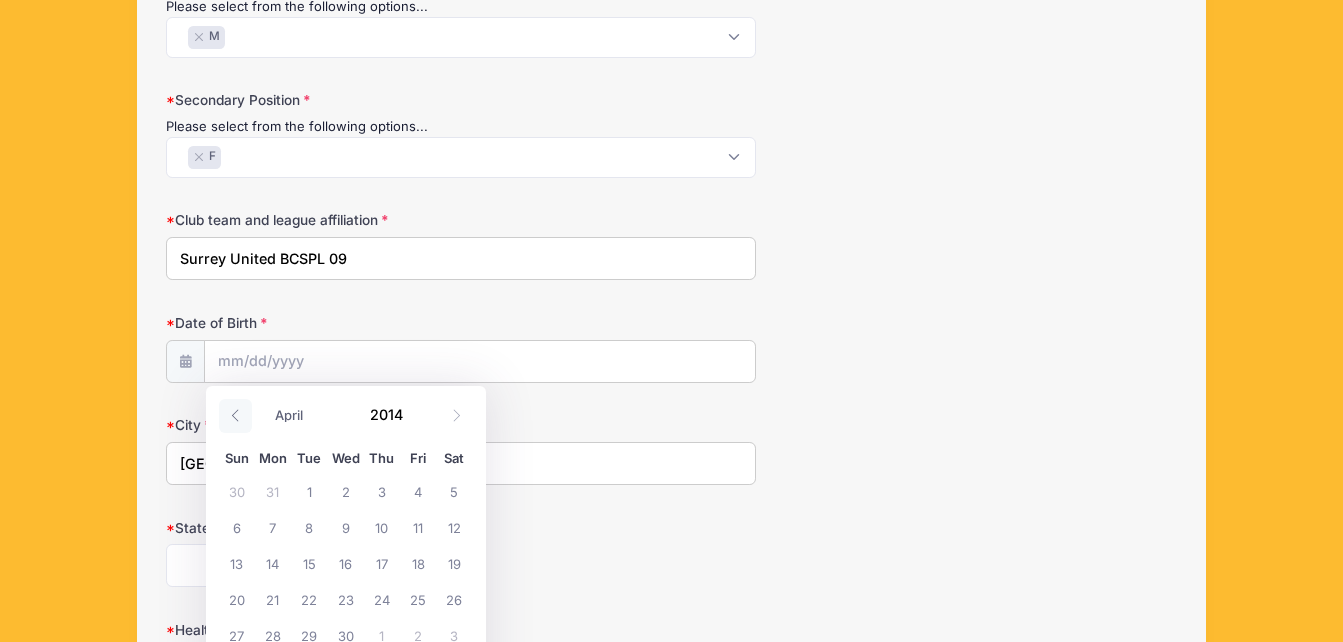 click 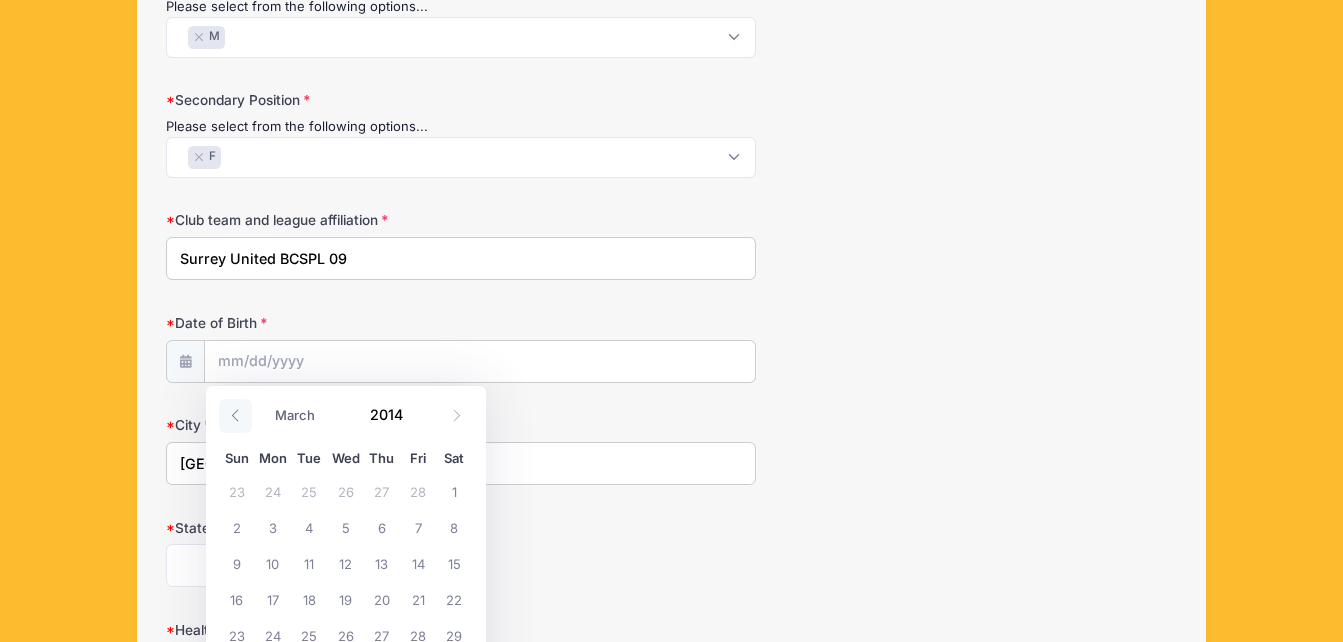 click 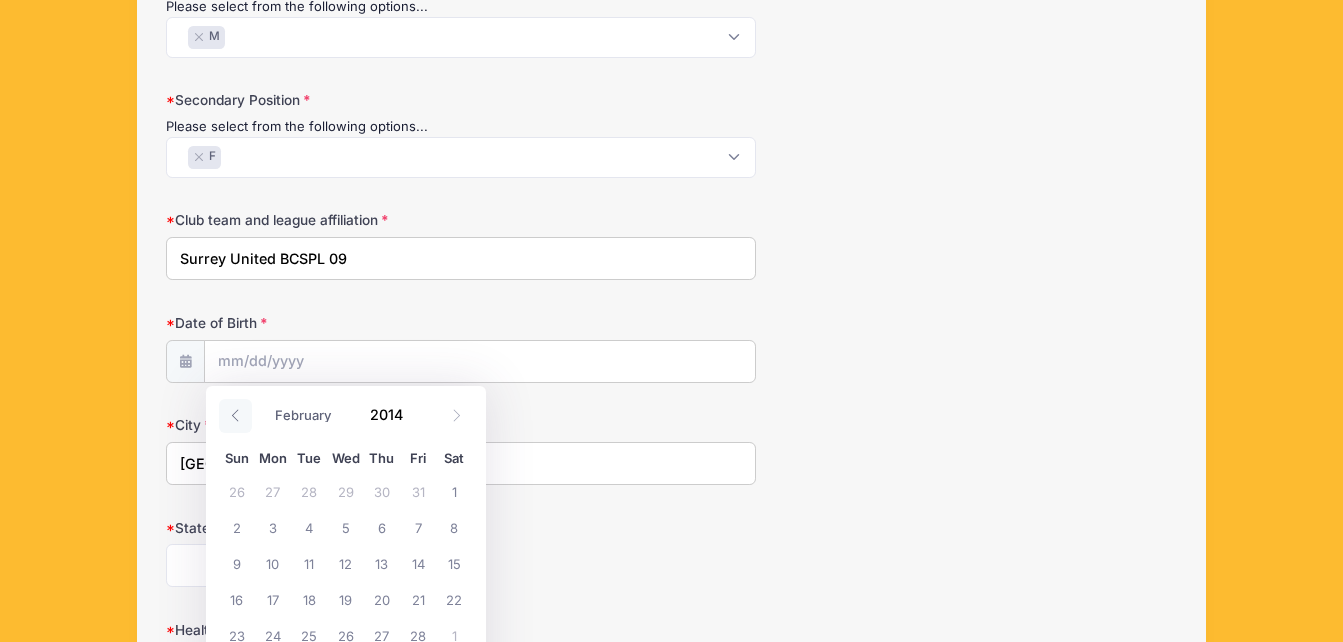 click 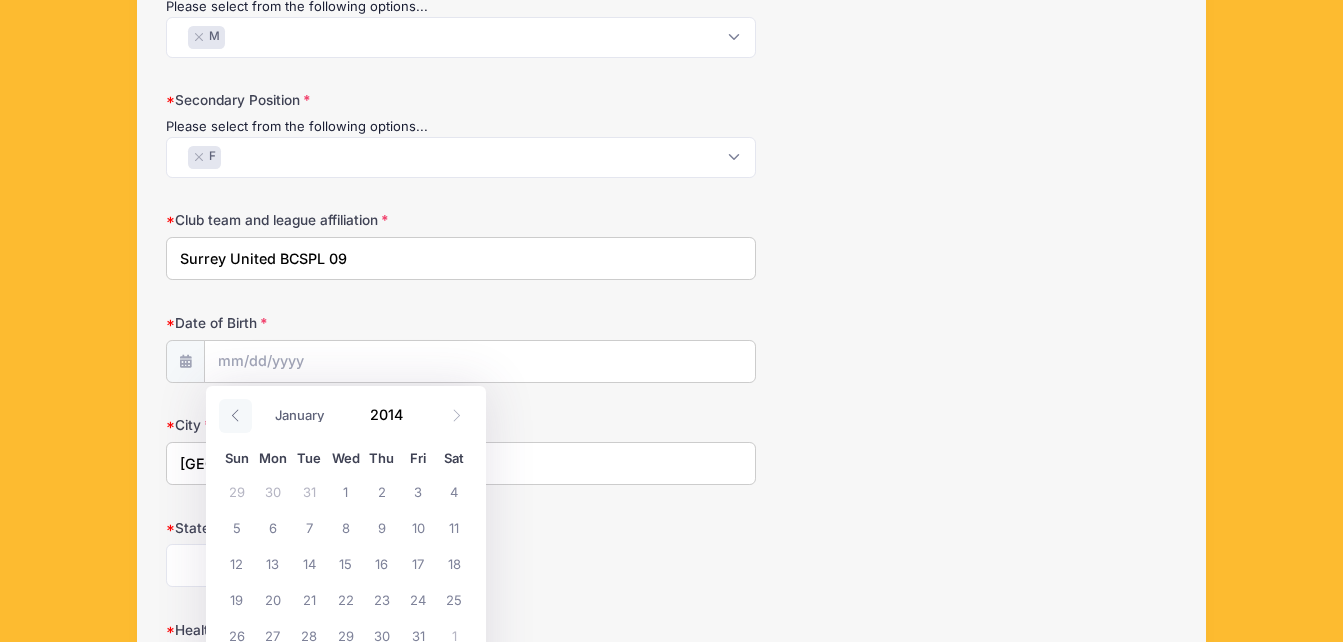 click 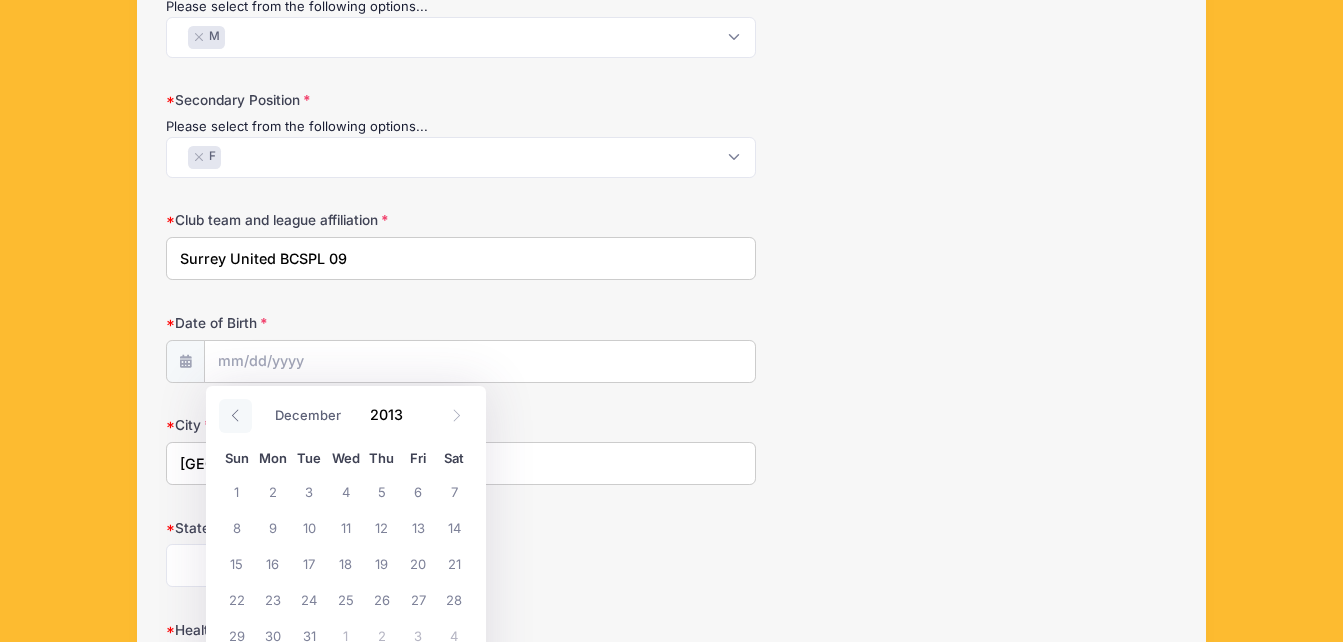 click 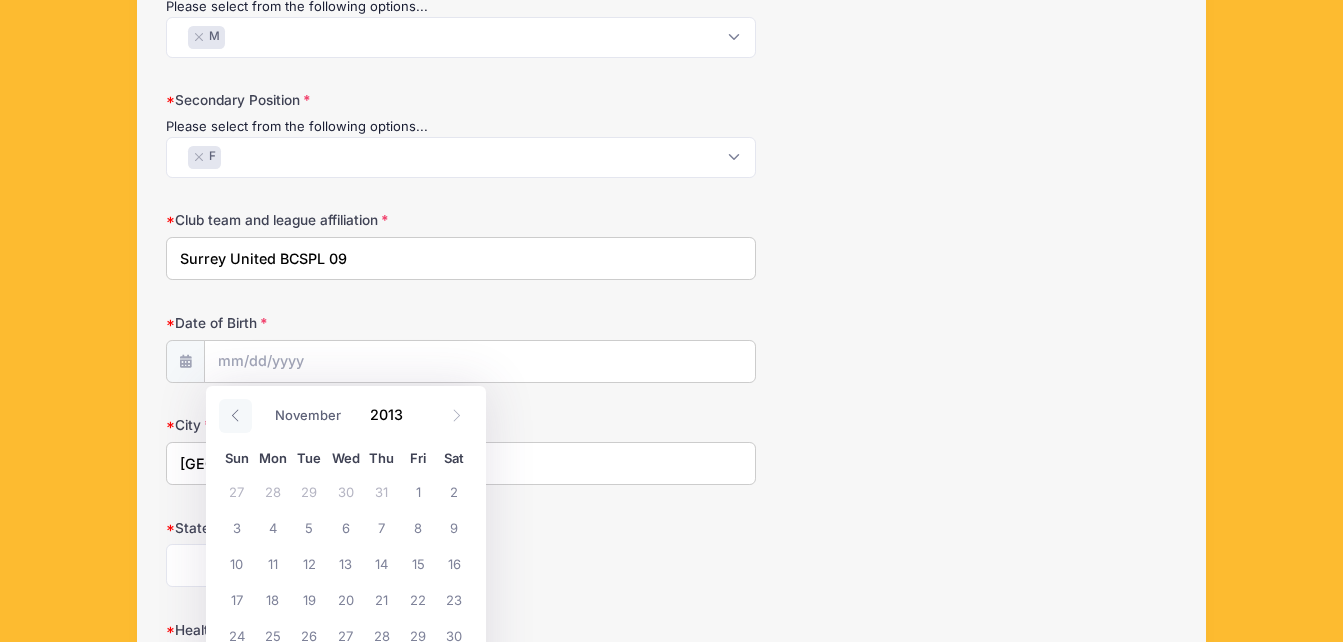 click 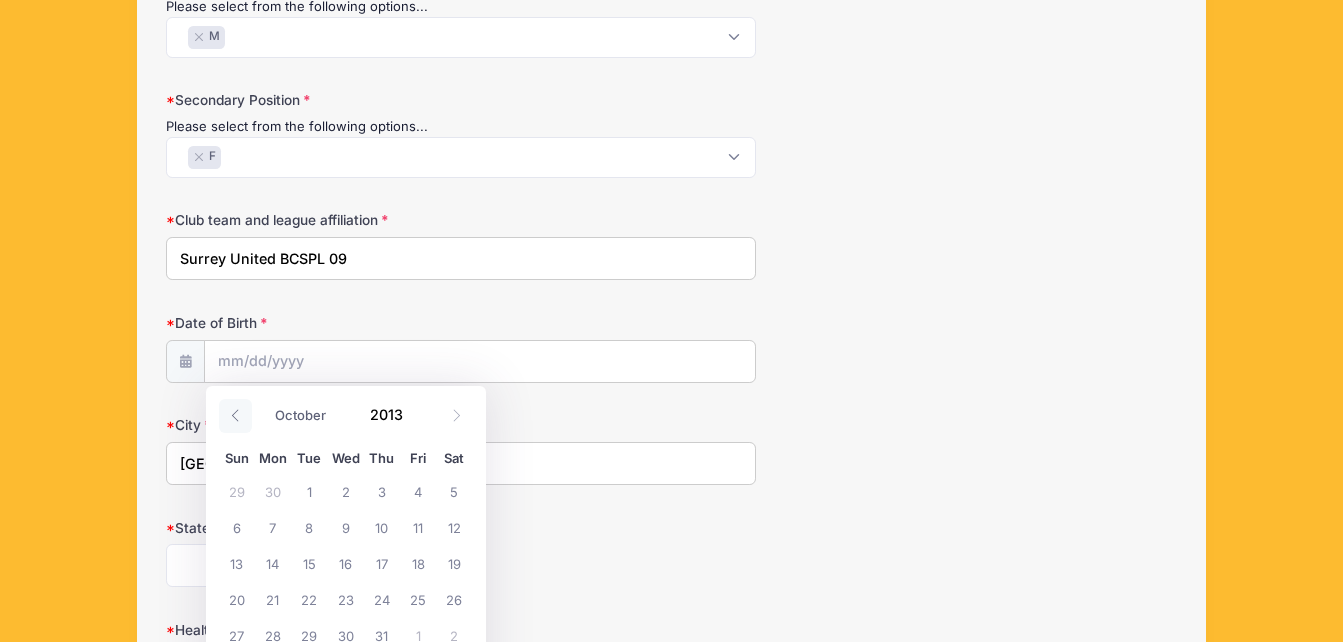 click 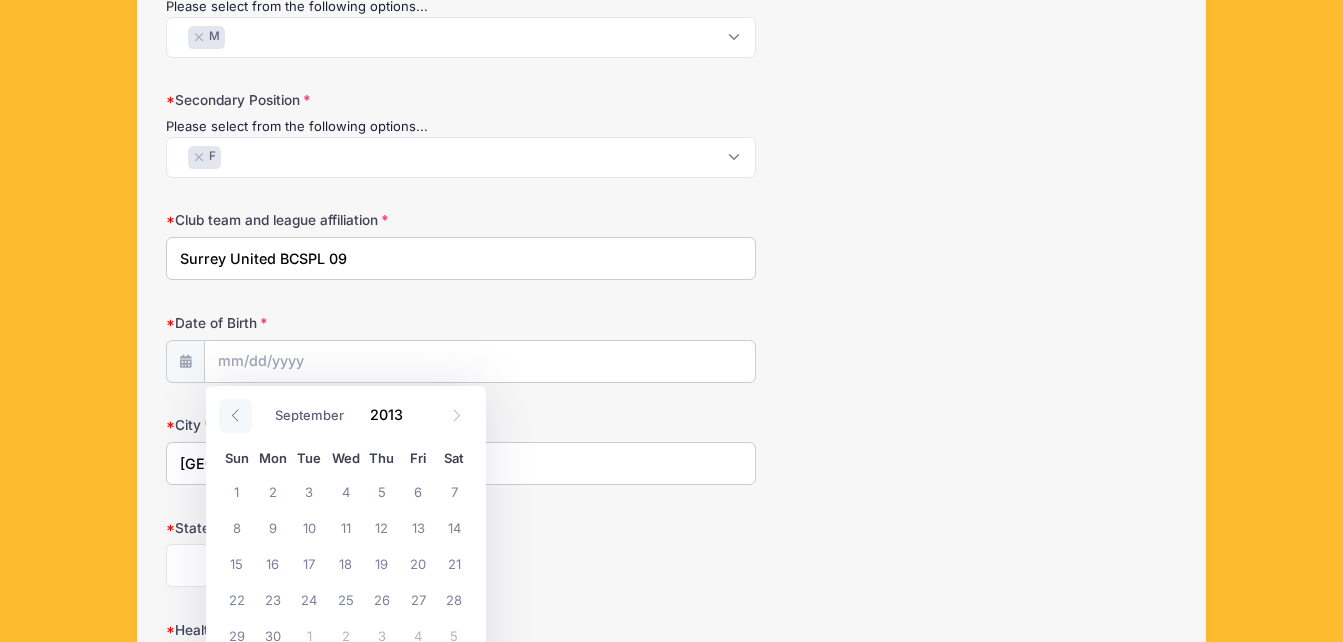 click 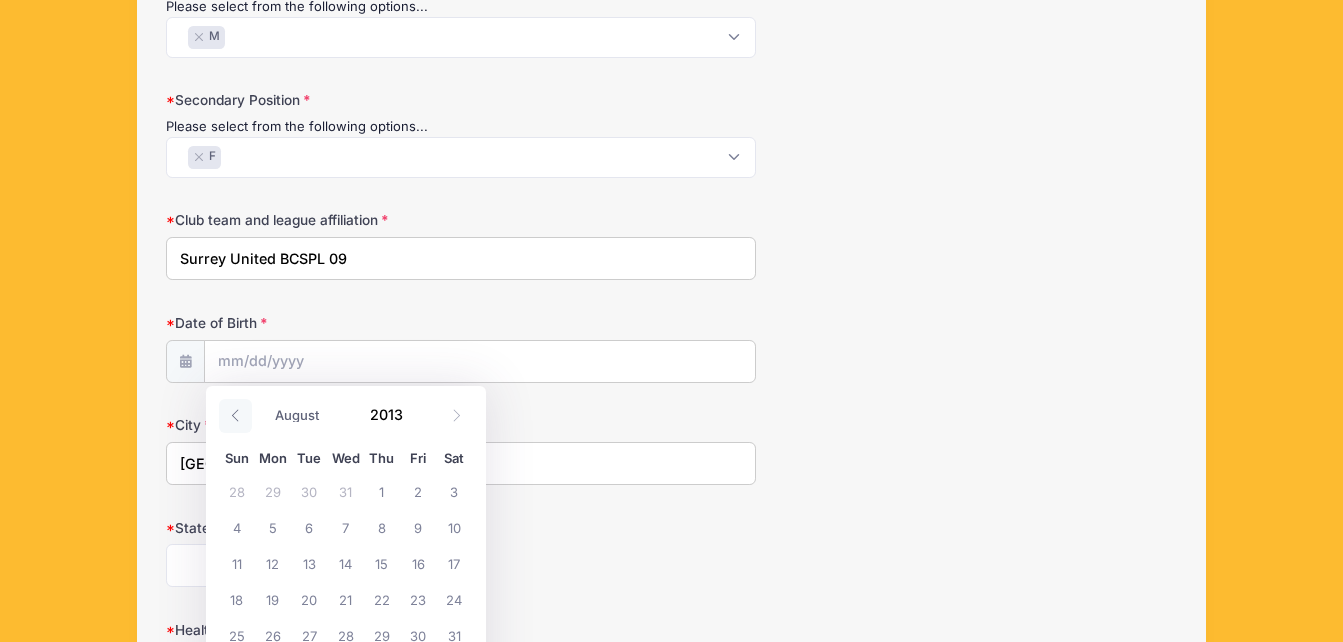 click 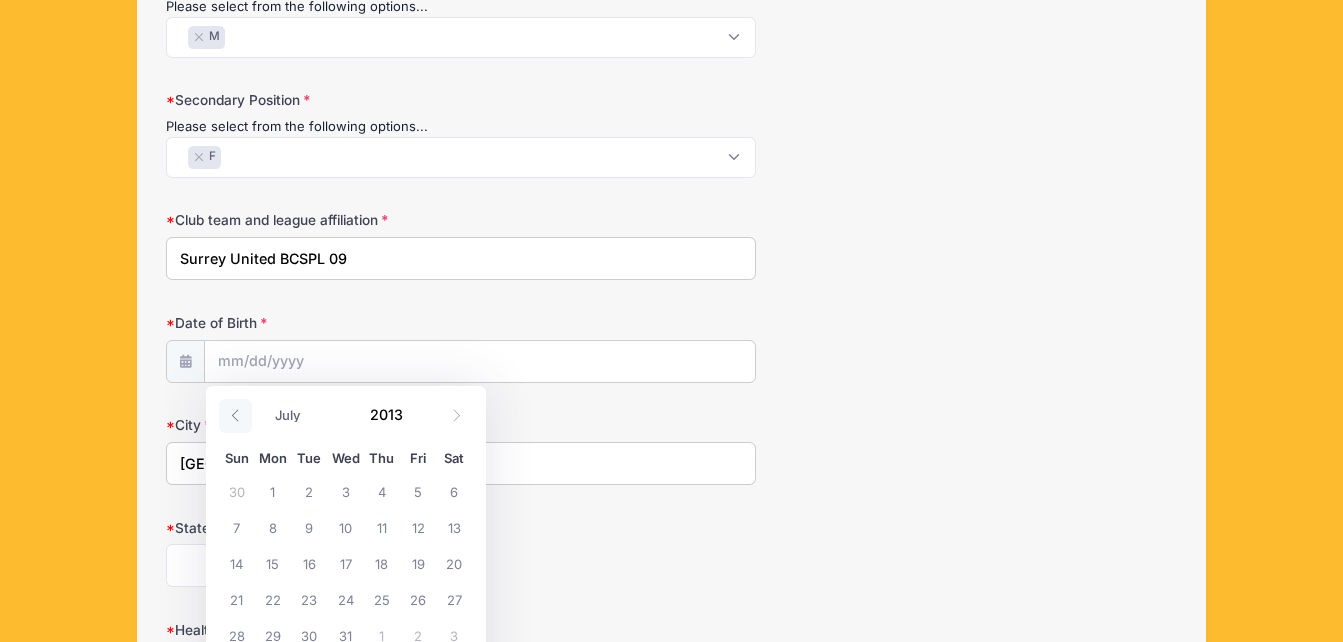 click 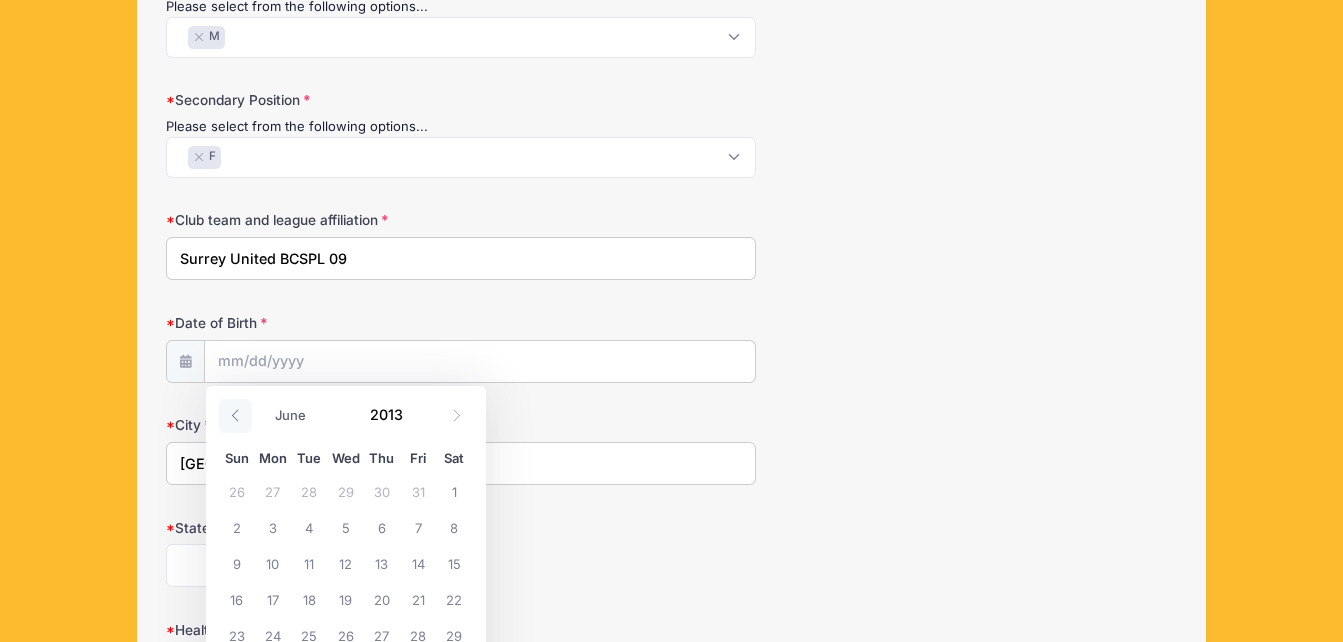 click 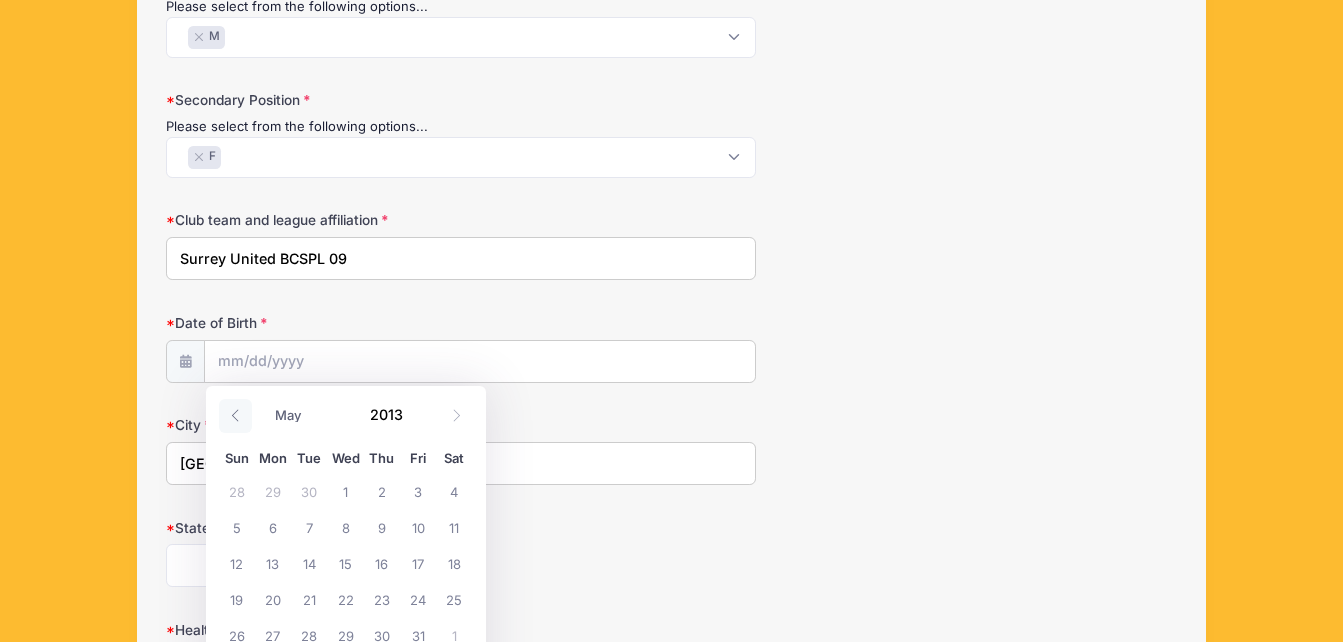 click 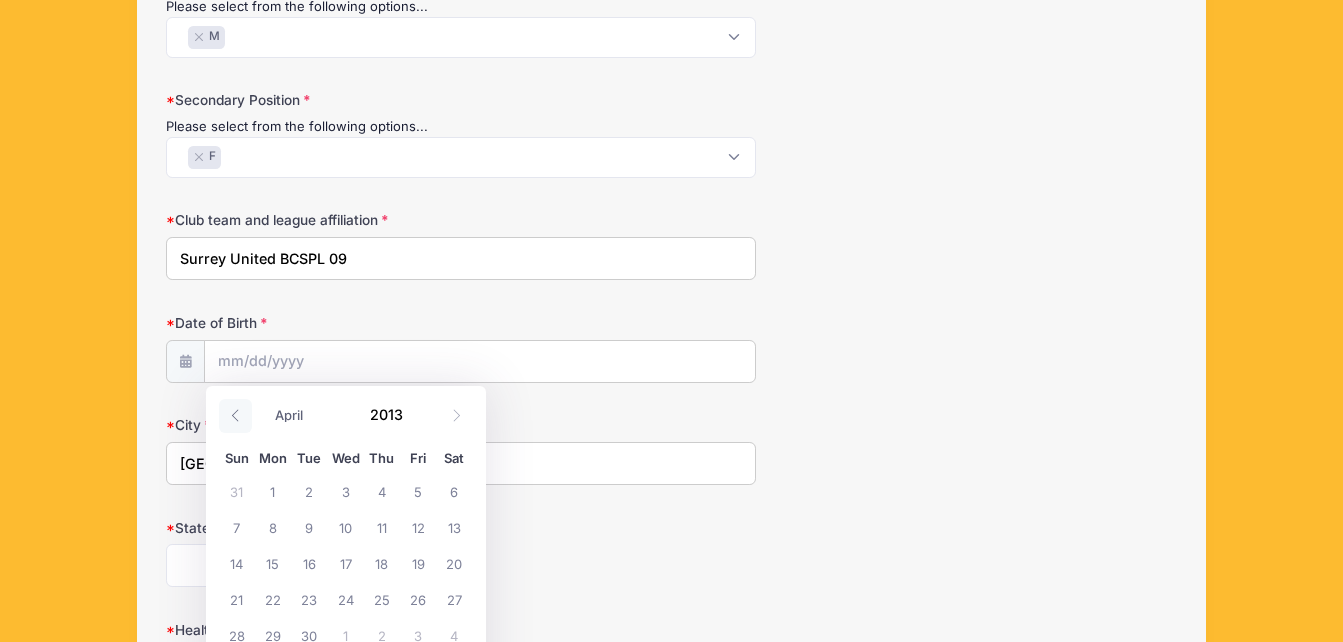 click 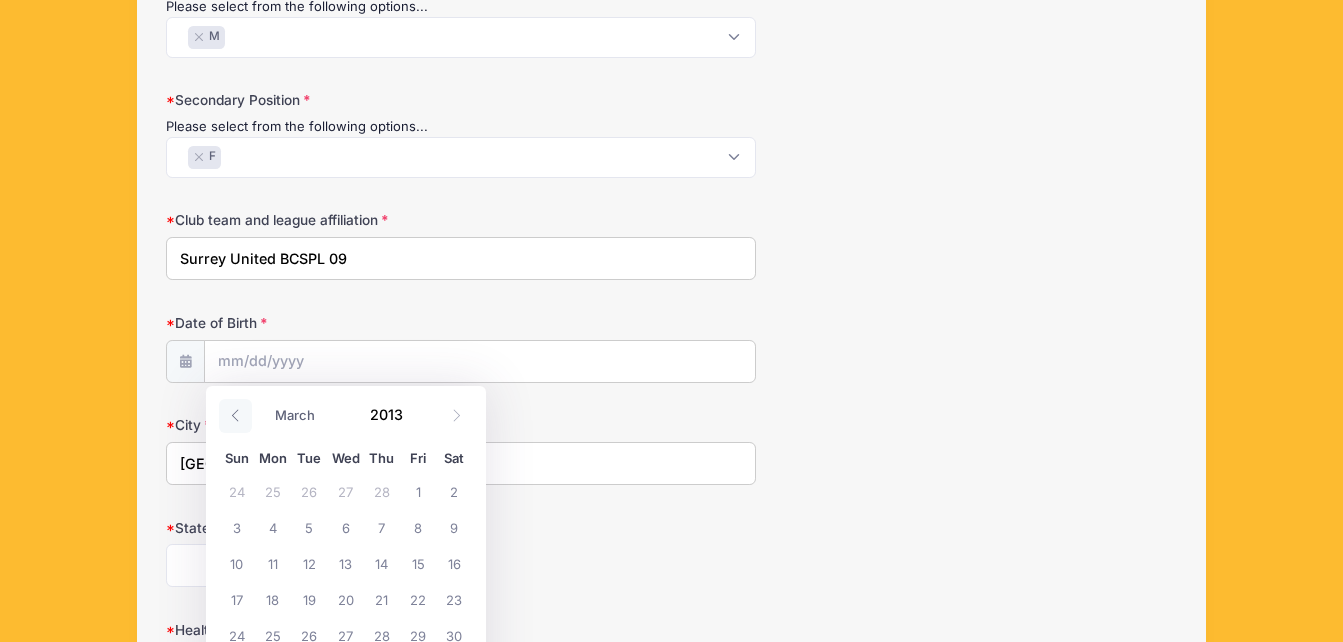 click 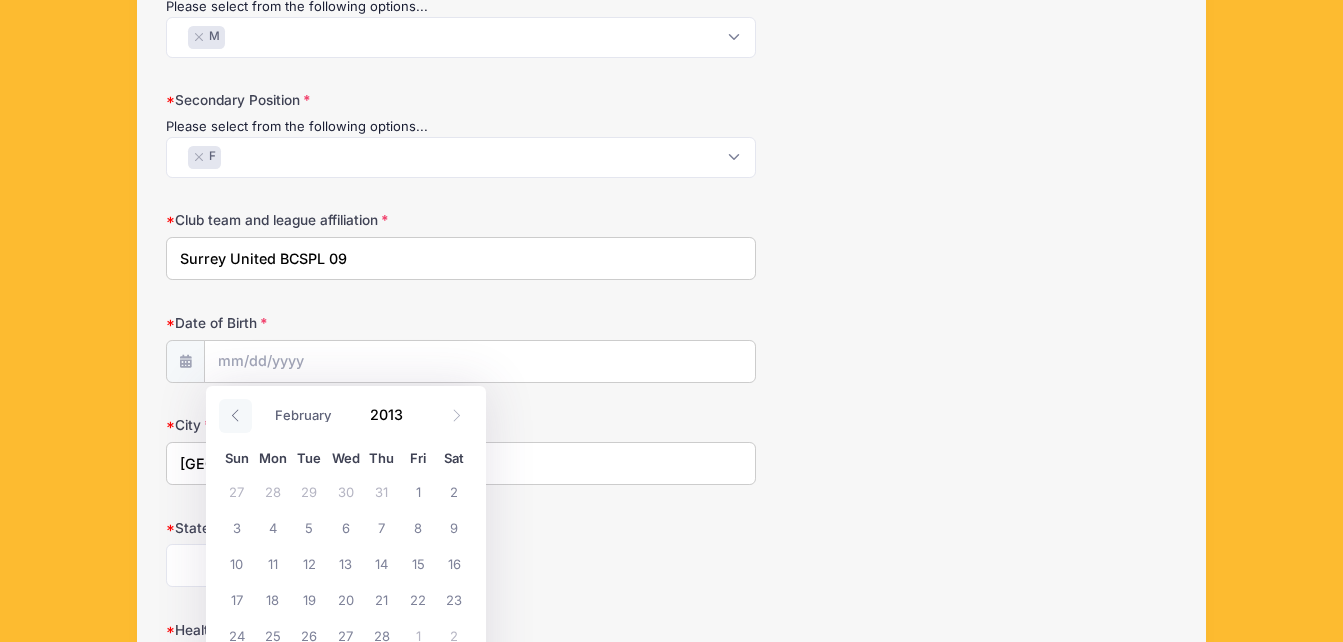 click 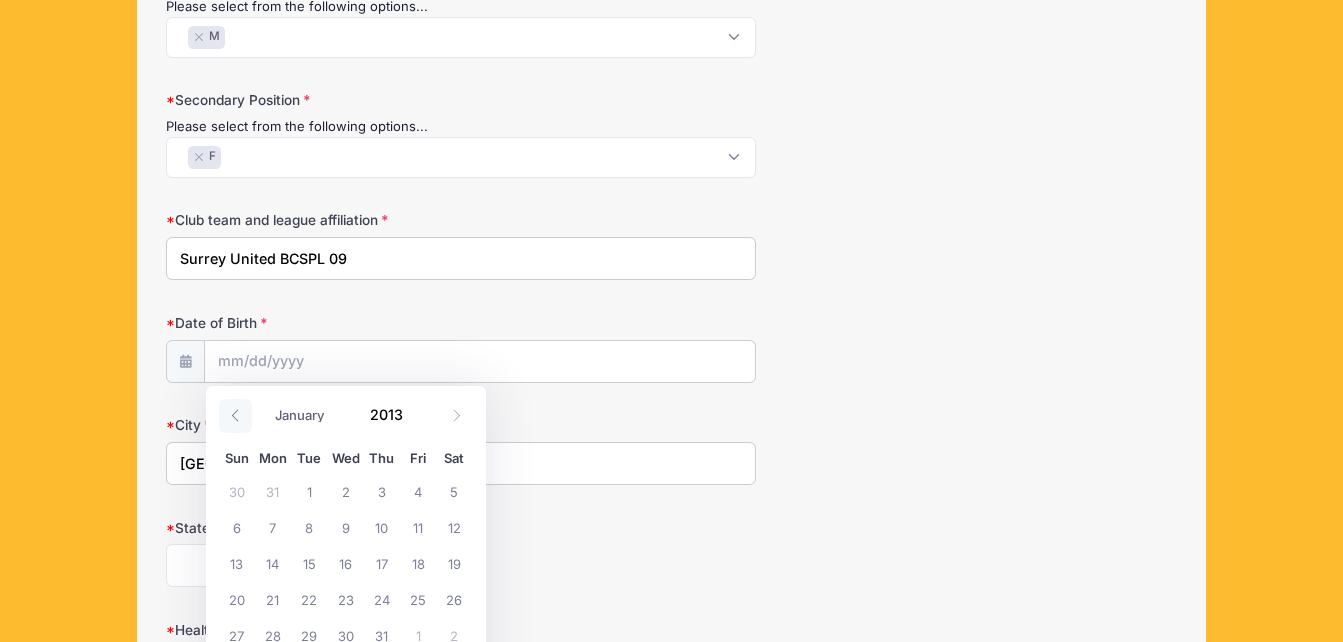 click 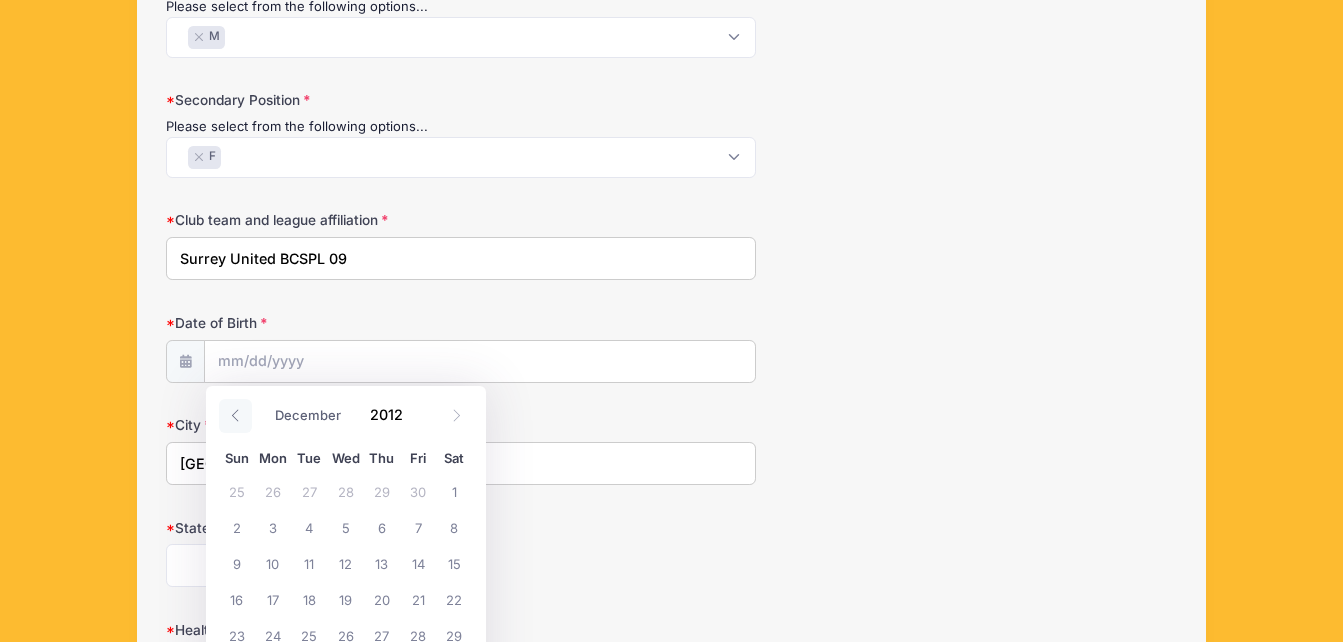 click 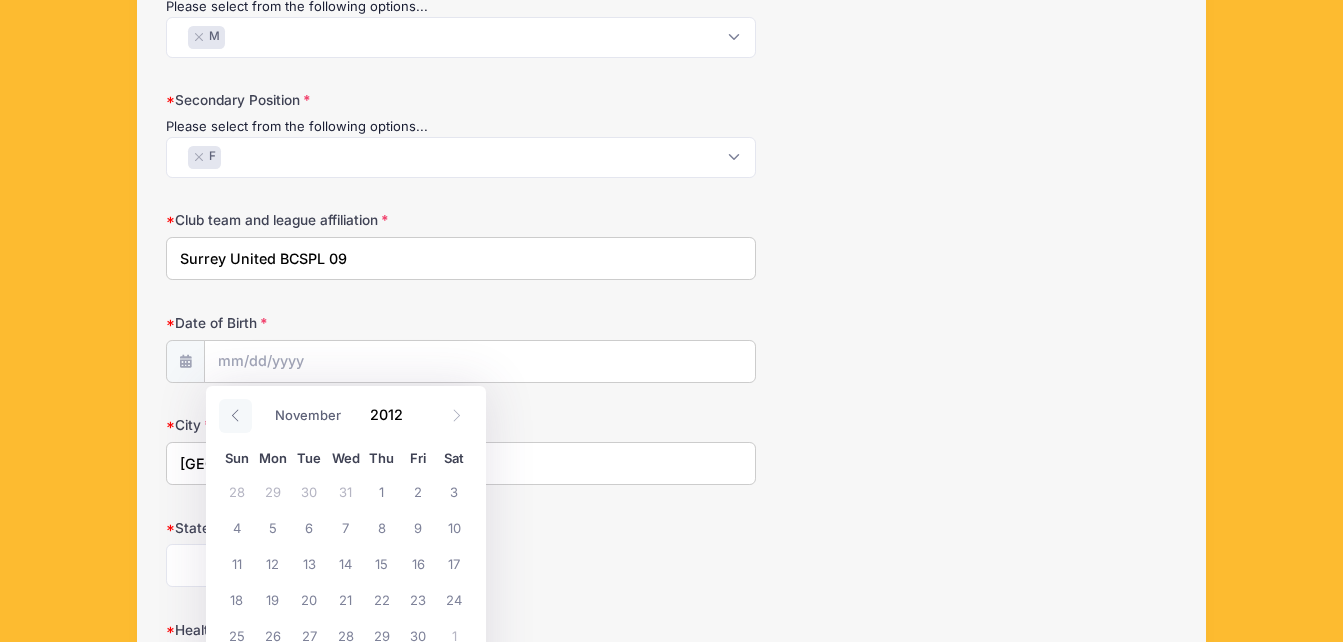 click 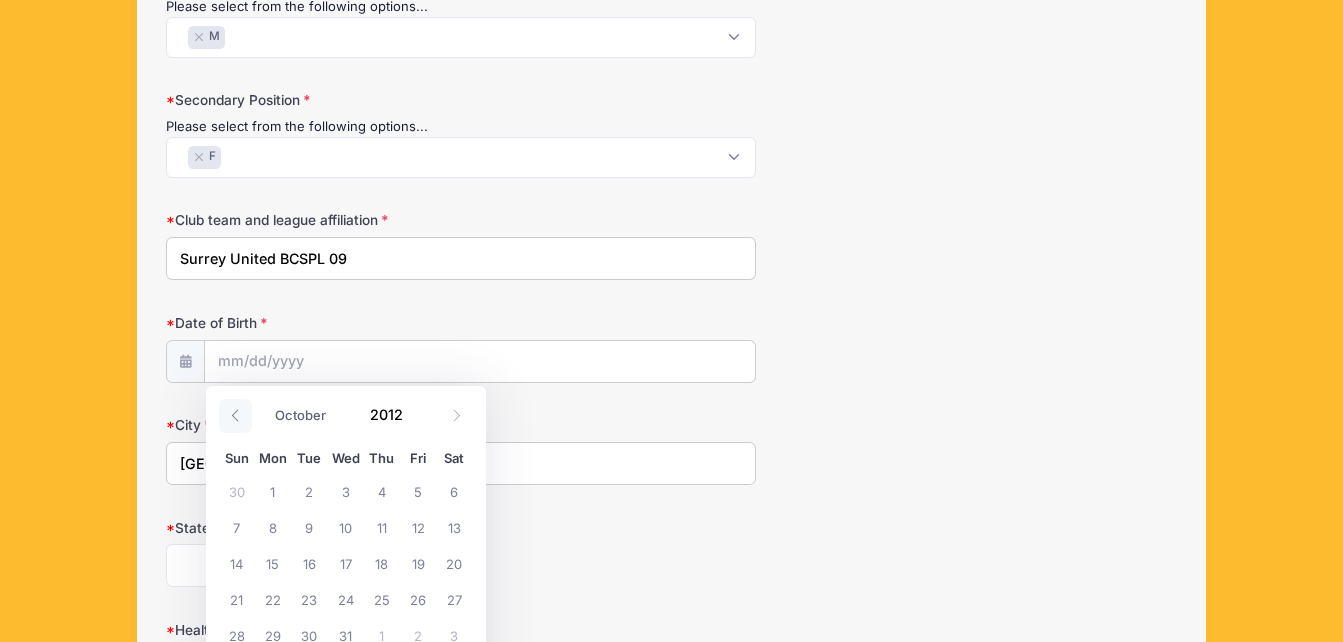 click 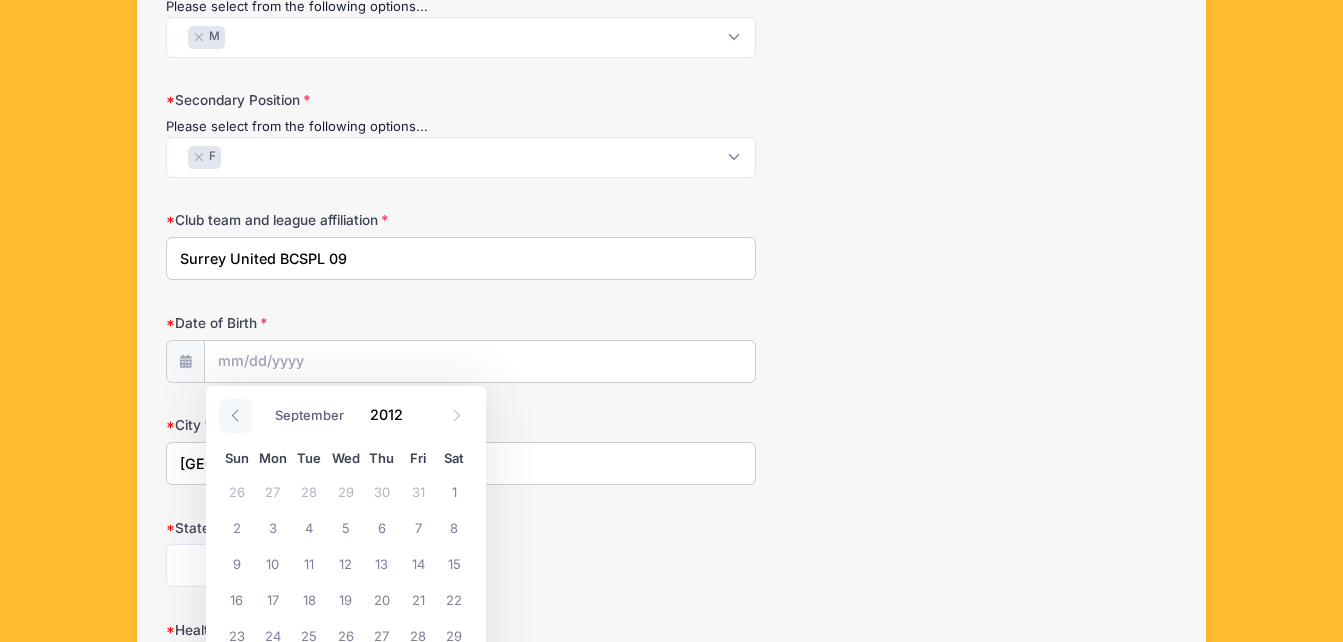 click 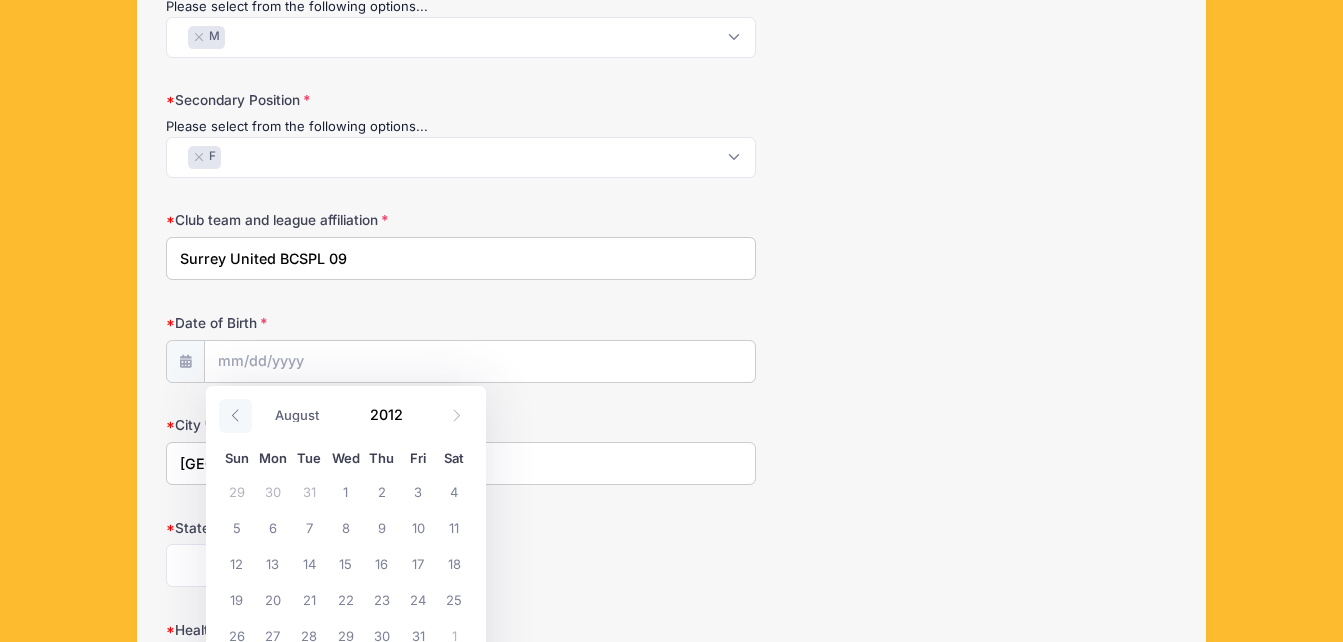 click 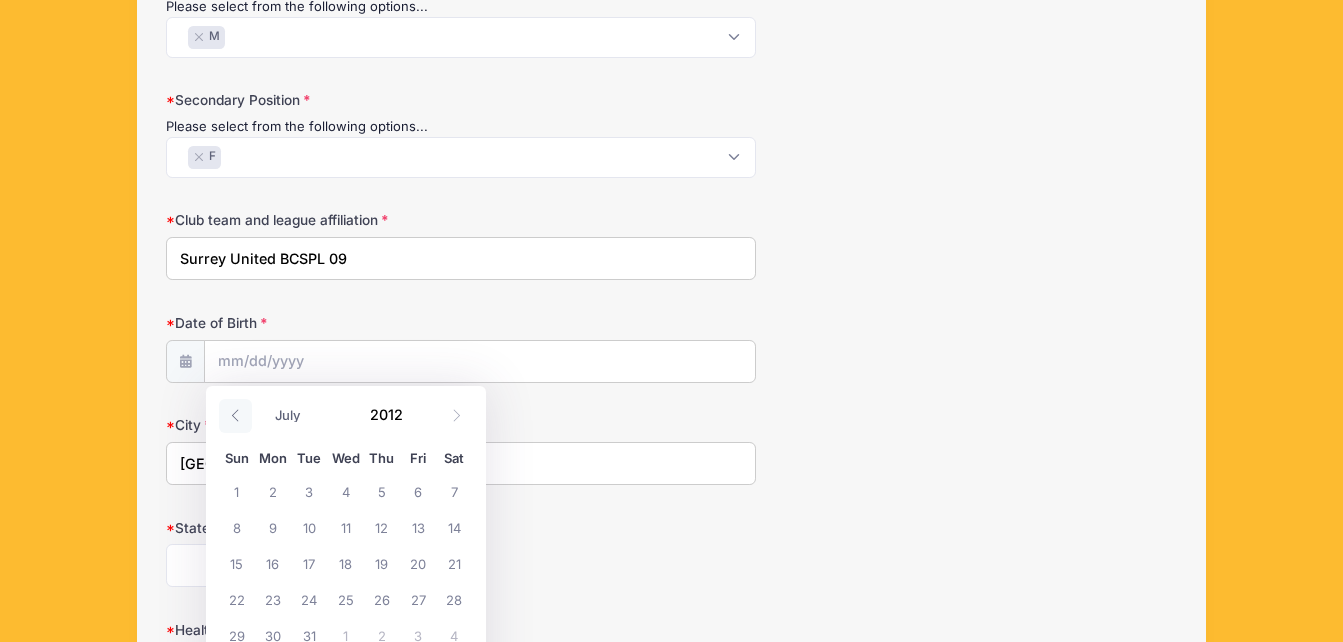 click 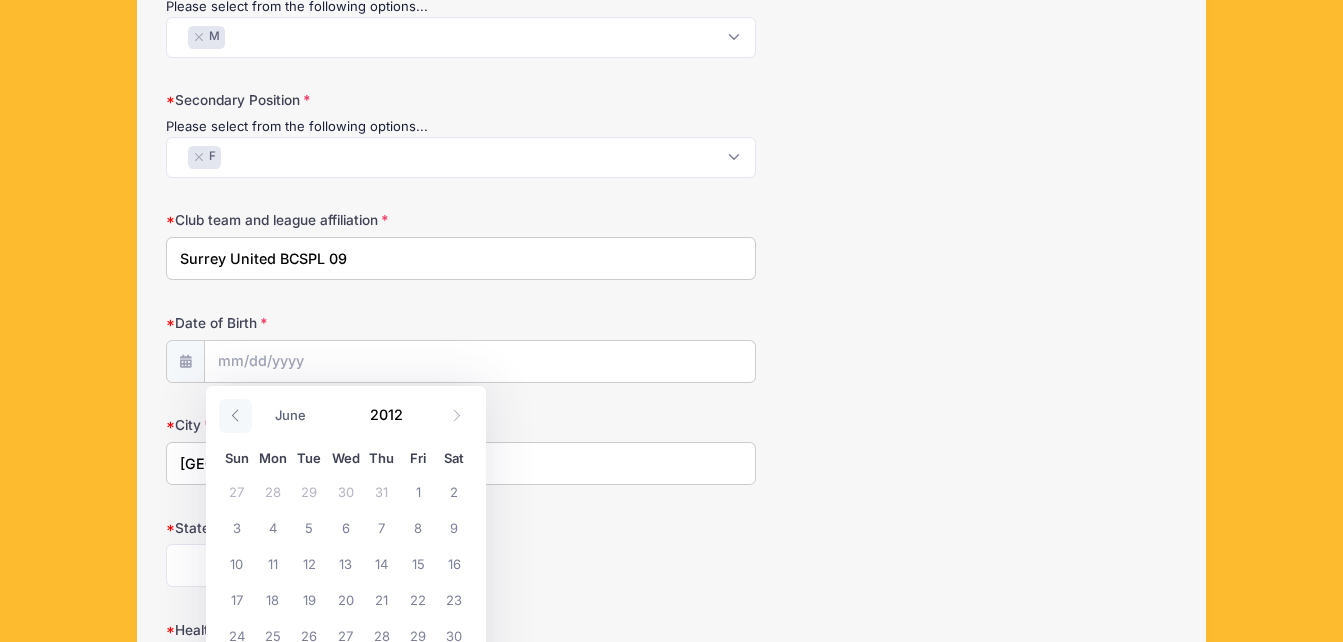 click 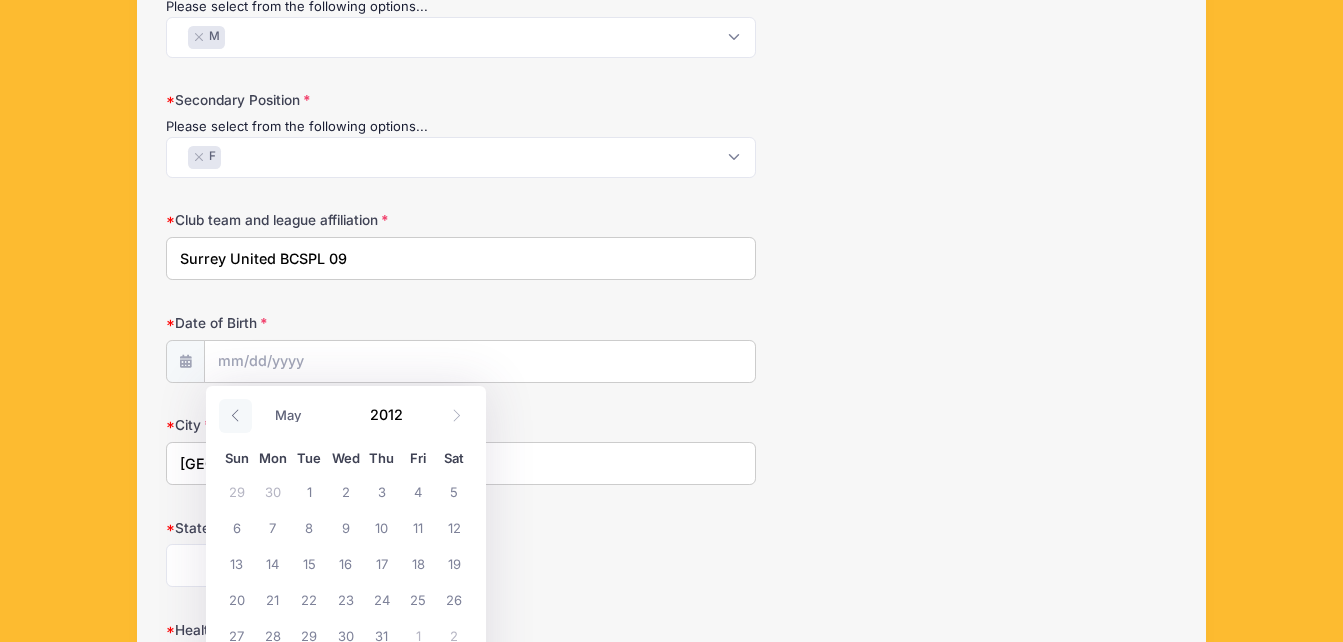 click 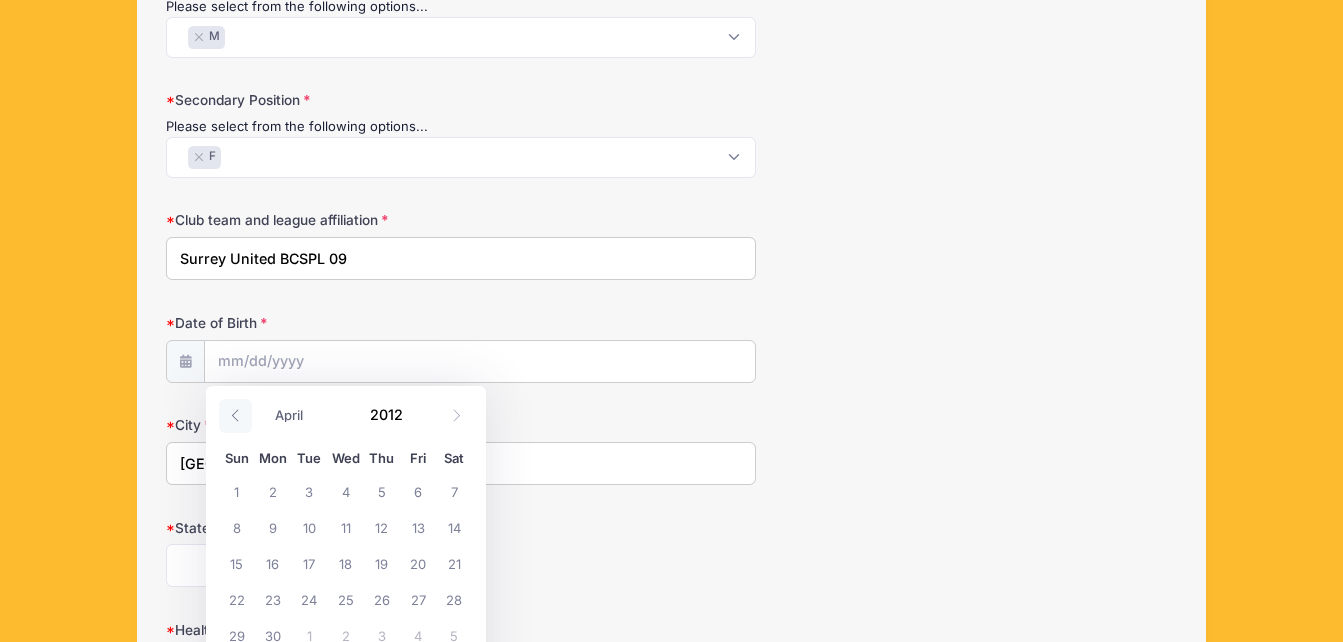 click 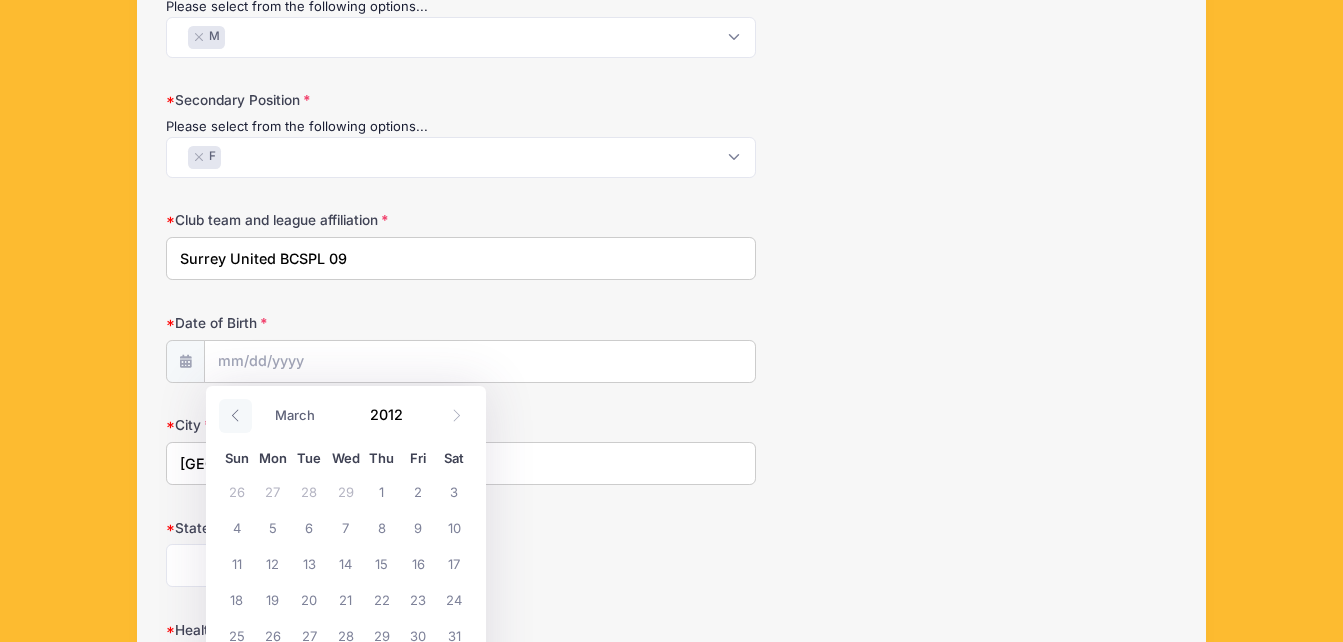 click 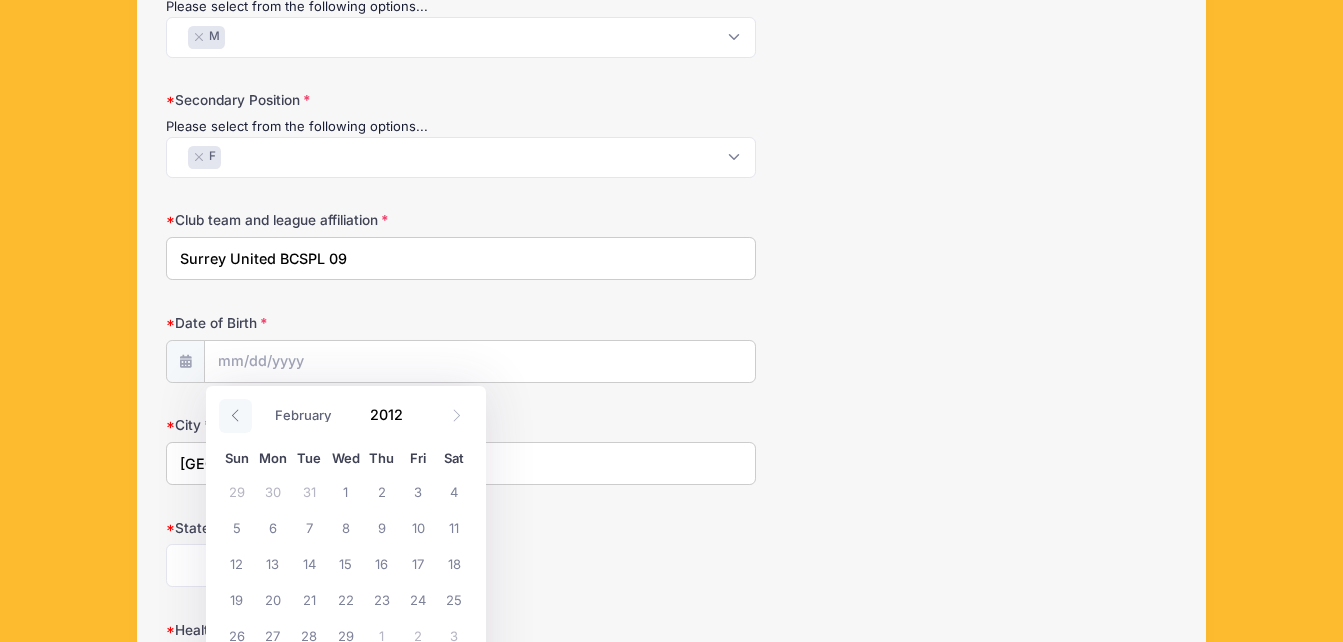 click 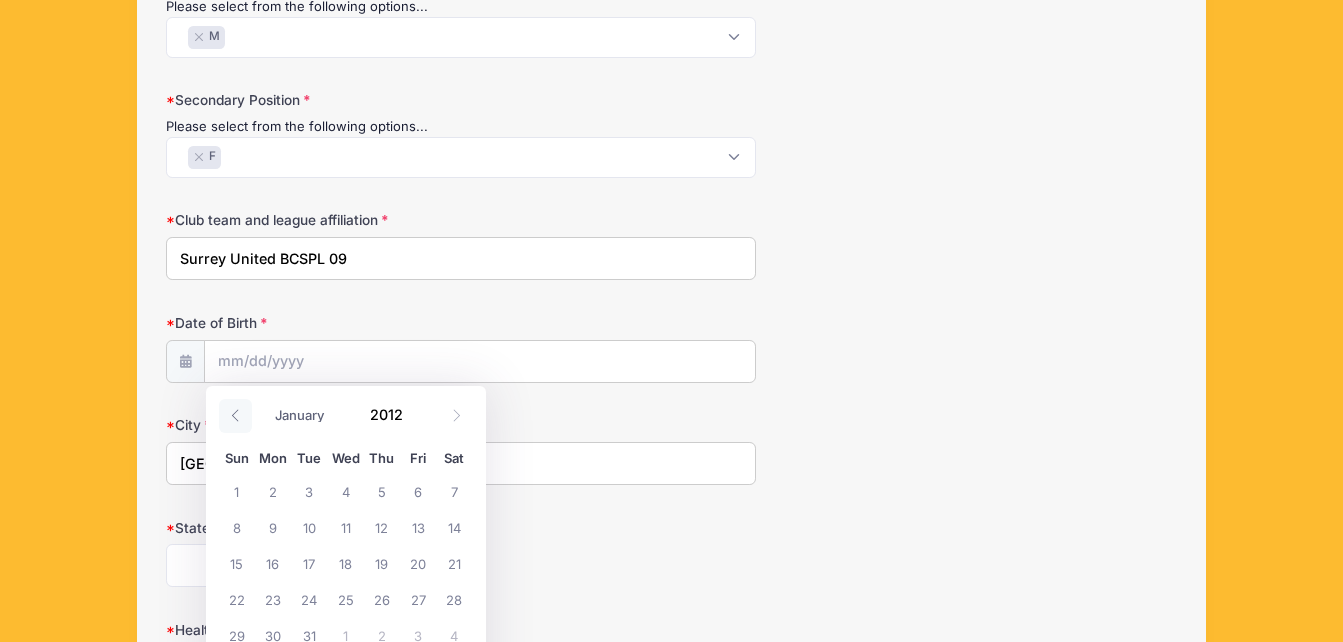 click 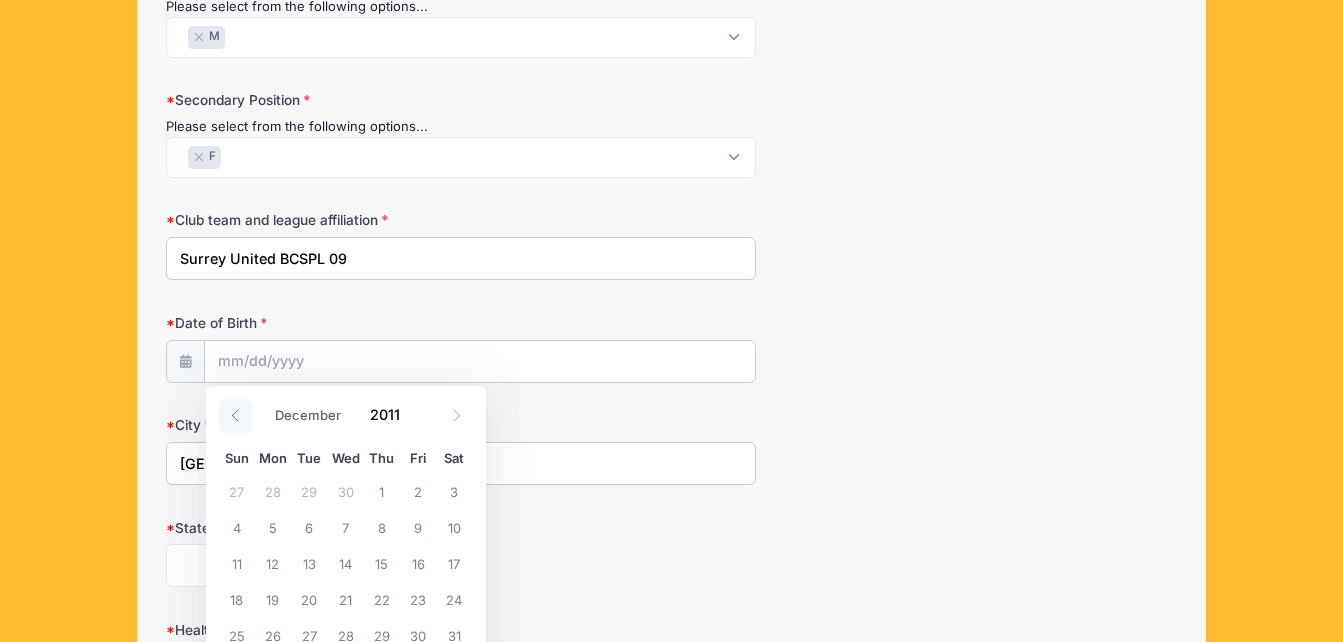 click 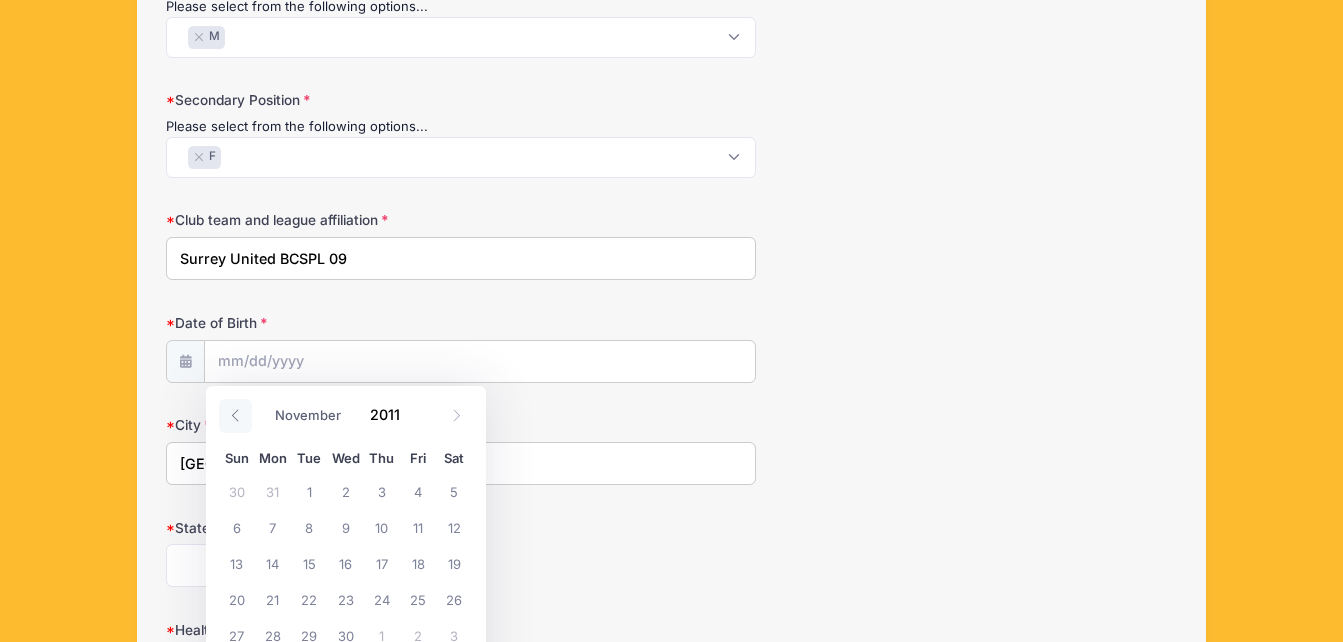 click 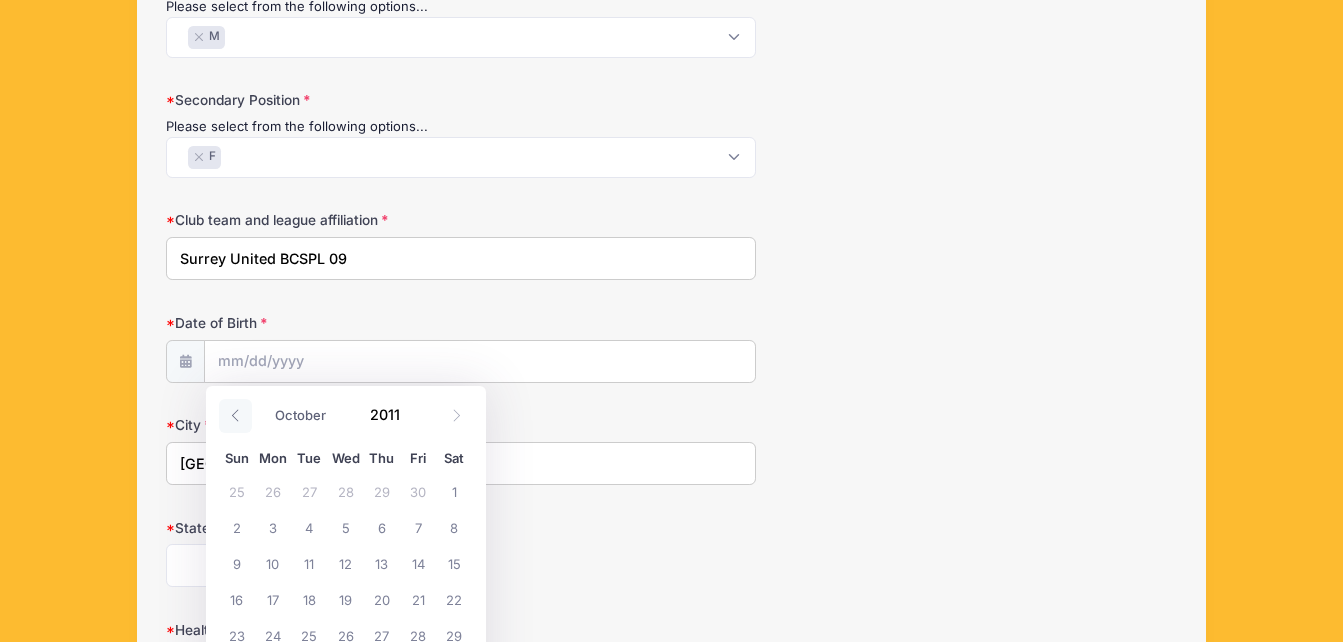 click 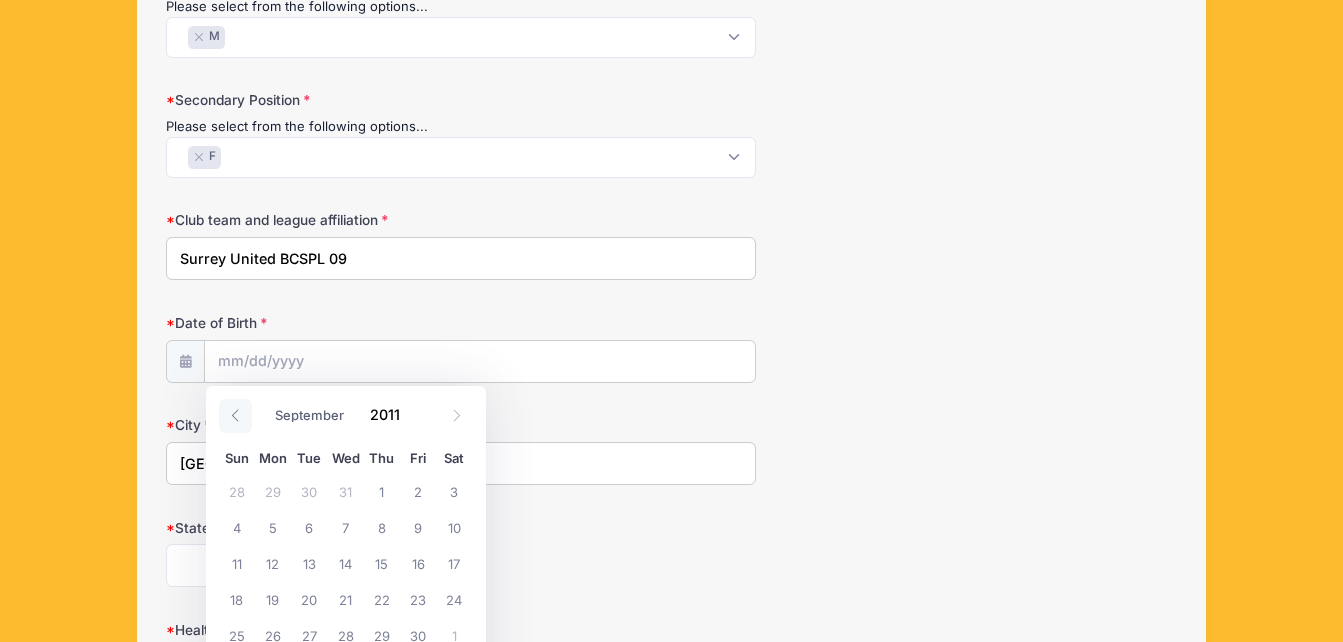 click 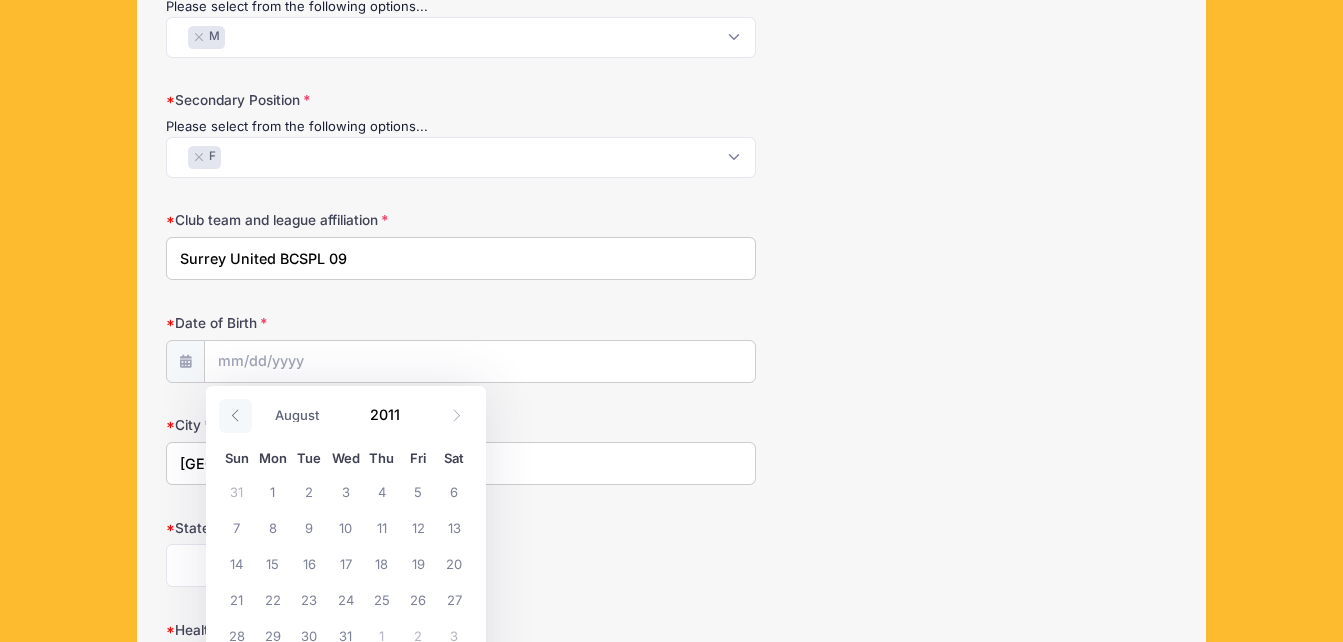 click 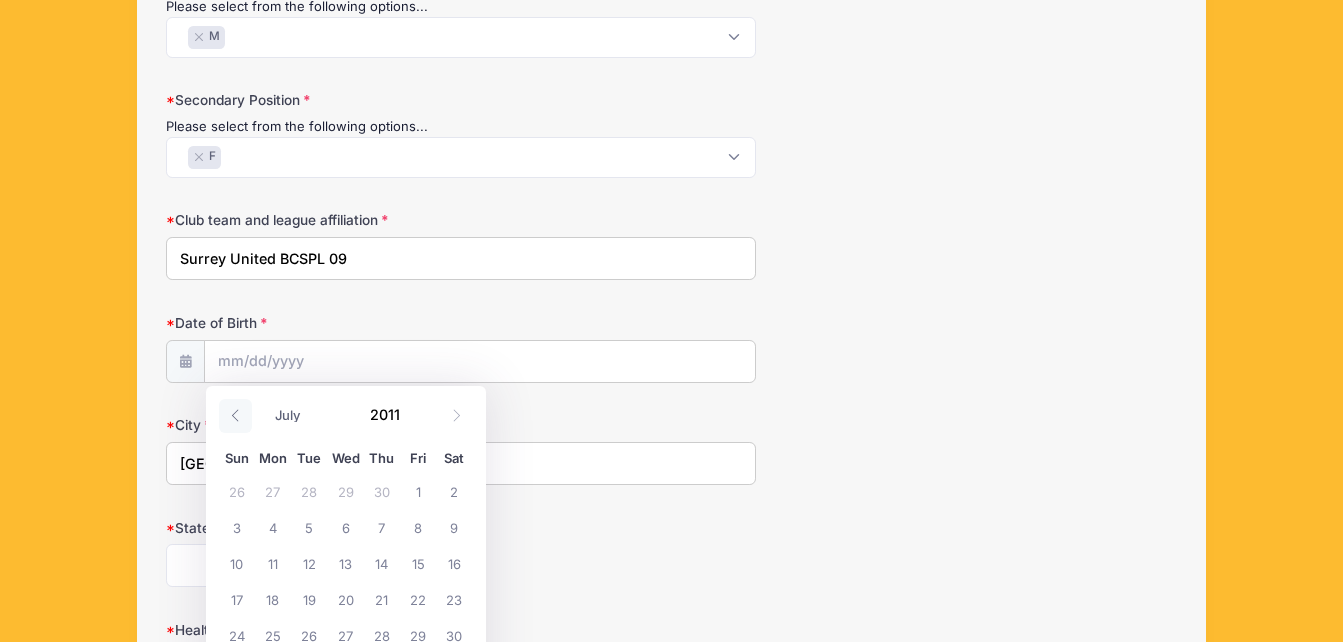 click 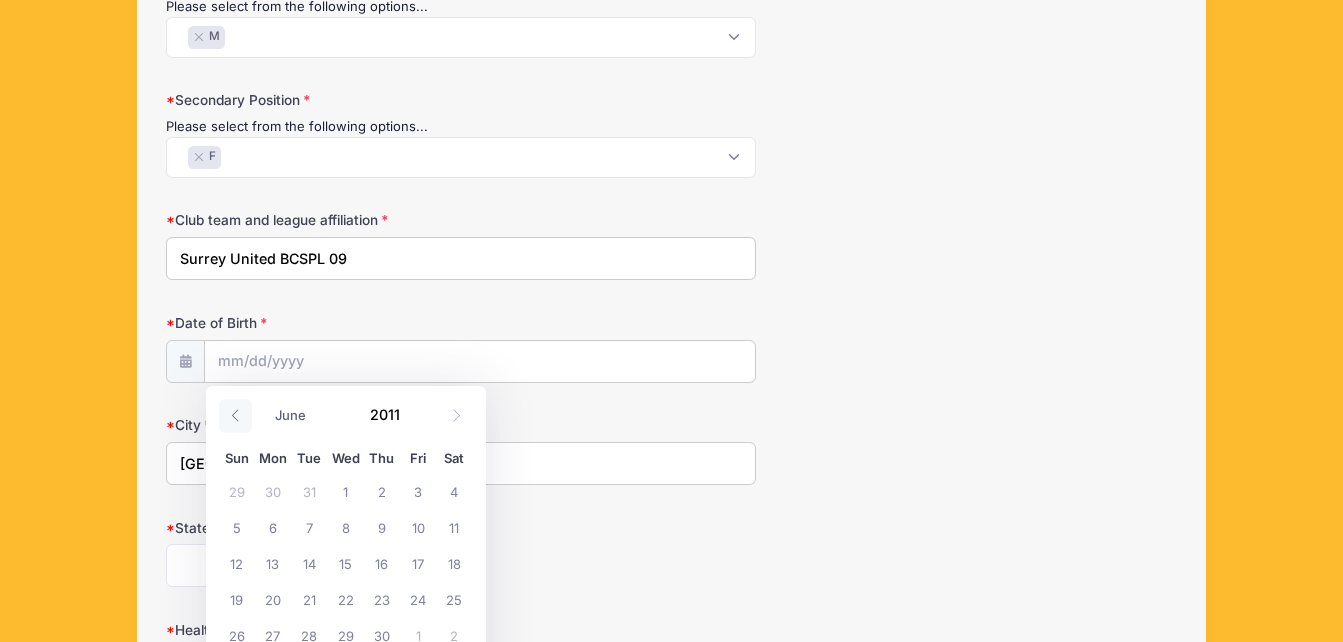 click 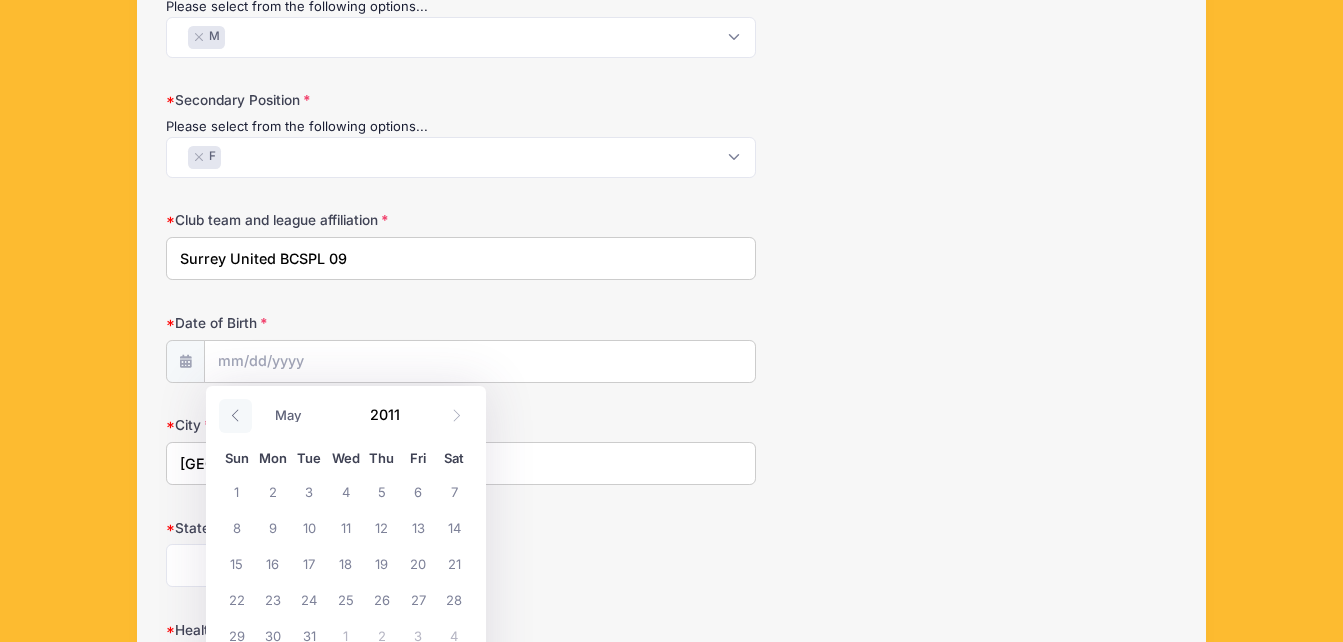 click 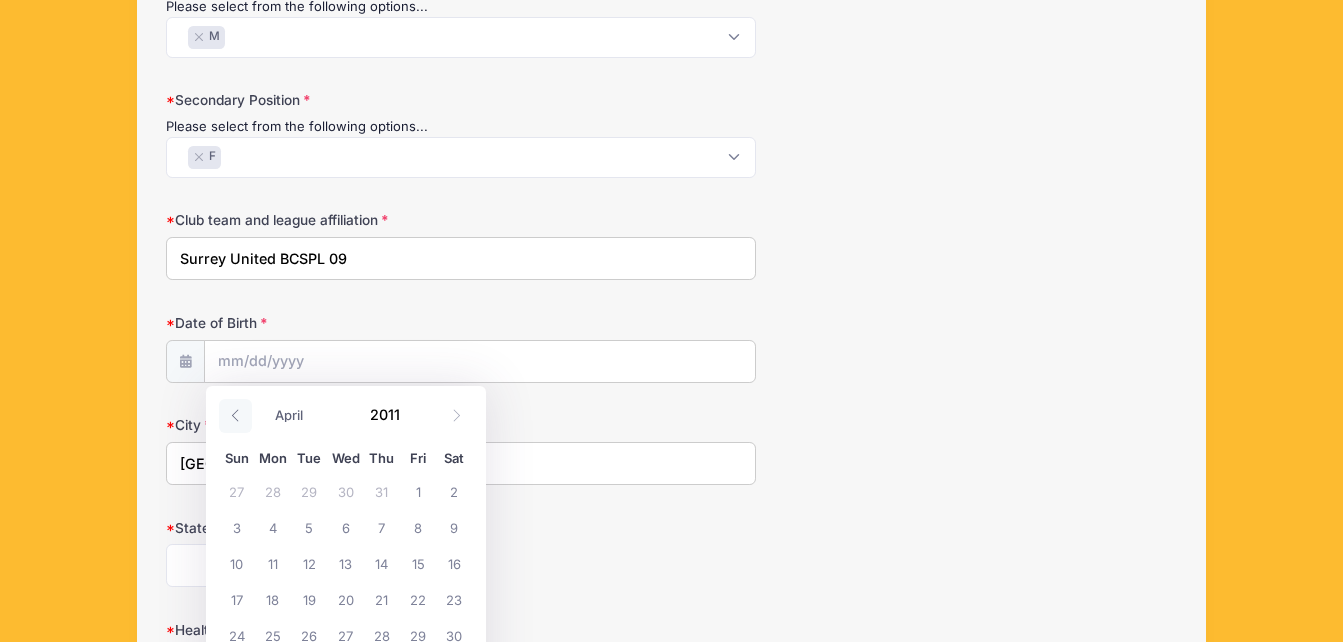 click 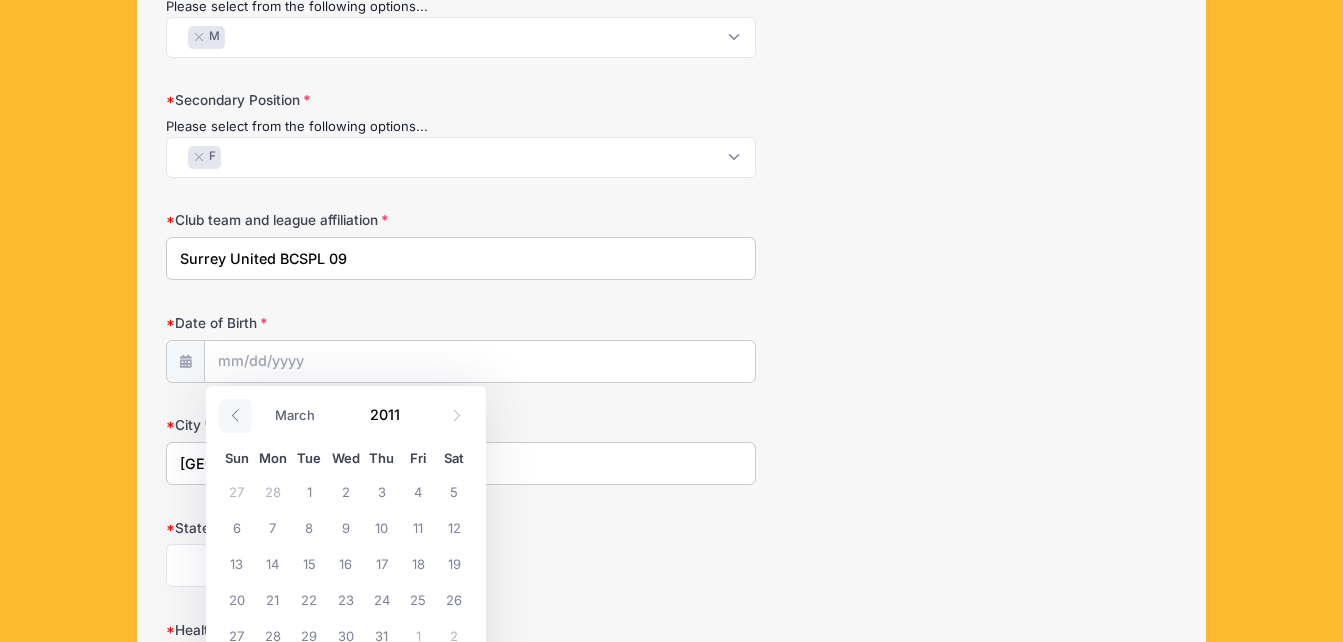 click 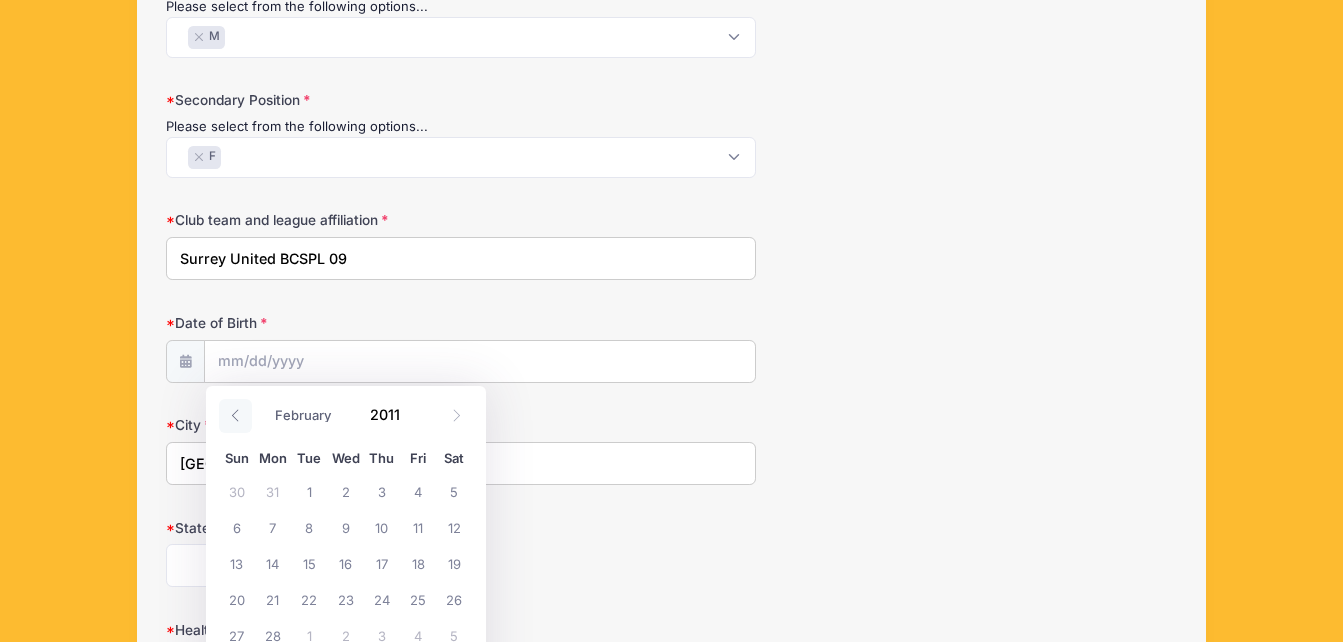 click 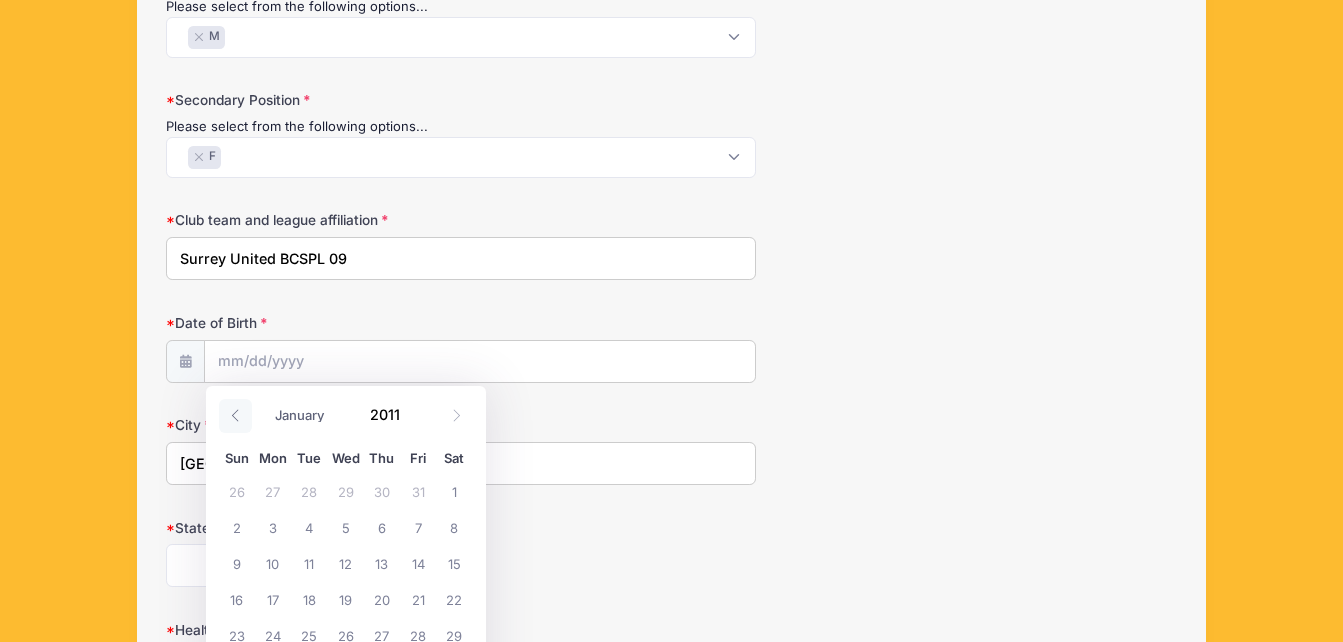 click 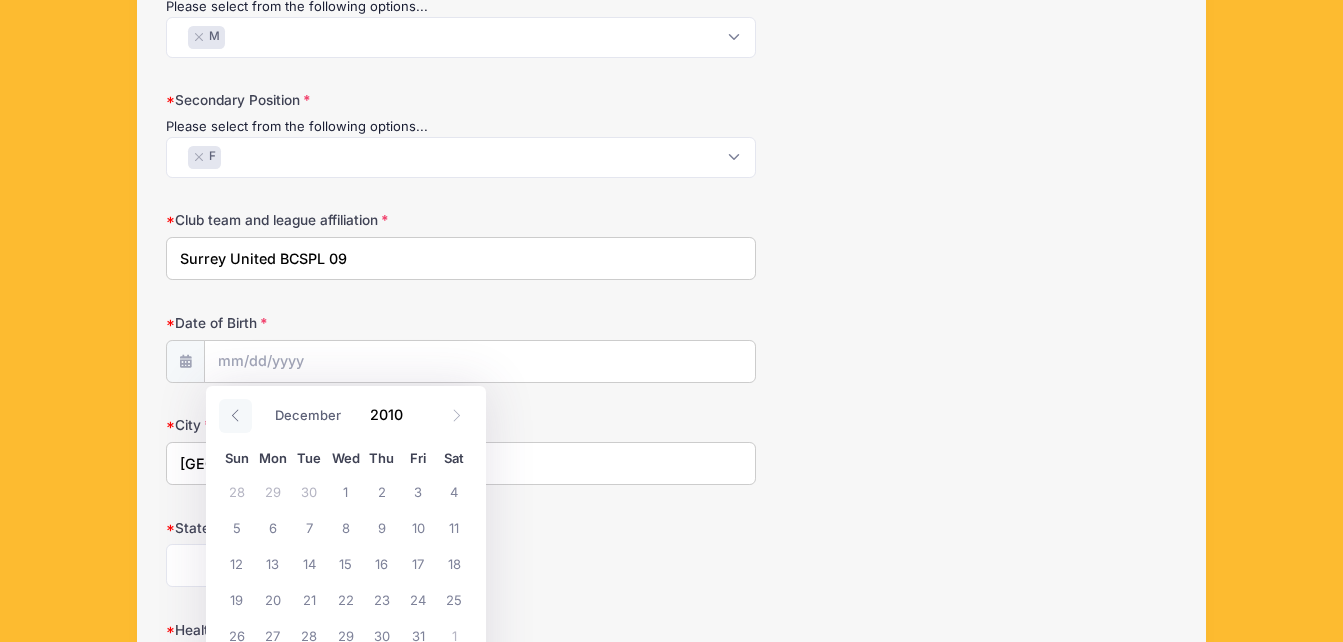 click 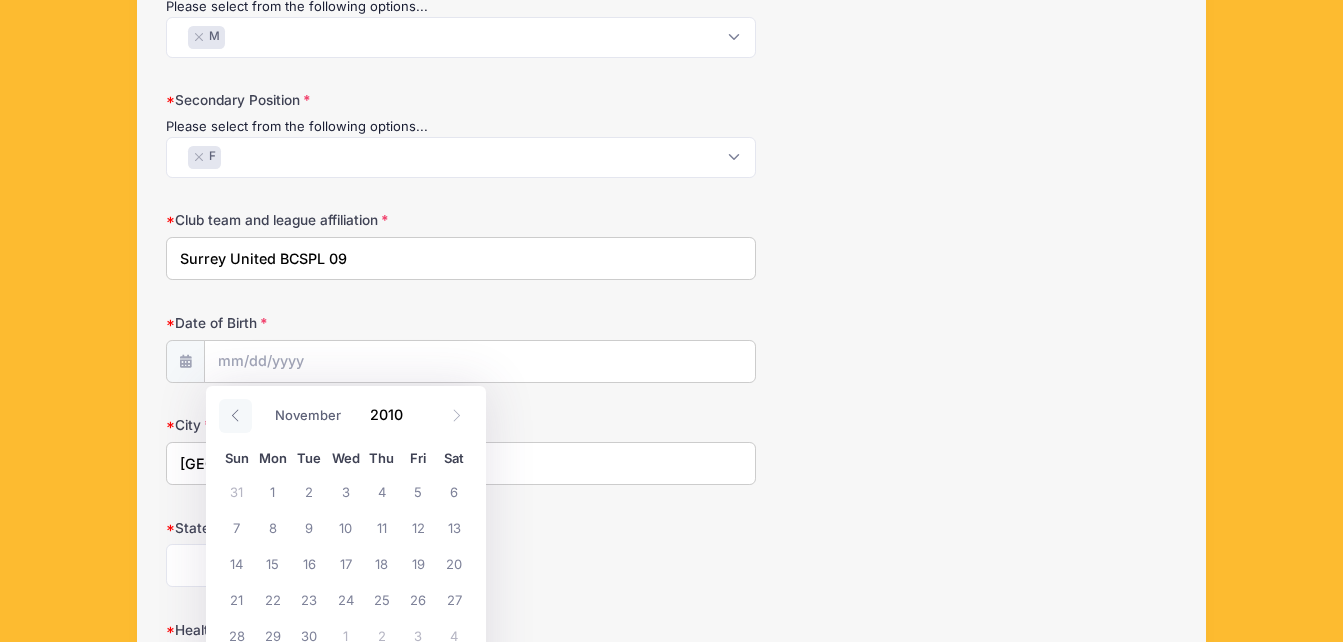 click 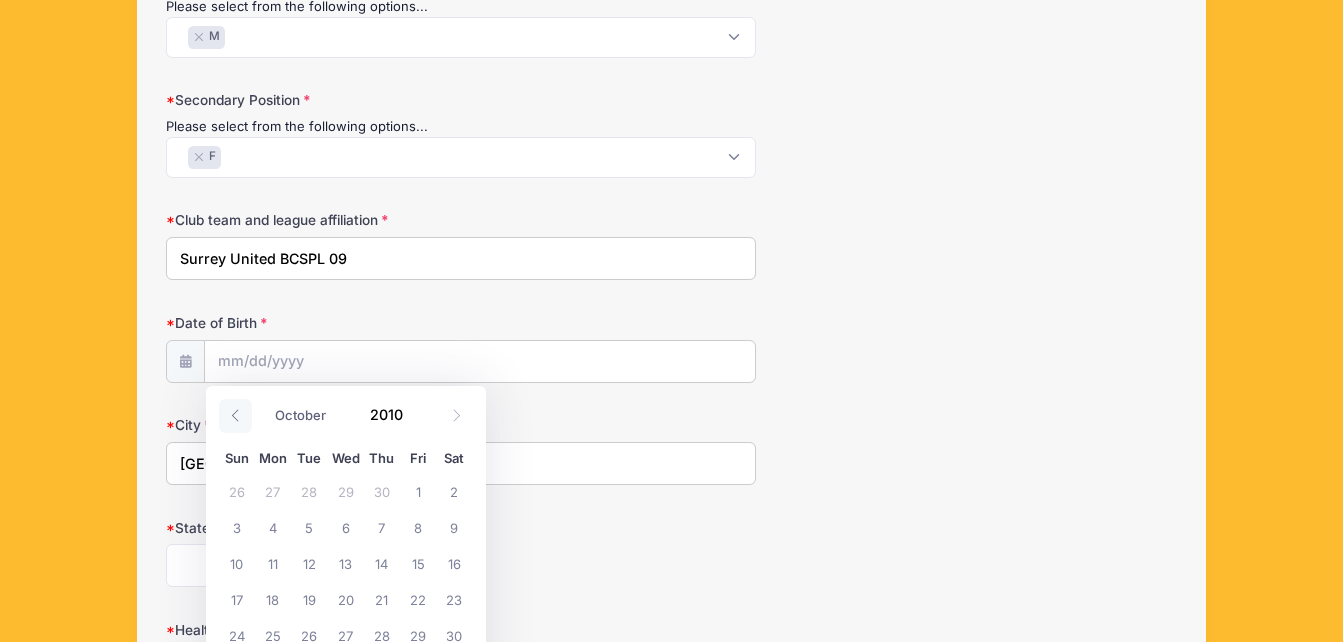 click 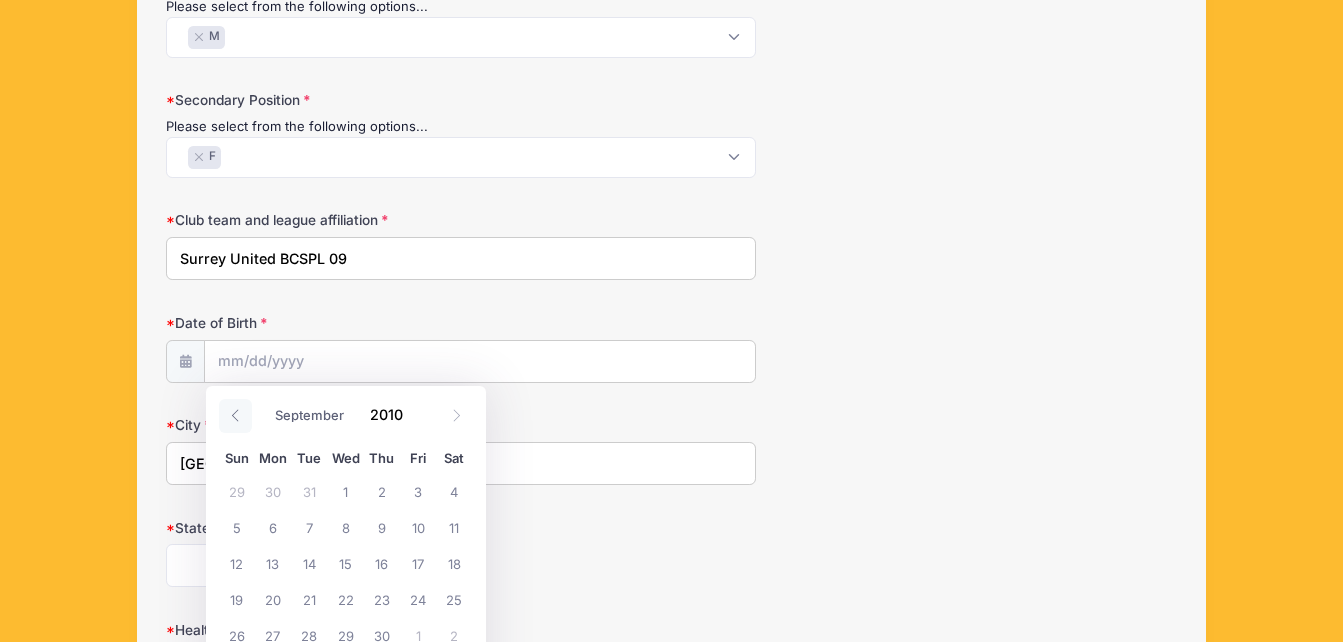 click 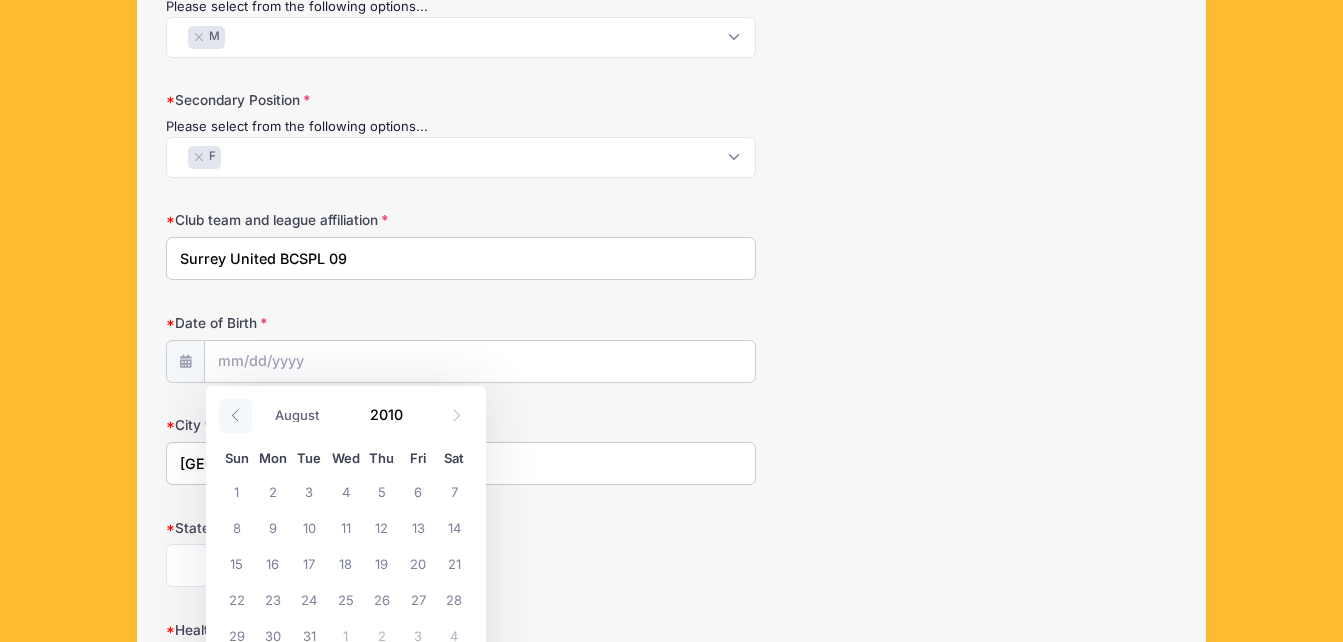click 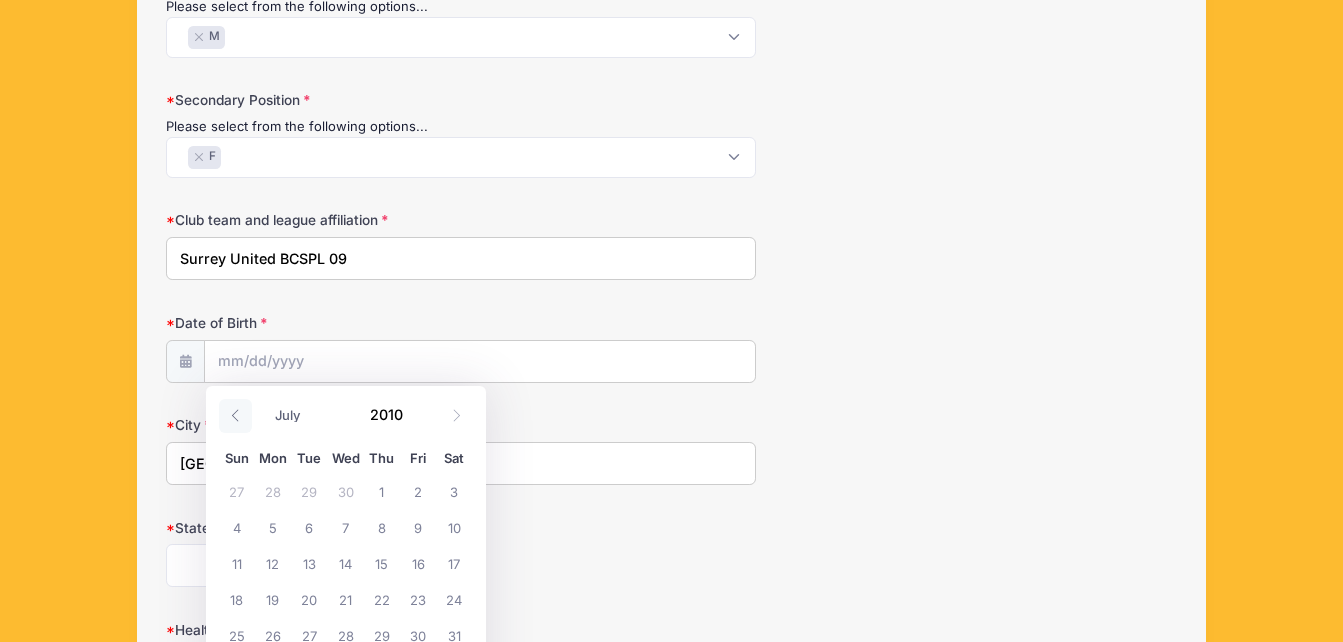 click 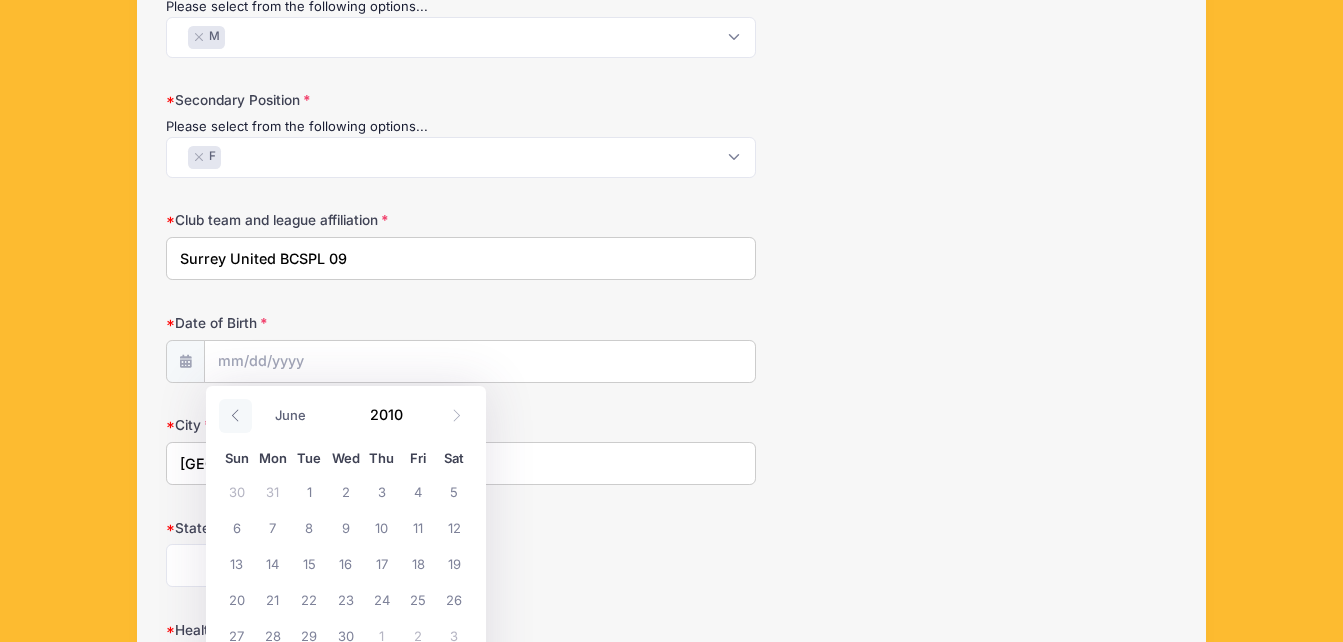 click 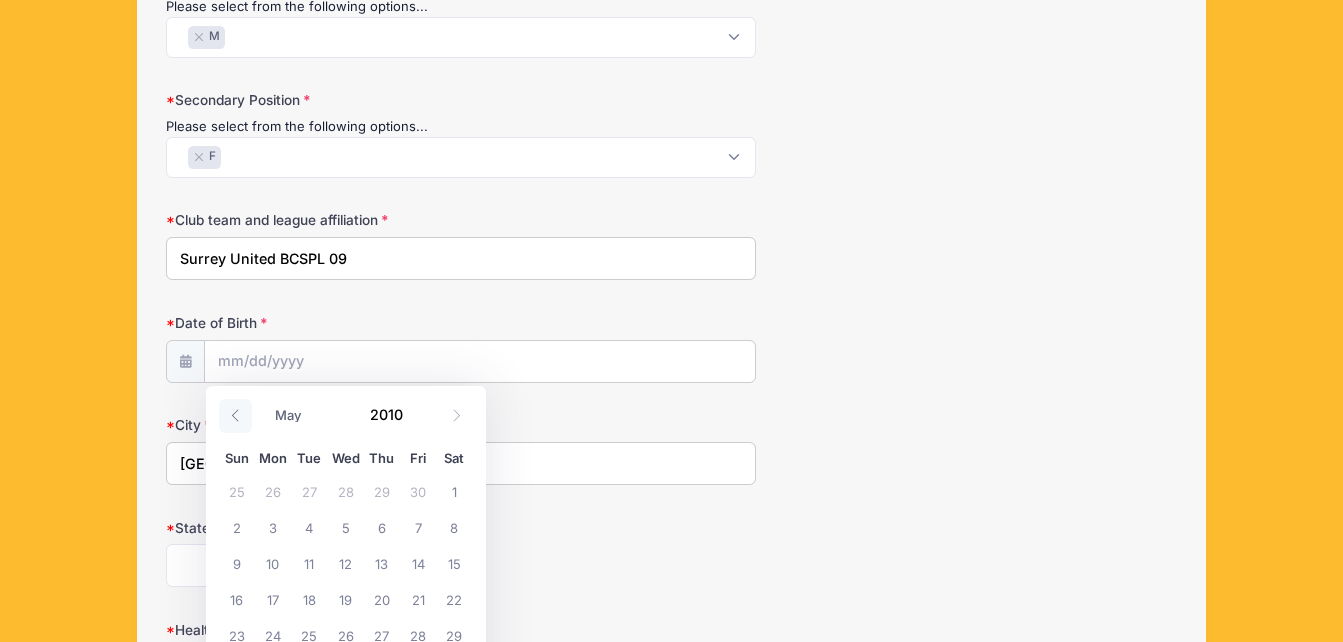 click 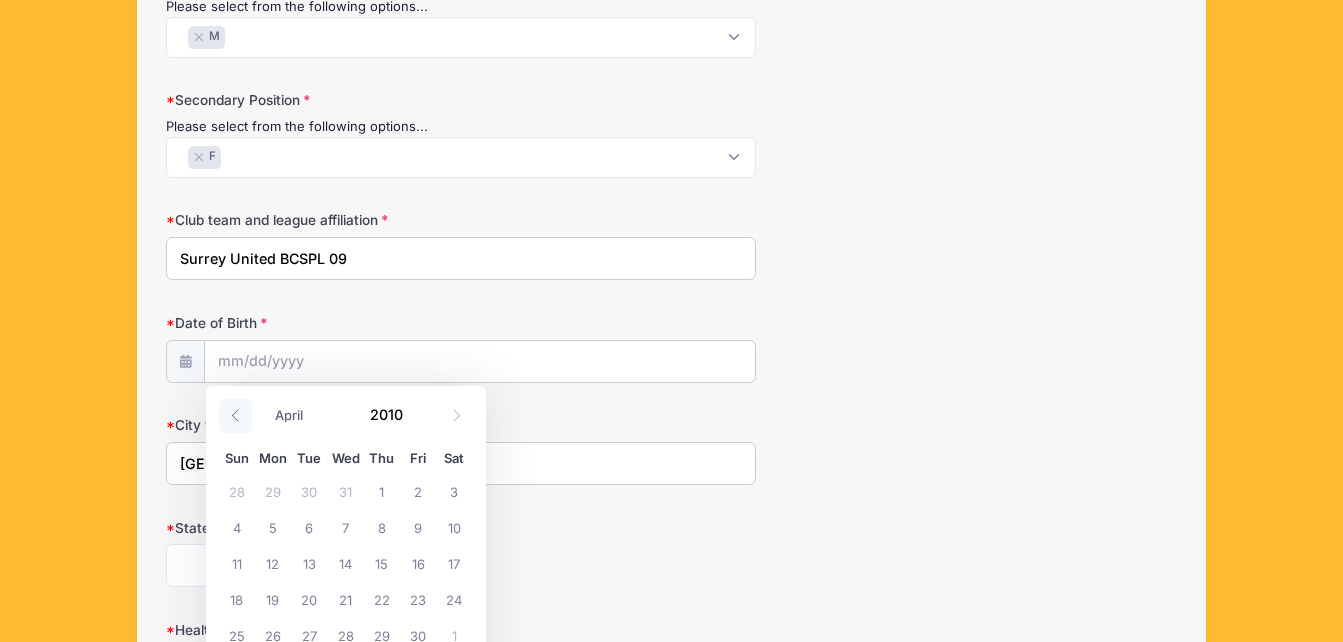 click 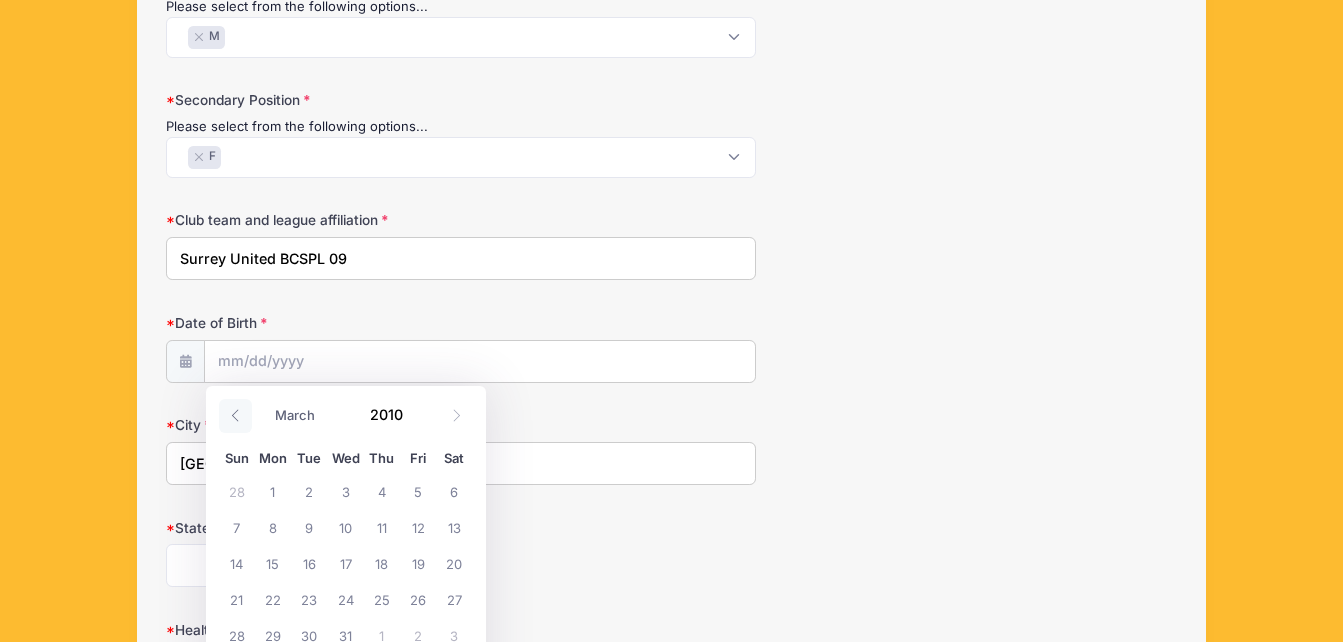 click 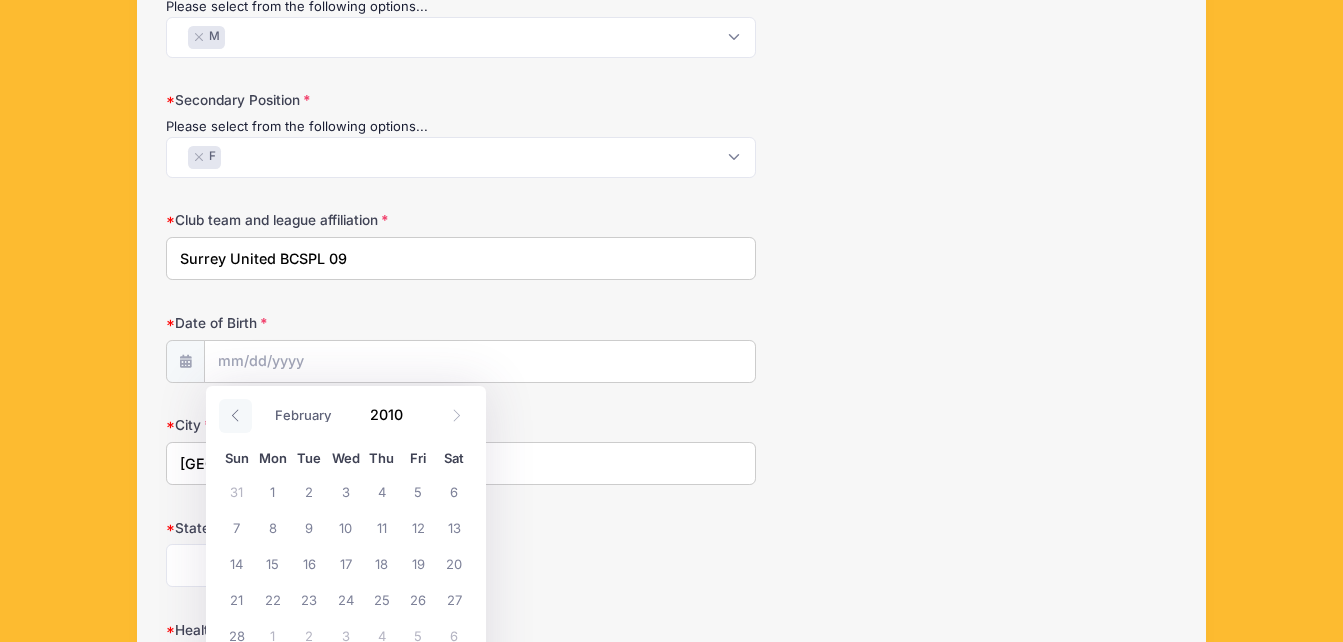 click 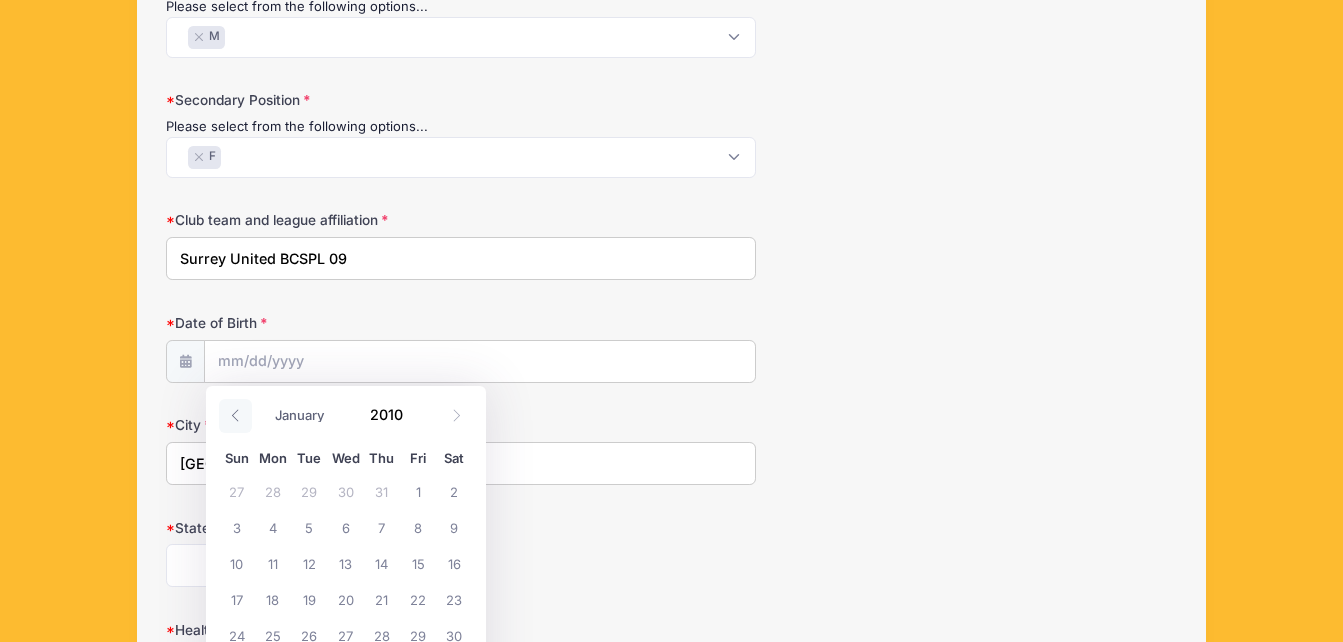 click 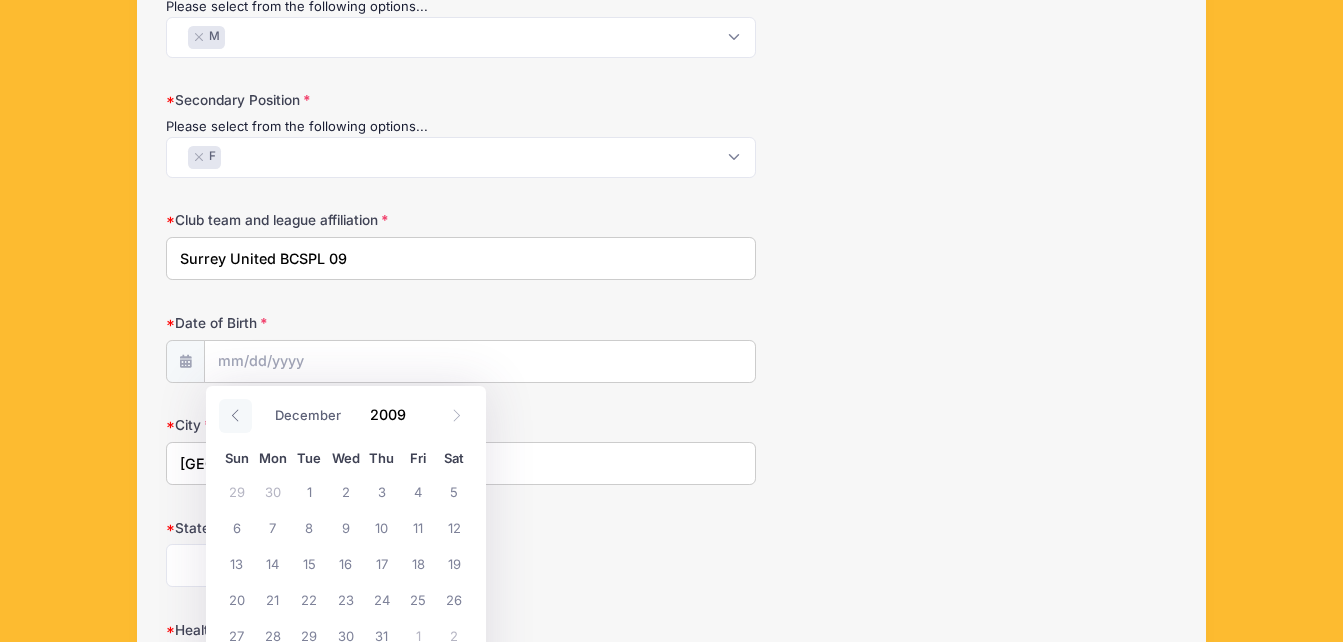 click 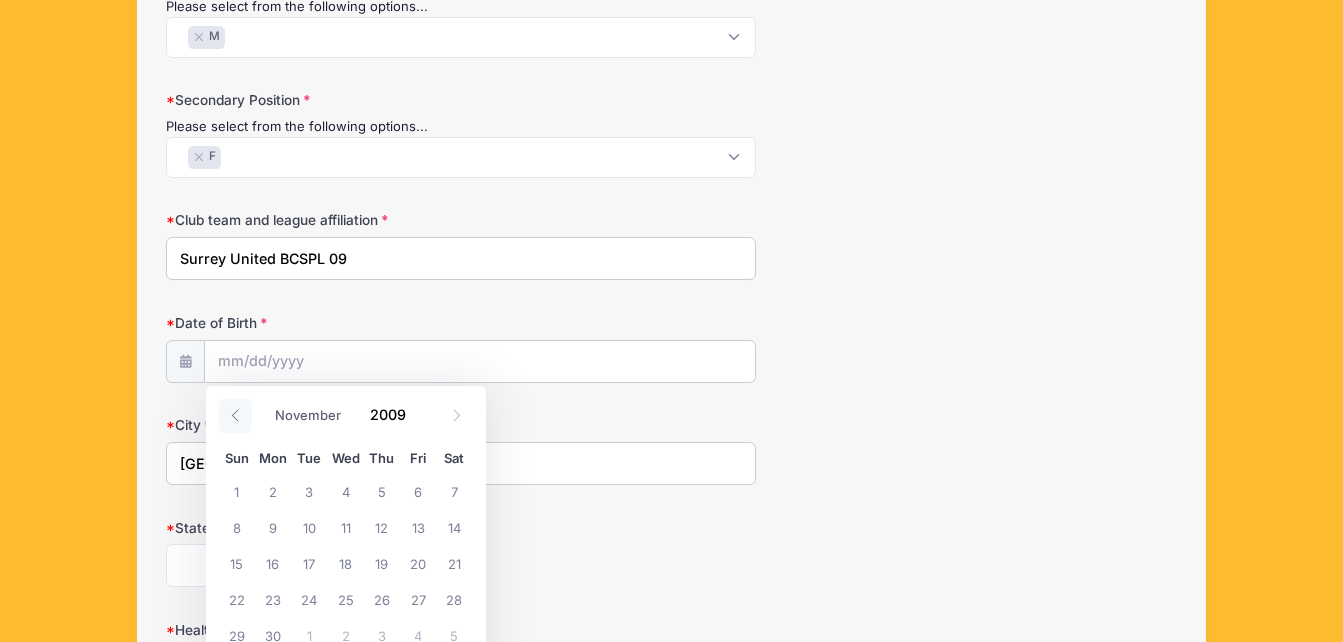 click 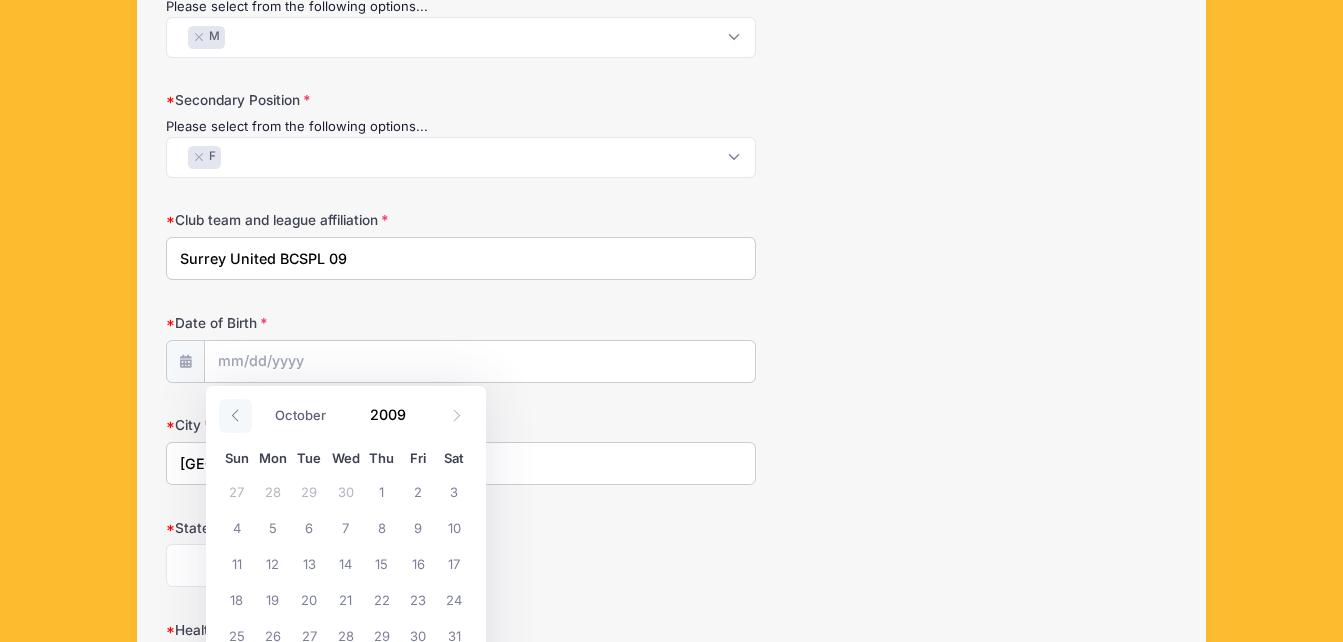 click 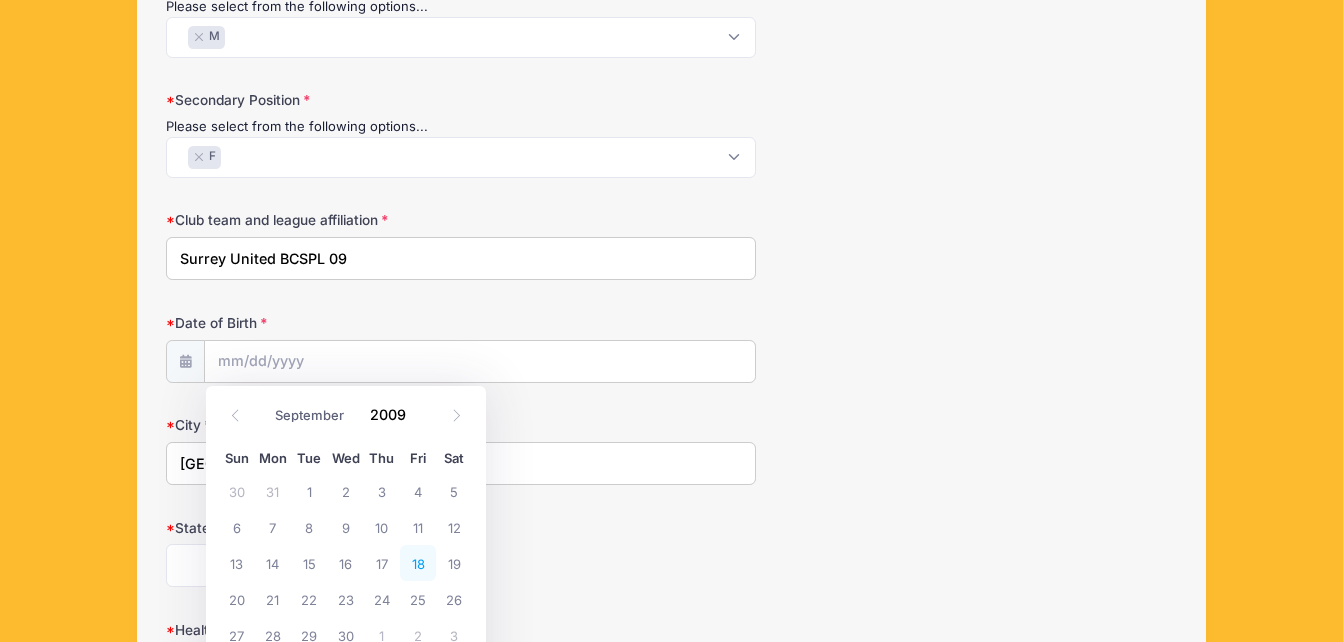 click on "18" at bounding box center [418, 563] 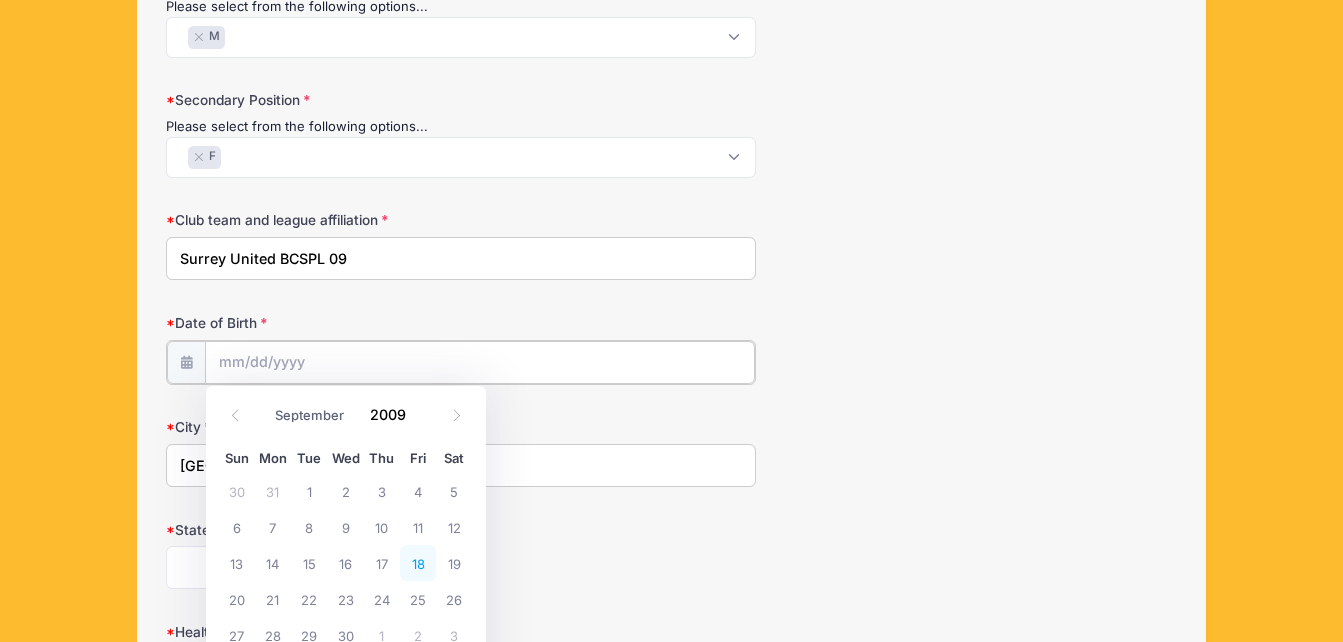 type on "[DATE]" 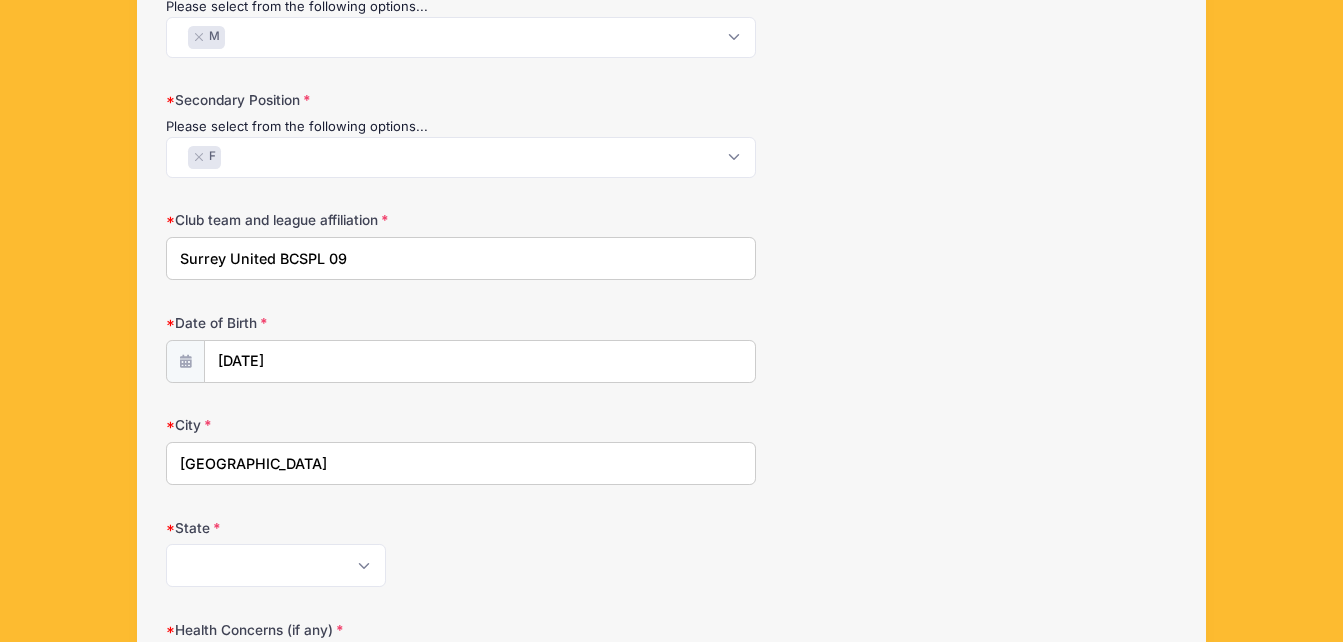 click on "Date of Birth
[DATE]" at bounding box center (671, 348) 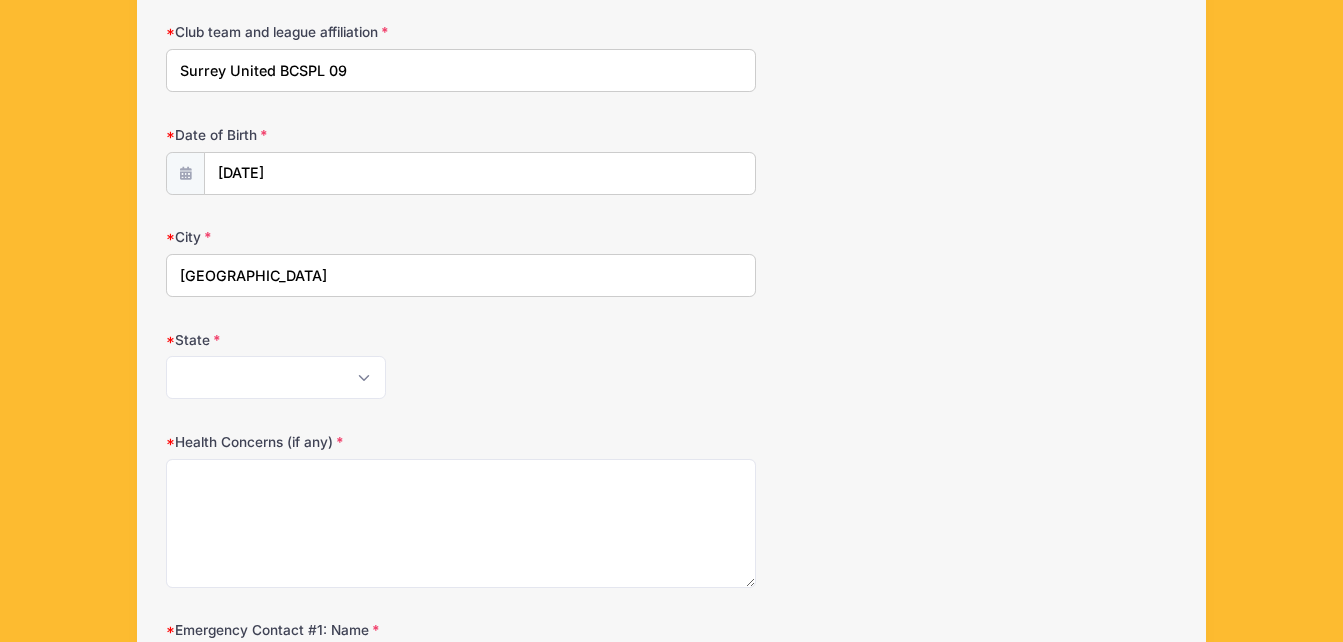 scroll, scrollTop: 710, scrollLeft: 0, axis: vertical 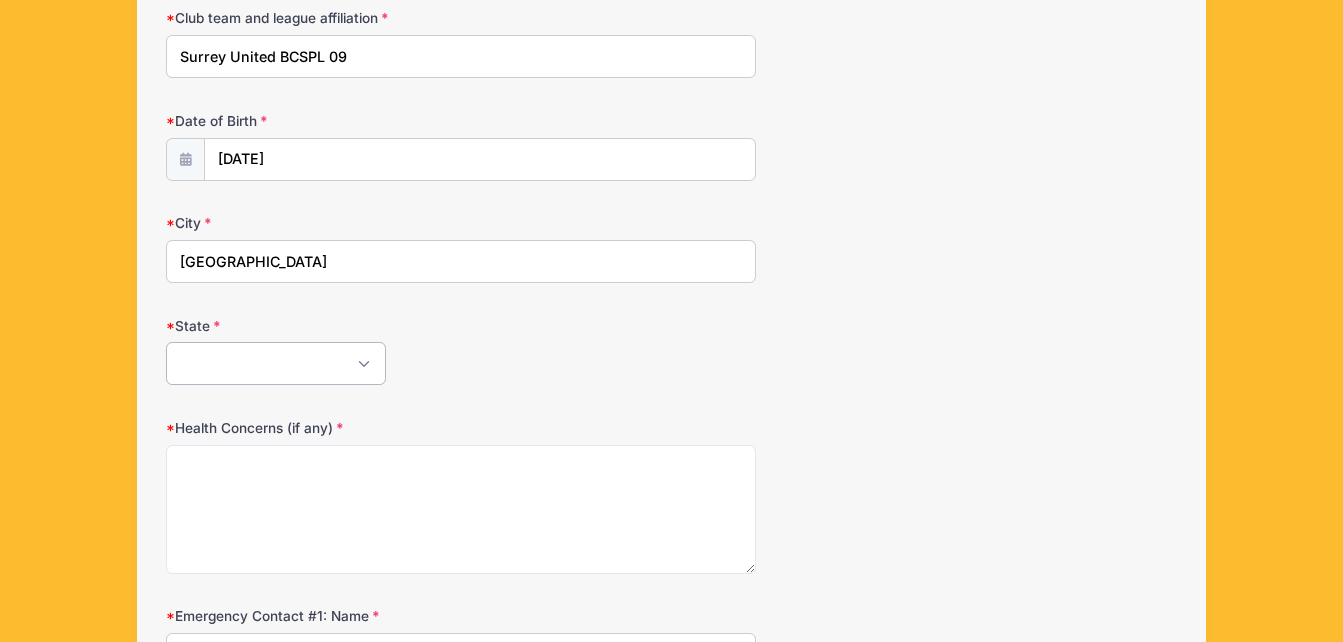 click on "[US_STATE] [US_STATE] [US_STATE] [US_STATE] [US_STATE] Armed Forces Africa Armed Forces Americas Armed Forces Canada Armed Forces Europe Armed Forces Middle East Armed Forces Pacific [US_STATE] [US_STATE] [US_STATE] [US_STATE] [US_STATE] [US_STATE] [US_STATE] [US_STATE] [US_STATE] [US_STATE] [US_STATE] [US_STATE] [US_STATE] [US_STATE] [US_STATE] [US_STATE] [US_STATE] [US_STATE] [PERSON_NAME][US_STATE] [US_STATE] [US_STATE] [US_STATE] [US_STATE] [US_STATE] [US_STATE] [US_STATE] [US_STATE] [US_STATE] [US_STATE] [US_STATE] [US_STATE] [US_STATE] [US_STATE] [US_STATE] [US_STATE] [US_STATE] [US_STATE] [US_STATE] [US_STATE] [US_STATE] [US_STATE] [US_STATE] [US_STATE] [US_STATE] [US_STATE] [US_STATE] [US_STATE] [US_STATE] [GEOGRAPHIC_DATA] [US_STATE][PERSON_NAME][US_STATE] [US_STATE][PERSON_NAME] [US_STATE] [US_STATE] Other-[GEOGRAPHIC_DATA] Other" at bounding box center [276, 363] 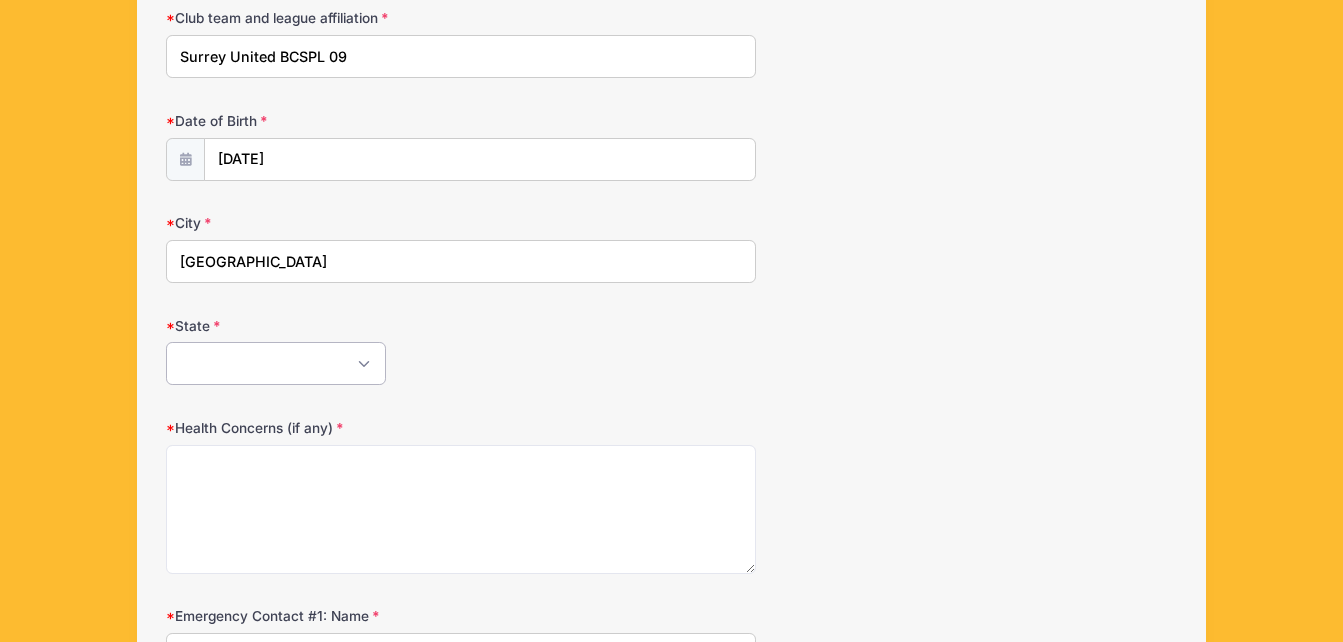 select on "XX-[GEOGRAPHIC_DATA]" 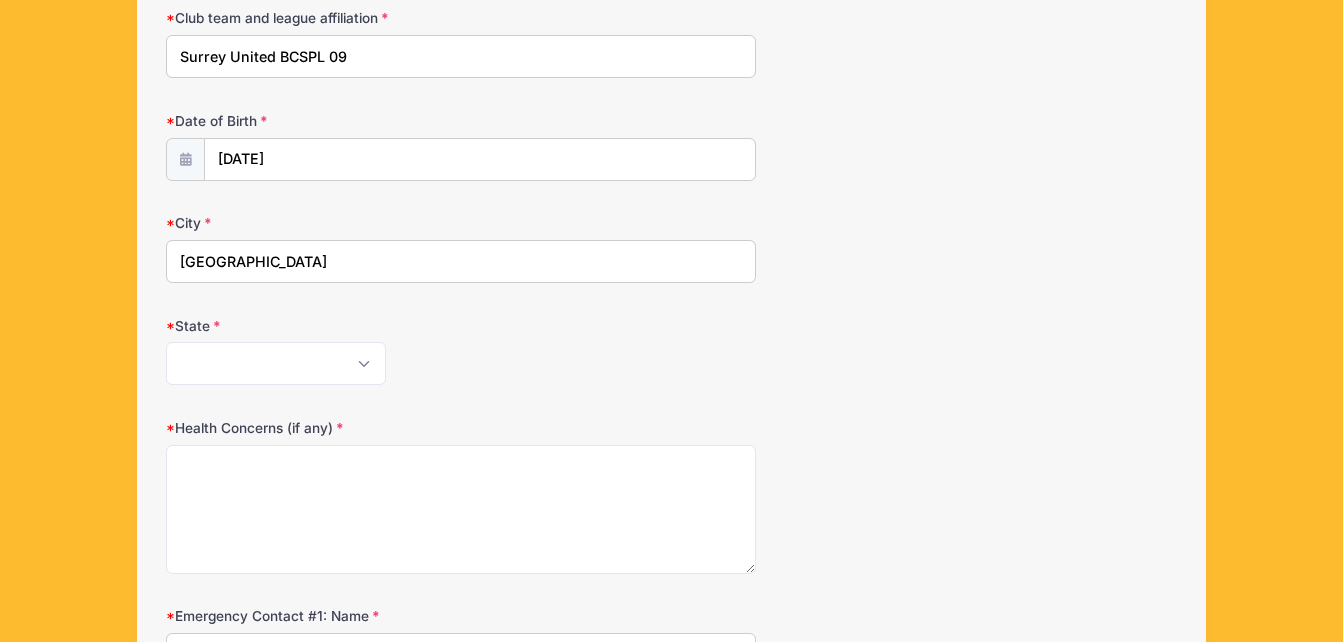 click on "[US_STATE] [US_STATE] [US_STATE] [US_STATE] [US_STATE] Armed Forces Africa Armed Forces Americas Armed Forces Canada Armed Forces Europe Armed Forces Middle East Armed Forces Pacific [US_STATE] [US_STATE] [US_STATE] [US_STATE] [US_STATE] [US_STATE] [US_STATE] [US_STATE] [US_STATE] [US_STATE] [US_STATE] [US_STATE] [US_STATE] [US_STATE] [US_STATE] [US_STATE] [US_STATE] [US_STATE] [PERSON_NAME][US_STATE] [US_STATE] [US_STATE] [US_STATE] [US_STATE] [US_STATE] [US_STATE] [US_STATE] [US_STATE] [US_STATE] [US_STATE] [US_STATE] [US_STATE] [US_STATE] [US_STATE] [US_STATE] [US_STATE] [US_STATE] [US_STATE] [US_STATE] [US_STATE] [US_STATE] [US_STATE] [US_STATE] [US_STATE] [US_STATE] [US_STATE] [US_STATE] [US_STATE] [US_STATE] [GEOGRAPHIC_DATA] [US_STATE][PERSON_NAME][US_STATE] [US_STATE][PERSON_NAME] [US_STATE] [US_STATE] Other-[GEOGRAPHIC_DATA] Other" at bounding box center [461, 363] 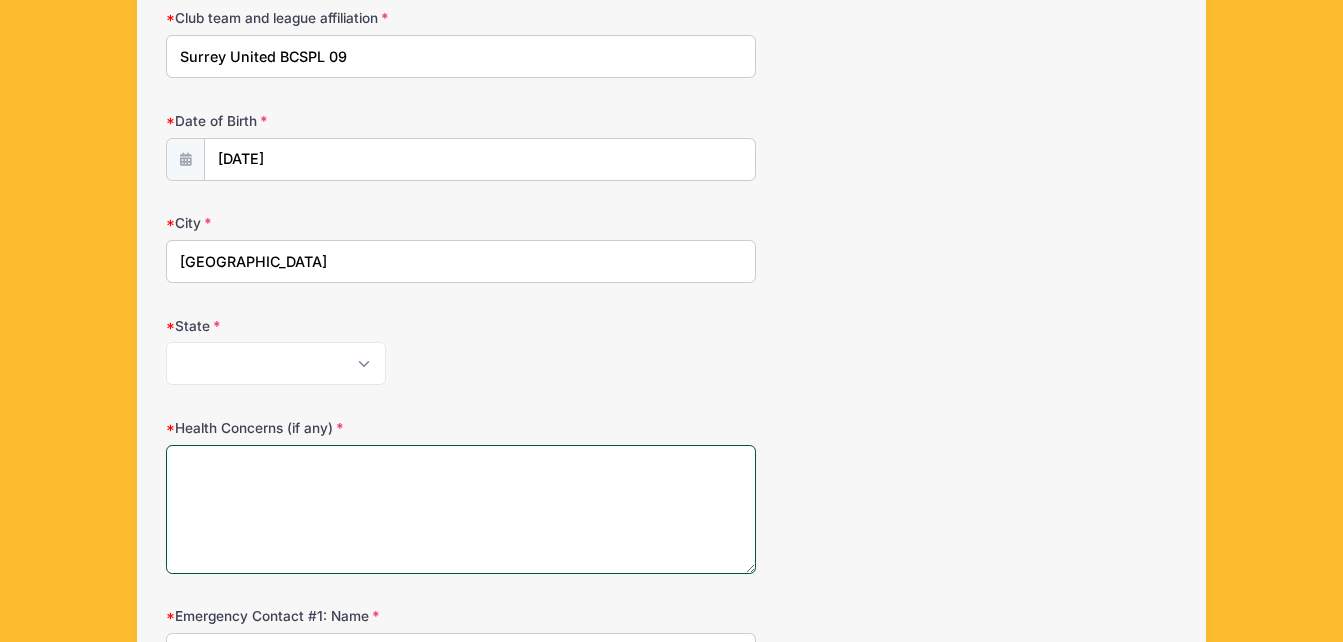 click on "Health Concerns (if any)" at bounding box center [461, 509] 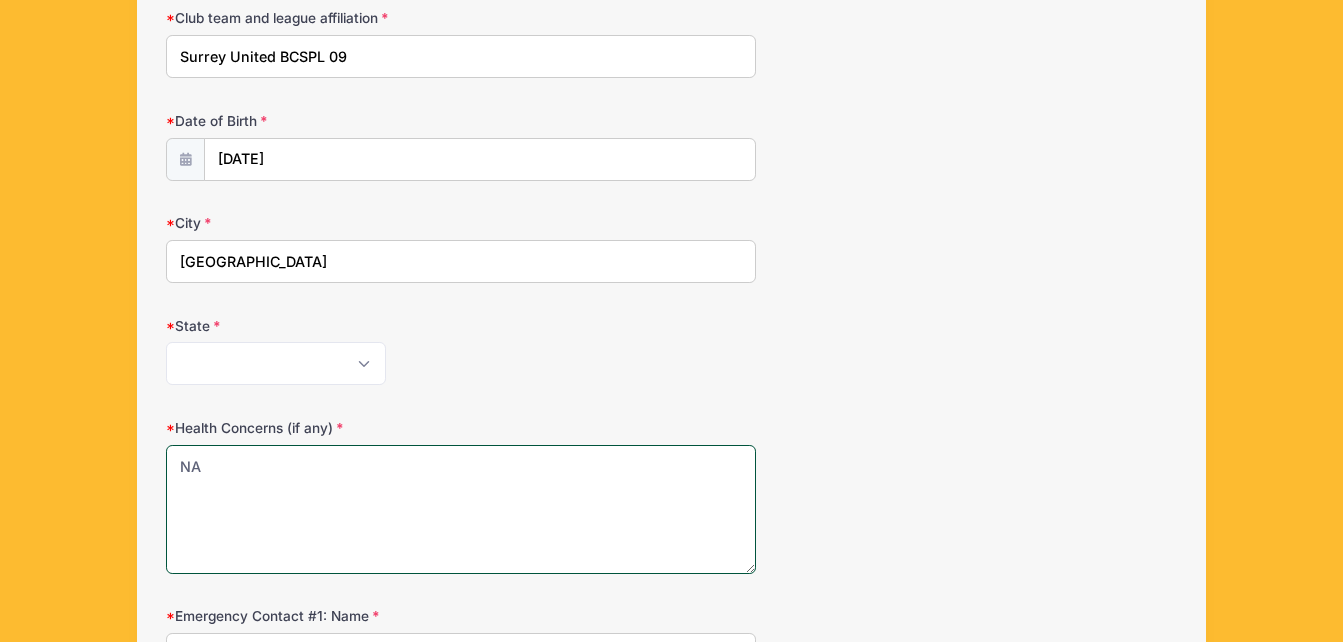 type on "NA" 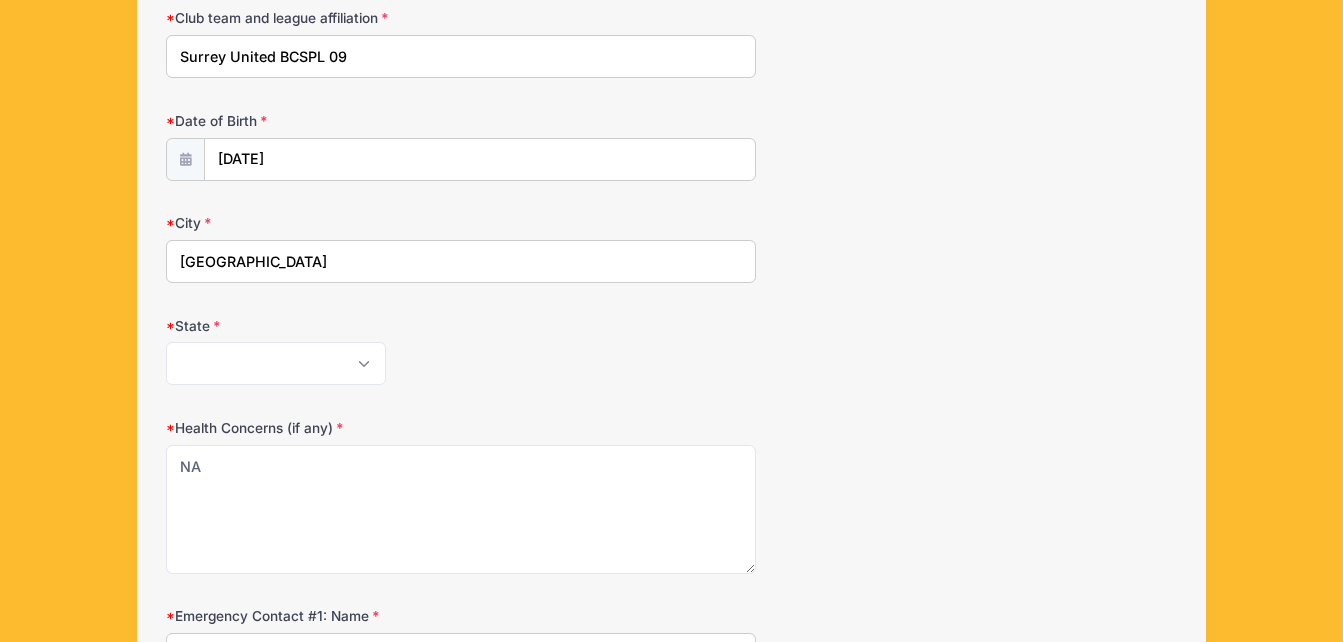 click on "State
[US_STATE] [US_STATE] [US_STATE] [US_STATE] [US_STATE] Armed Forces Africa Armed Forces Americas Armed Forces [DEMOGRAPHIC_DATA] Armed Forces Europe Armed Forces Middle East Armed Forces Pacific [US_STATE] [US_STATE] [US_STATE] [US_STATE] [US_STATE] [US_STATE] [US_STATE] [US_STATE] [US_STATE] [US_STATE] [US_STATE] [US_STATE] [US_STATE] [US_STATE] [US_STATE] [US_STATE] [US_STATE] [US_STATE] [PERSON_NAME][US_STATE] [US_STATE] [US_STATE] [US_STATE] [US_STATE] [US_STATE] [US_STATE] [US_STATE] [US_STATE] [US_STATE] [US_STATE] [US_STATE] [US_STATE] [US_STATE] [US_STATE] [US_STATE] [US_STATE] [US_STATE] [US_STATE] [US_STATE] [US_STATE] [US_STATE] [US_STATE] [US_STATE] [US_STATE] [US_STATE] [US_STATE] [US_STATE] [US_STATE] [US_STATE] [GEOGRAPHIC_DATA] [US_STATE][PERSON_NAME][US_STATE] [US_STATE][PERSON_NAME] [US_STATE] [US_STATE] Other-[GEOGRAPHIC_DATA] Other" at bounding box center (671, 351) 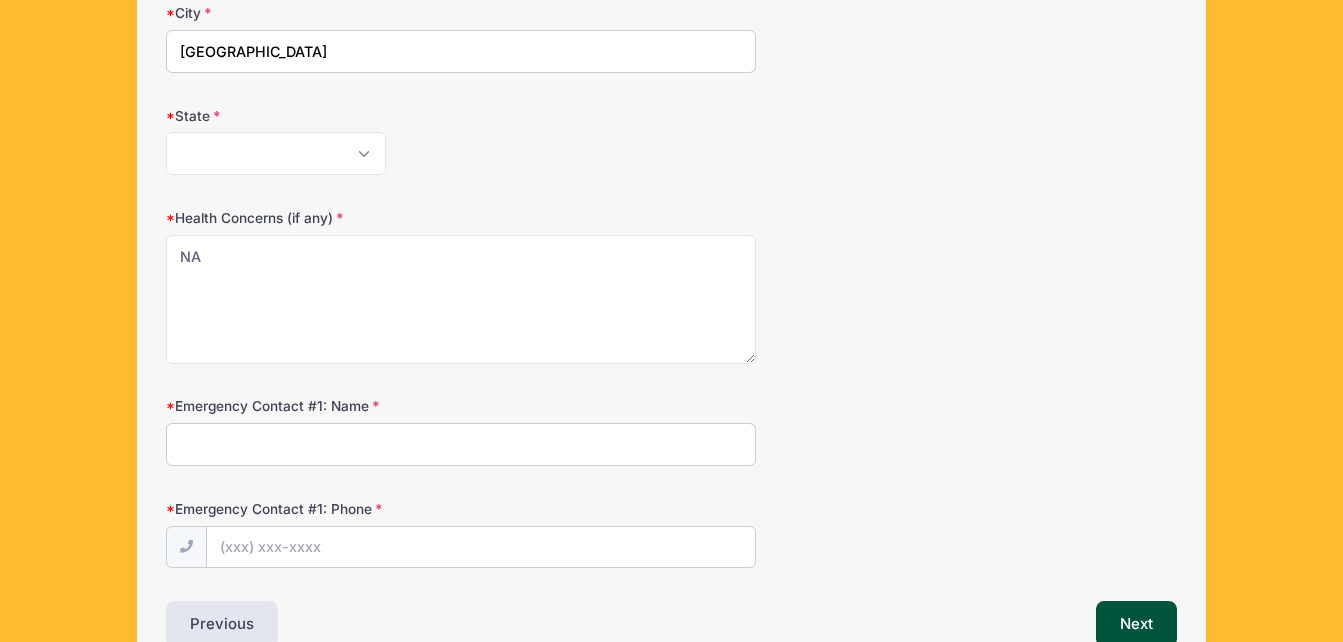 scroll, scrollTop: 923, scrollLeft: 0, axis: vertical 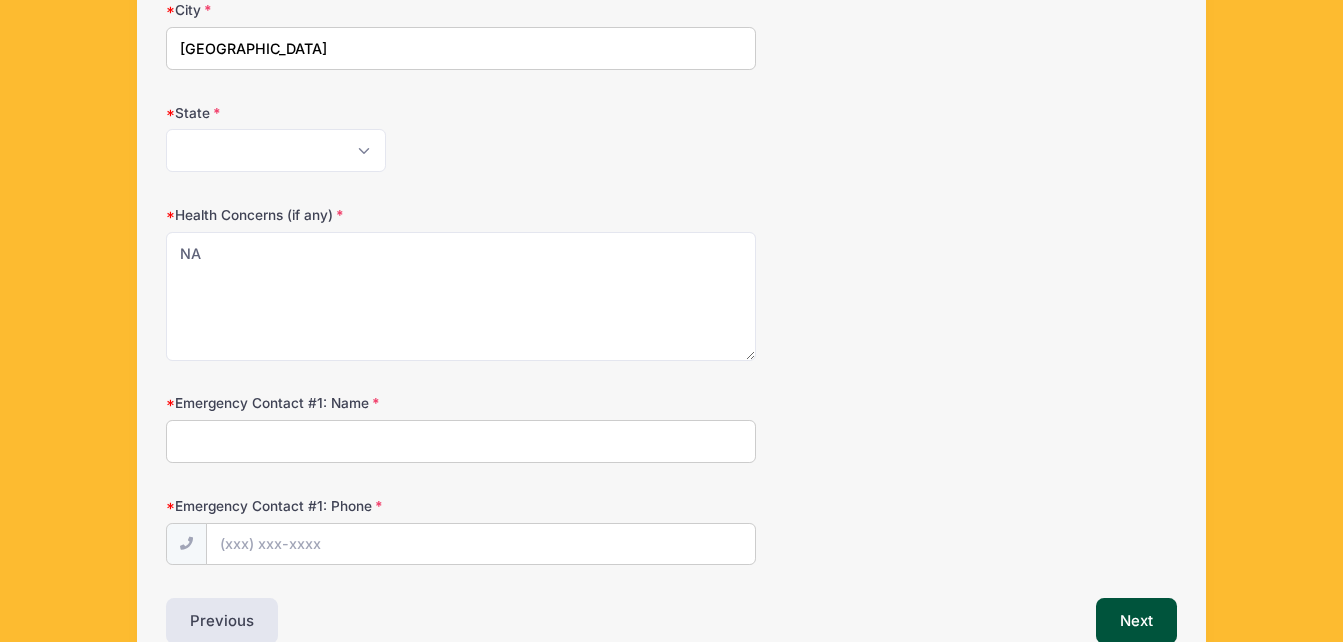 click on "Emergency Contact #1: Name" at bounding box center [461, 441] 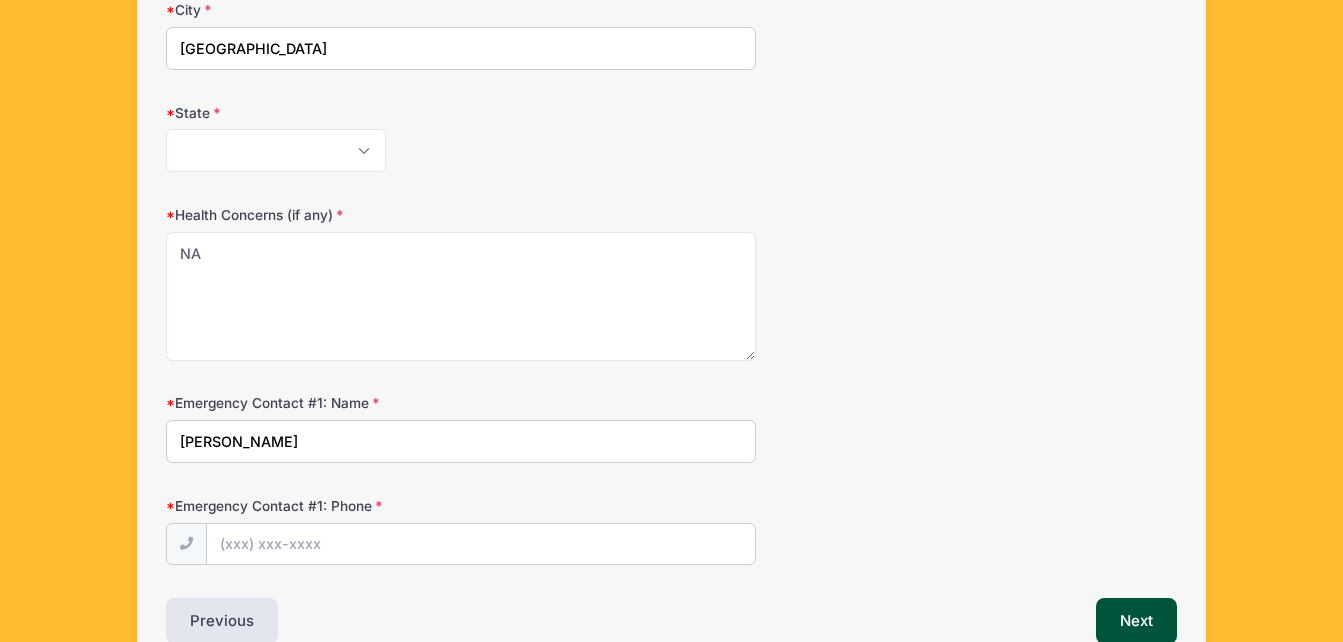 type on "[PERSON_NAME]" 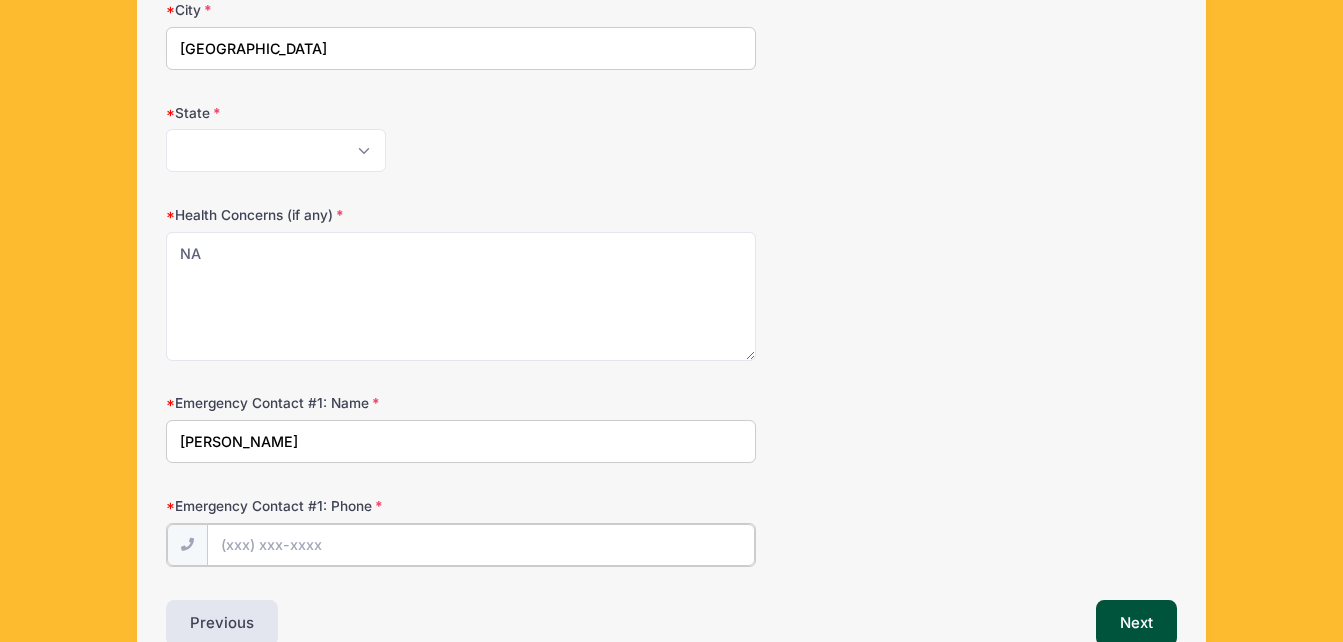 click on "Emergency Contact #1: Phone" at bounding box center [481, 545] 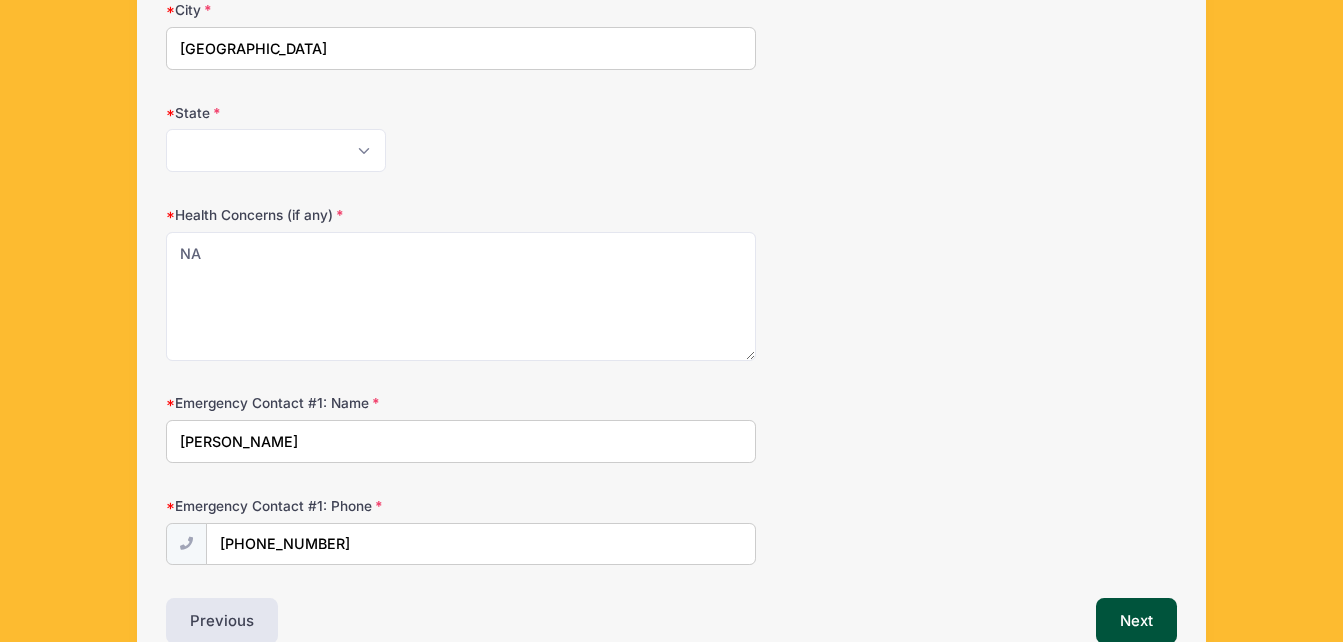 click on "Health Concerns (if any)
NA" at bounding box center (671, 283) 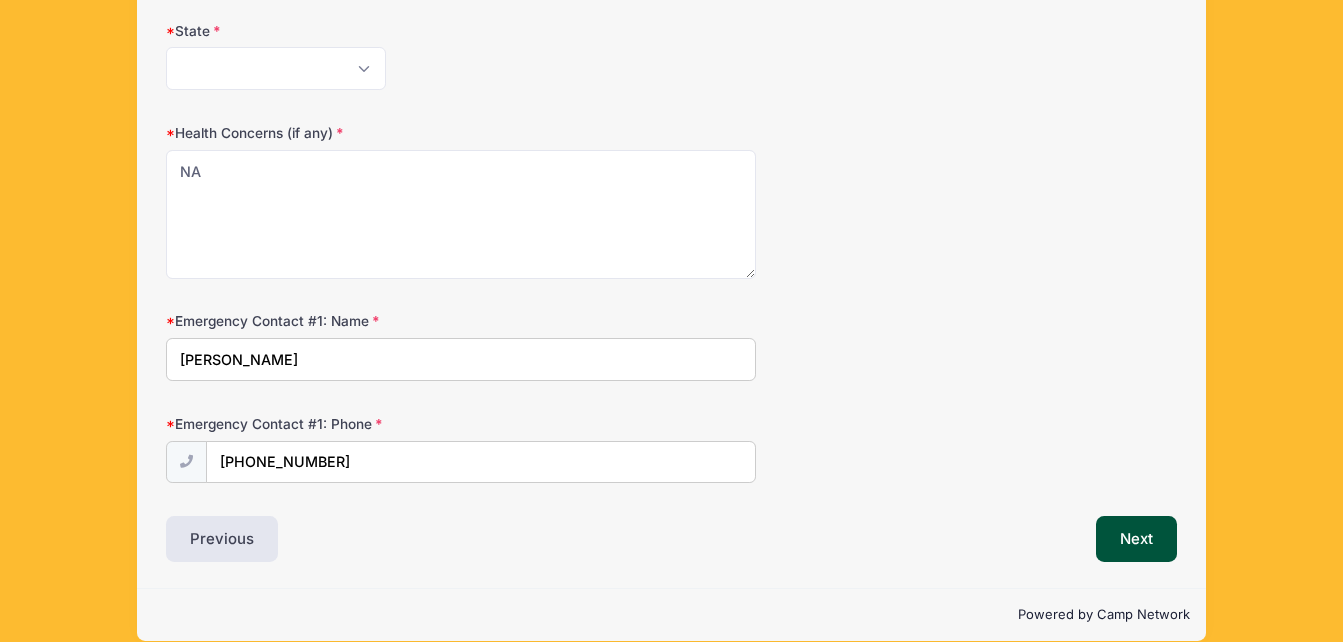 scroll, scrollTop: 1030, scrollLeft: 0, axis: vertical 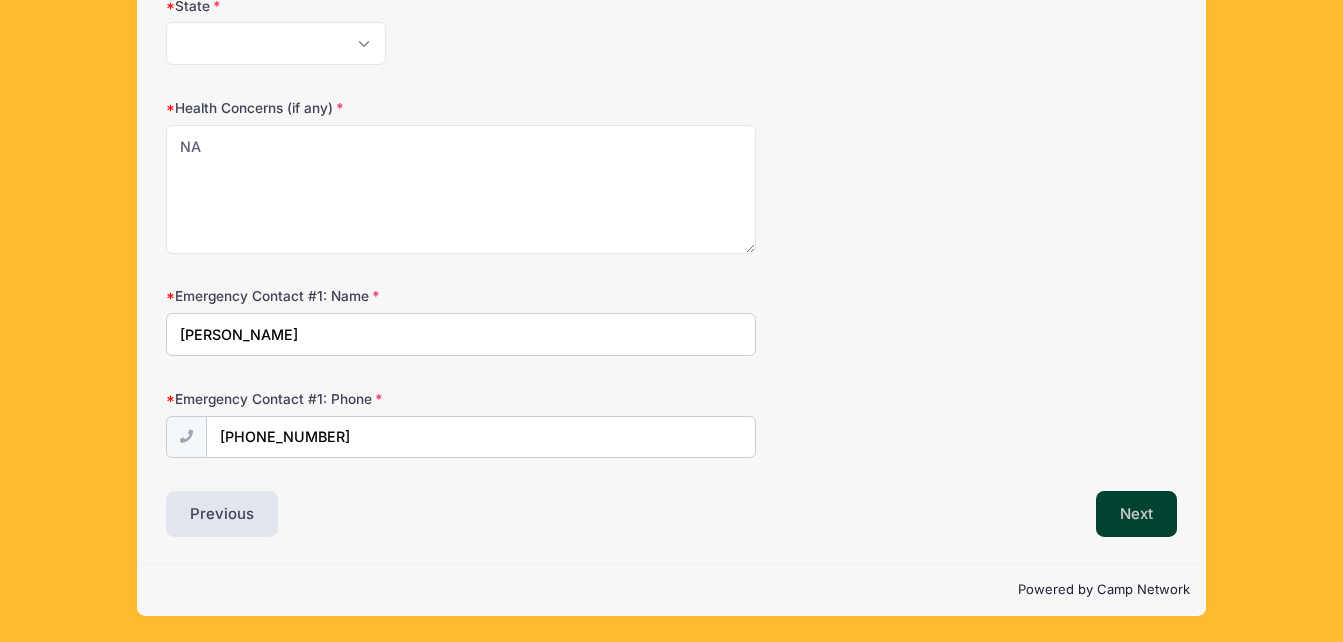 click on "Next" at bounding box center [1136, 514] 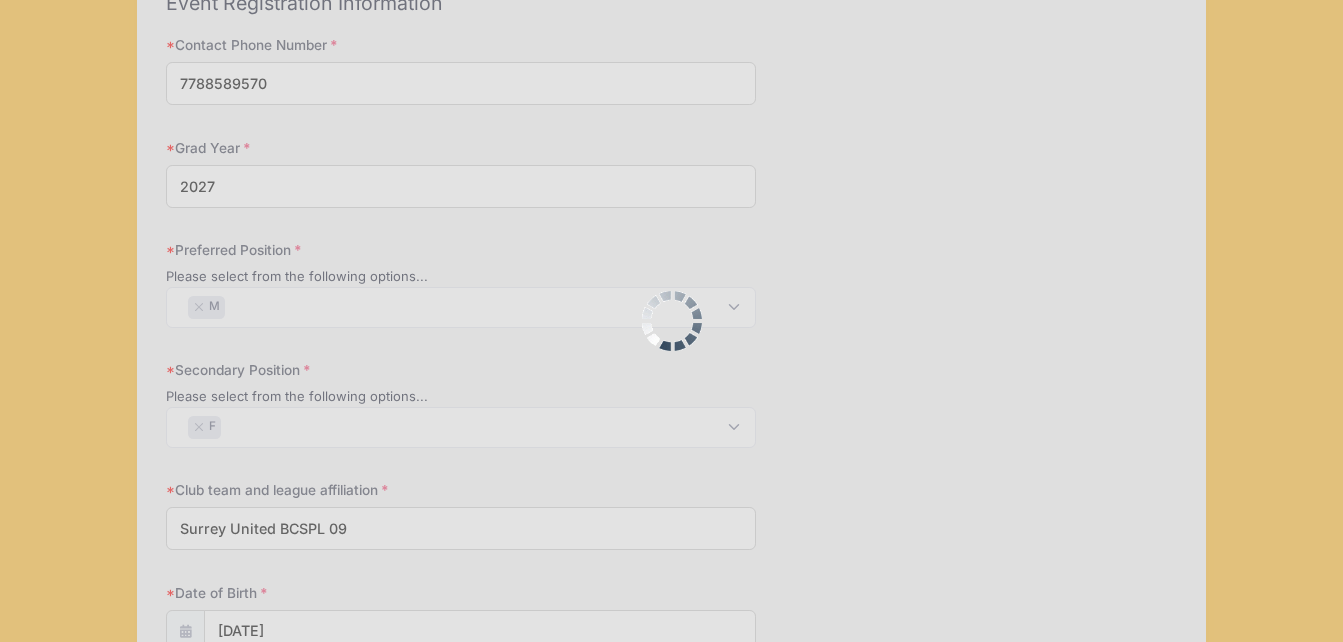 scroll, scrollTop: 0, scrollLeft: 0, axis: both 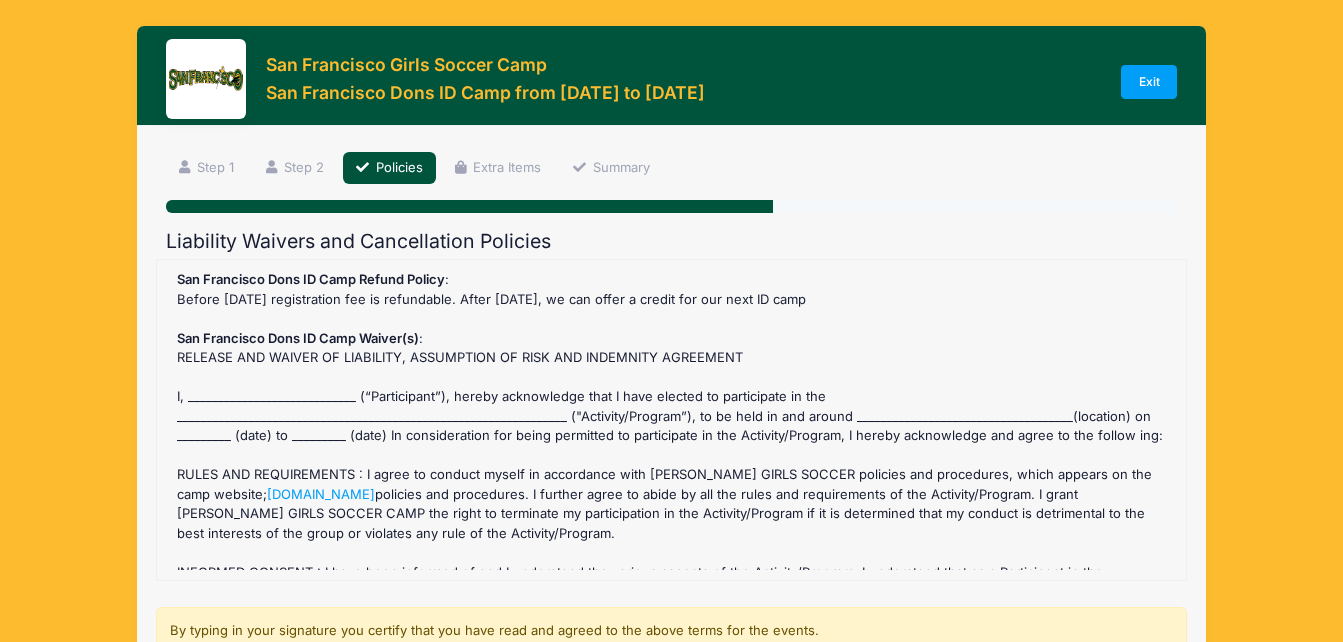 click on "San Francisco Dons ID Camp Refund Policy :
Before [DATE] registration fee is refundable. After [DATE], we can offer a credit for our next ID camp
San Francisco Dons ID Camp Waiver(s) :
RELEASE AND WAIVER OF LIABILITY, ASSUMPTION OF RISK AND INDEMNITY AGREEMENT
I, ____________________________ (“Participant”), hereby acknowledge that I have elected to participate in the _________________________________________________________________ ("Activity/Program”), to be held in and around ____________________________________(location) on _________ (date) to _________ (date) In consideration for being permitted to participate in the Activity/Program, I hereby acknowledge and agree to the follow ing:
RULES AND REQUIREMENTS : I agree to conduct myself in accordance with [PERSON_NAME] GIRLS SOCCER policies and procedures, which appears on the camp website;  [DOMAIN_NAME]
OGC RM . 1 - 2023" at bounding box center [671, 420] 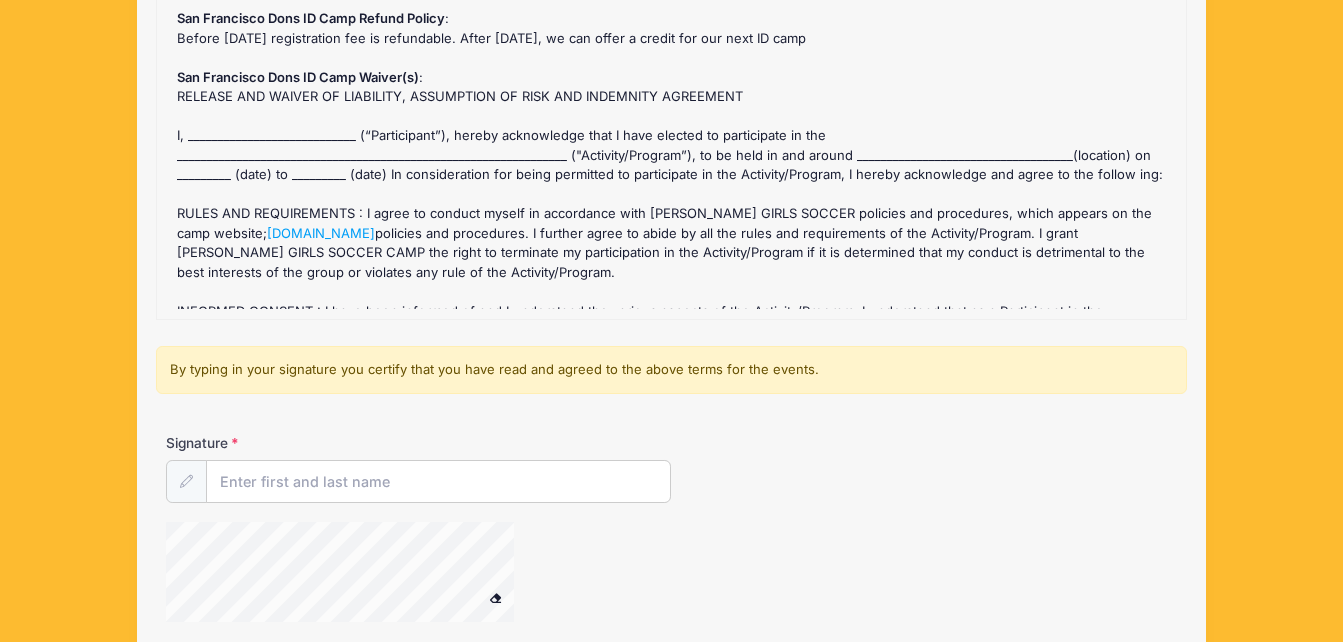 scroll, scrollTop: 263, scrollLeft: 0, axis: vertical 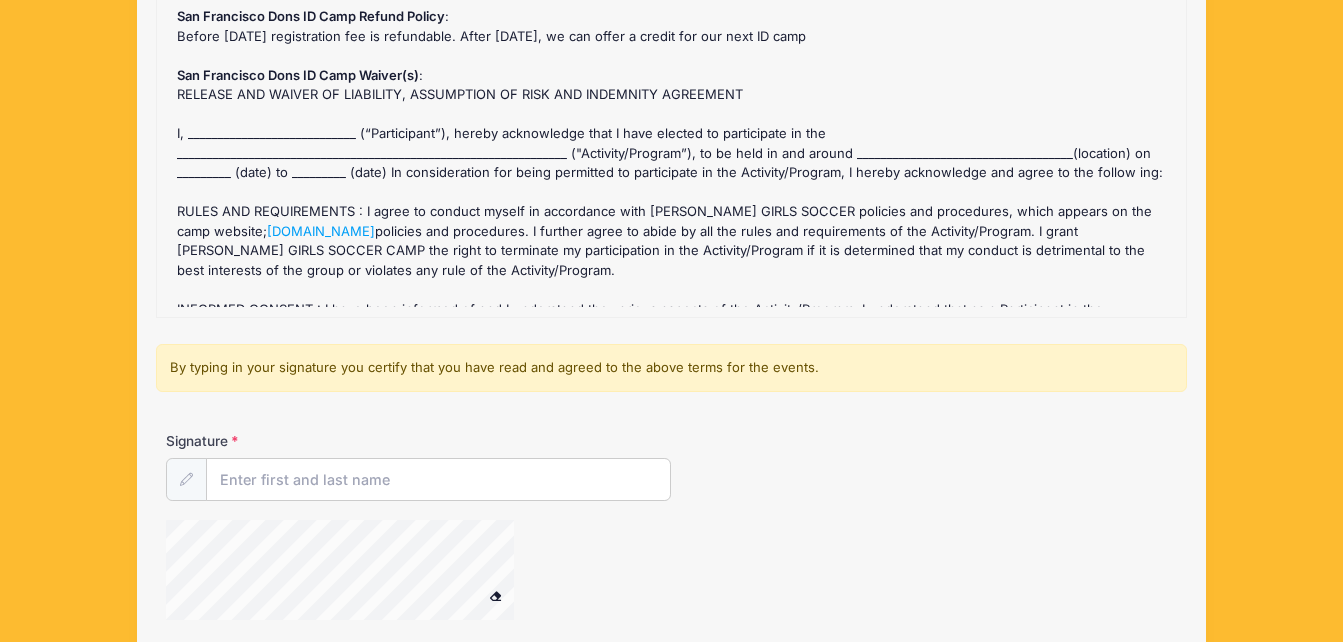 drag, startPoint x: 1316, startPoint y: 292, endPoint x: 1314, endPoint y: 323, distance: 31.06445 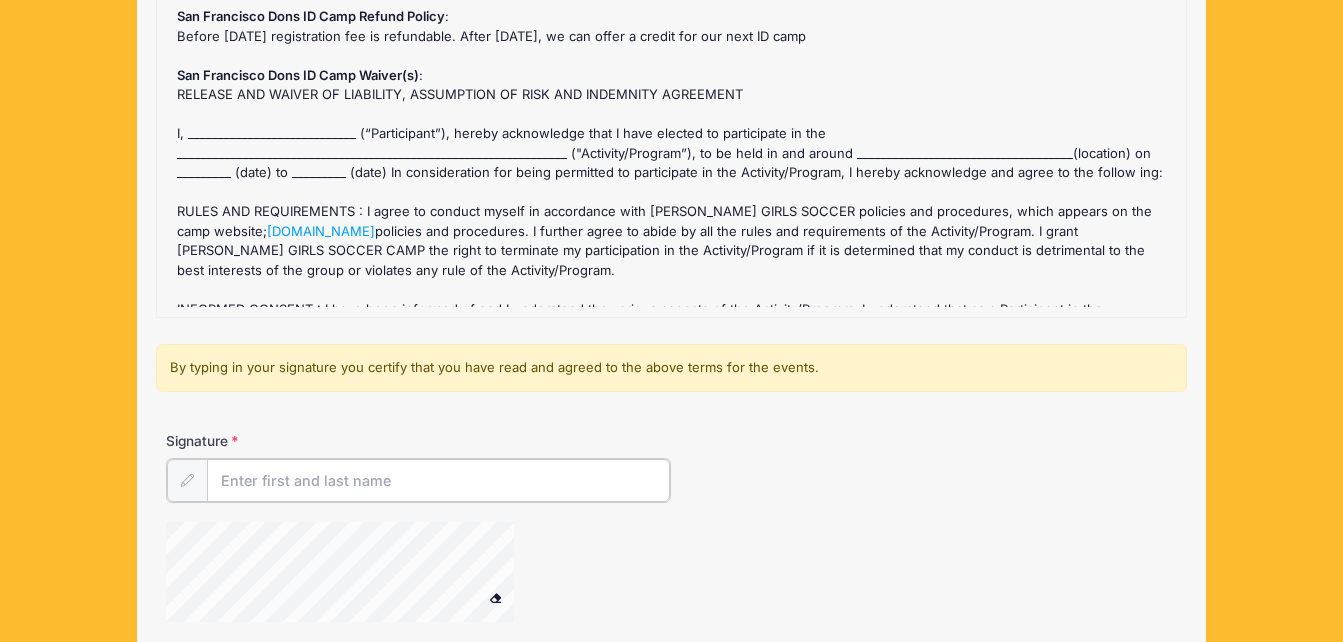 click on "Signature" at bounding box center (438, 480) 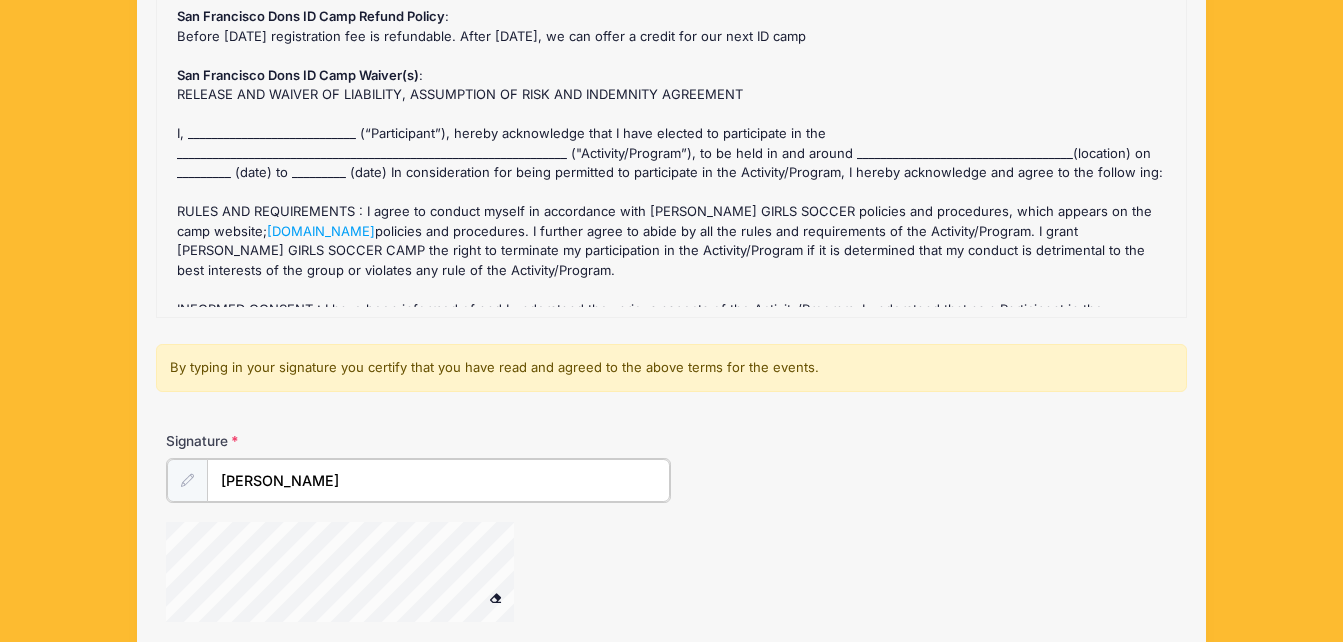 type on "[PERSON_NAME]" 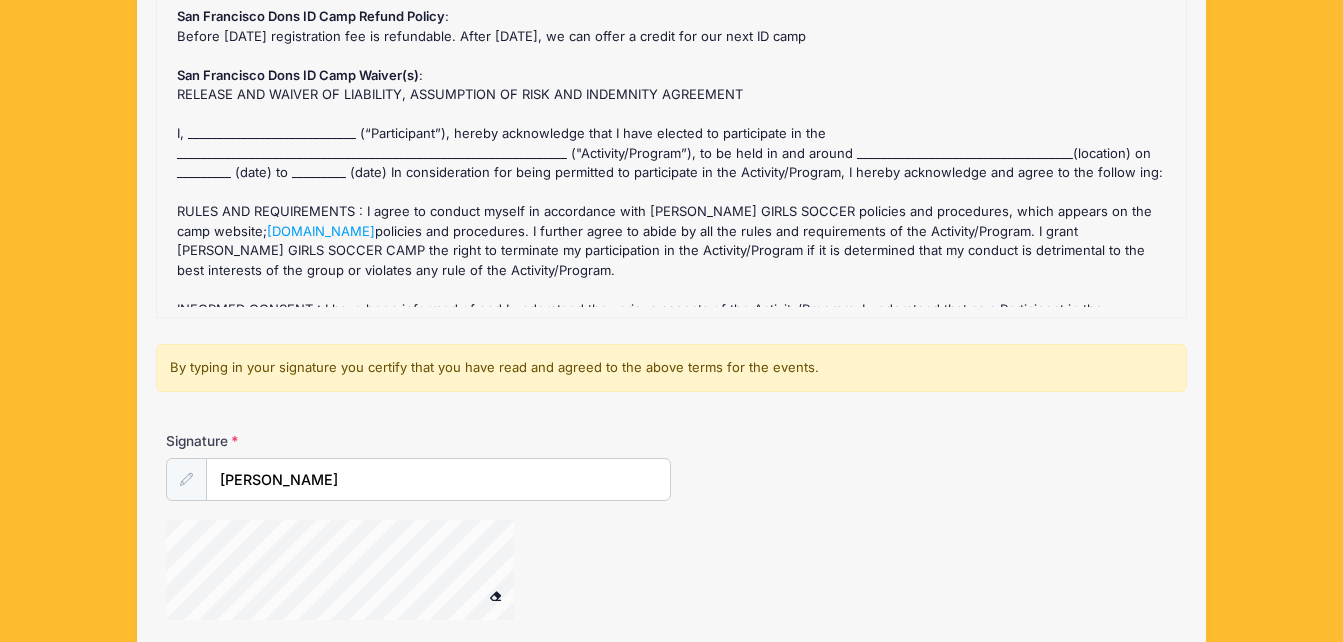 click on "Signature
[PERSON_NAME]" at bounding box center [671, 466] 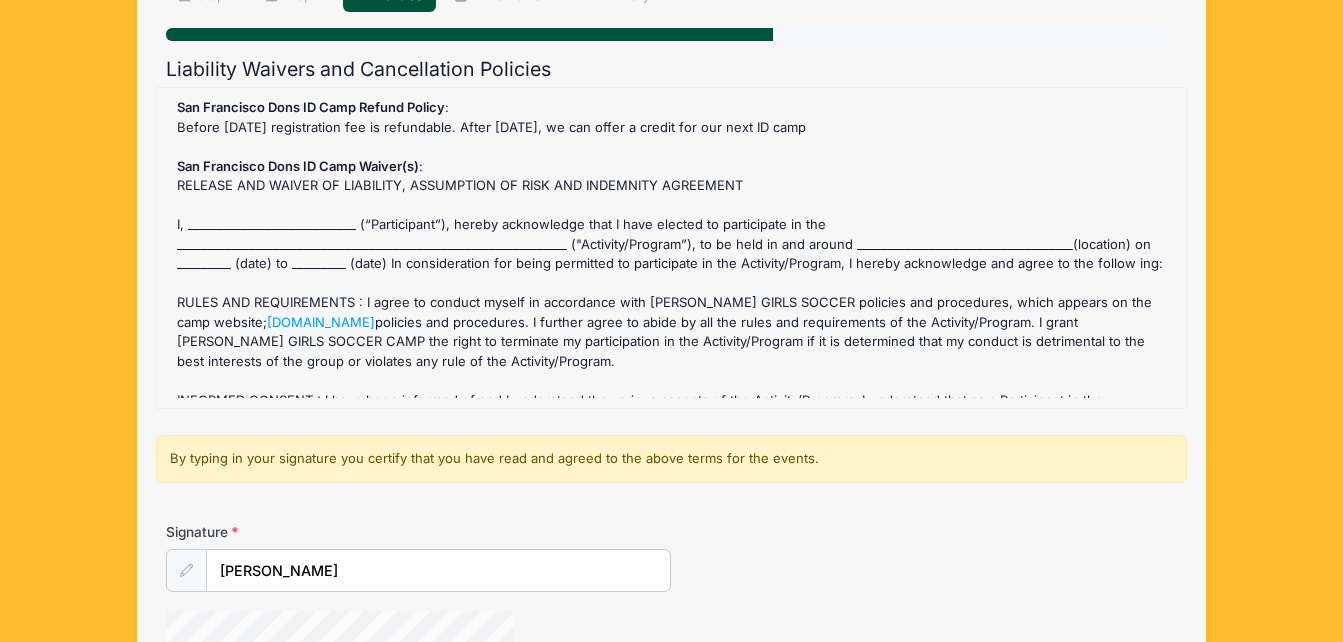scroll, scrollTop: 174, scrollLeft: 0, axis: vertical 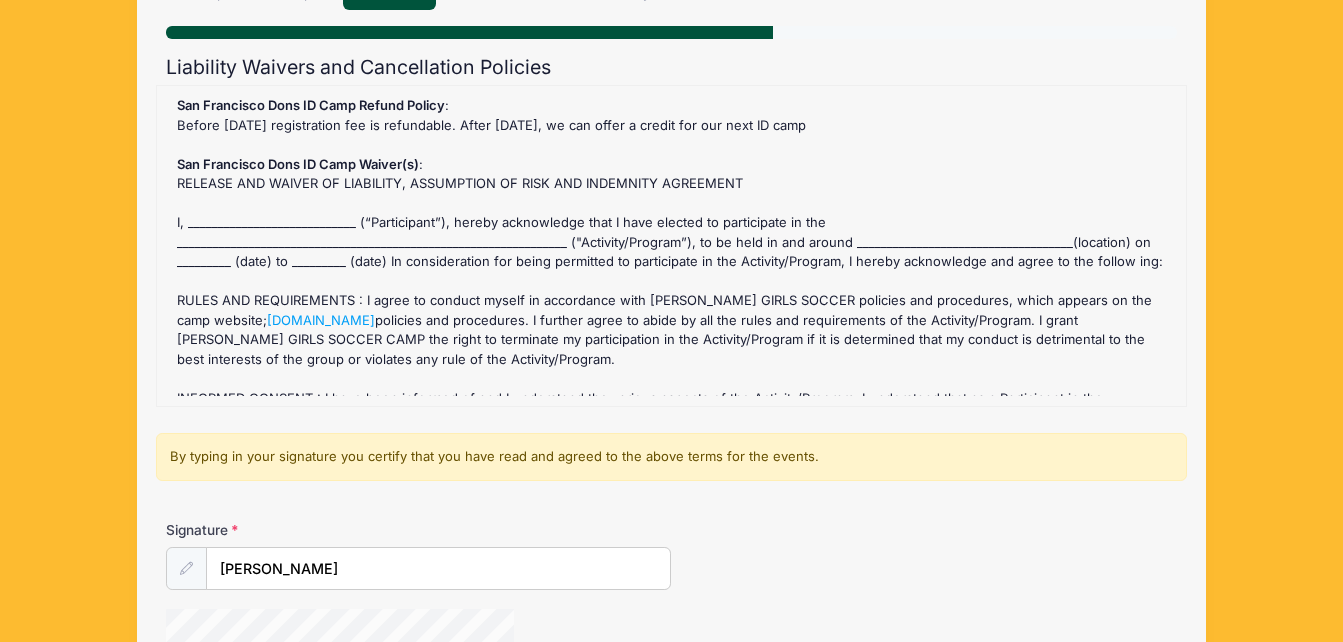 click on "By typing in your signature you certify that you have read and agreed to the above terms for the events." at bounding box center (671, 457) 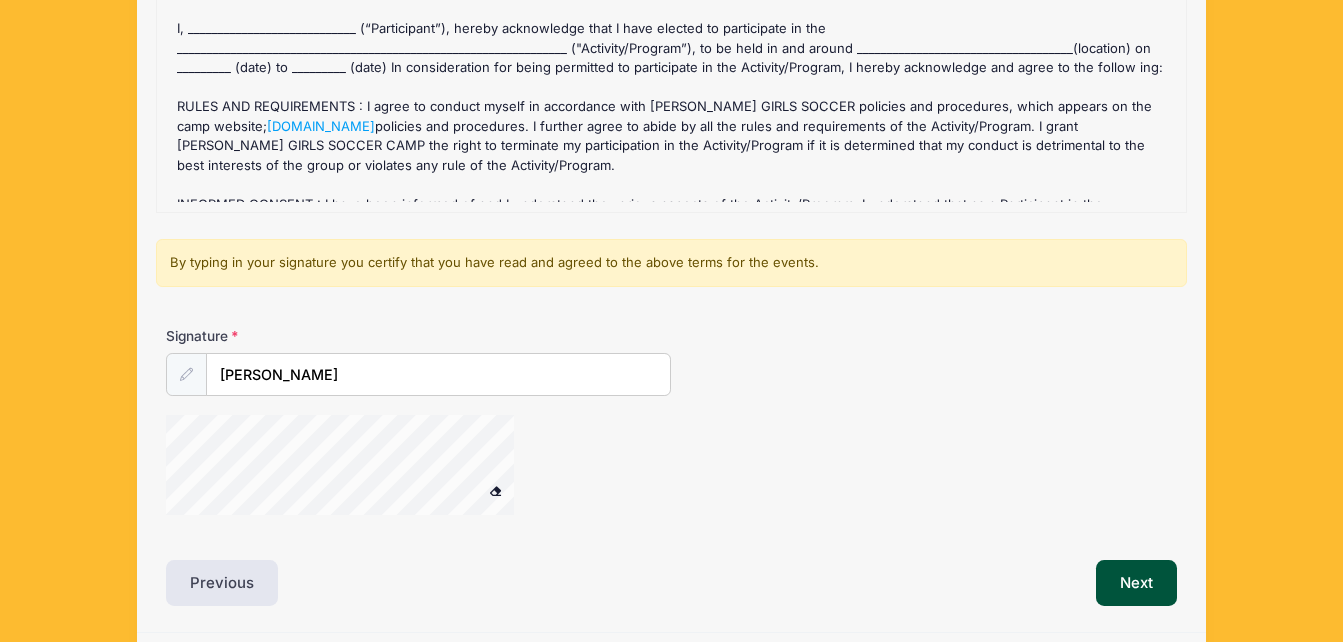 scroll, scrollTop: 421, scrollLeft: 0, axis: vertical 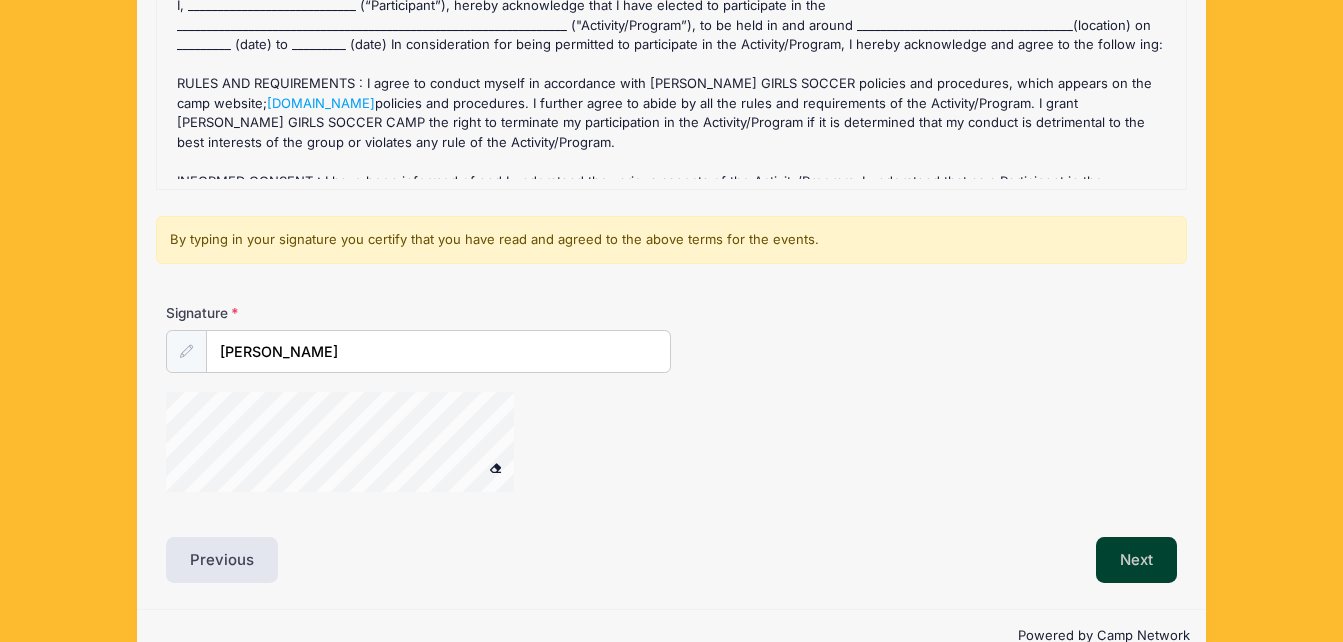 click on "Next" at bounding box center (1136, 560) 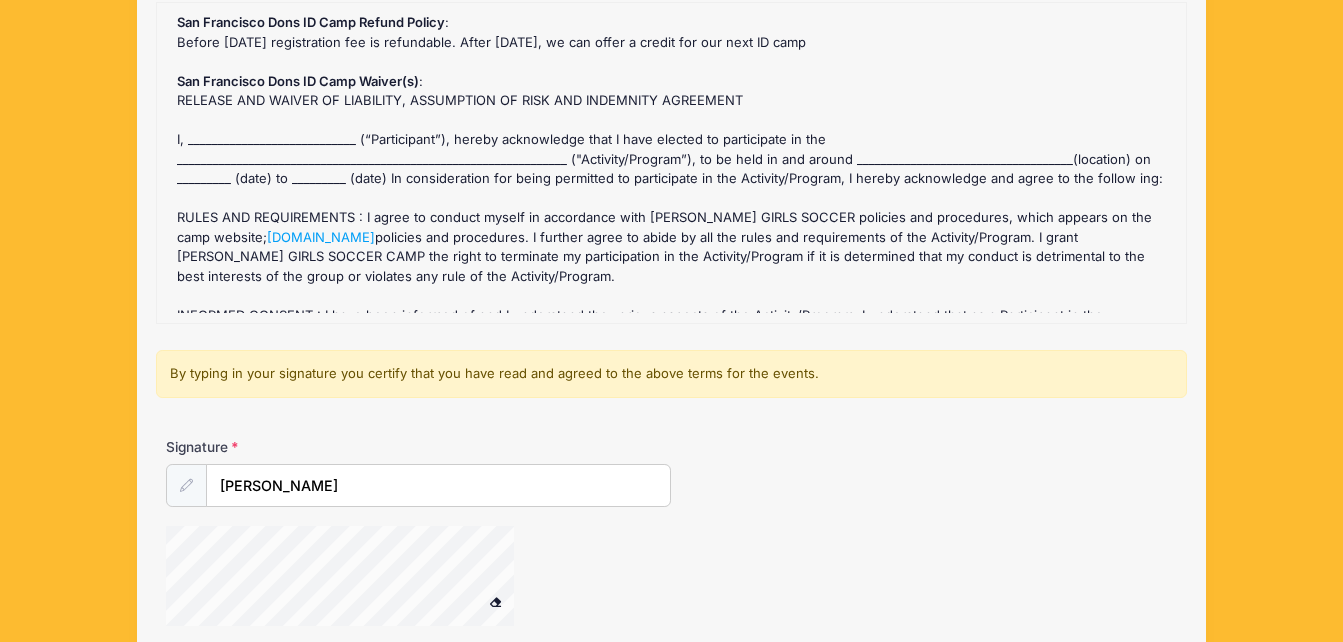 scroll, scrollTop: 258, scrollLeft: 0, axis: vertical 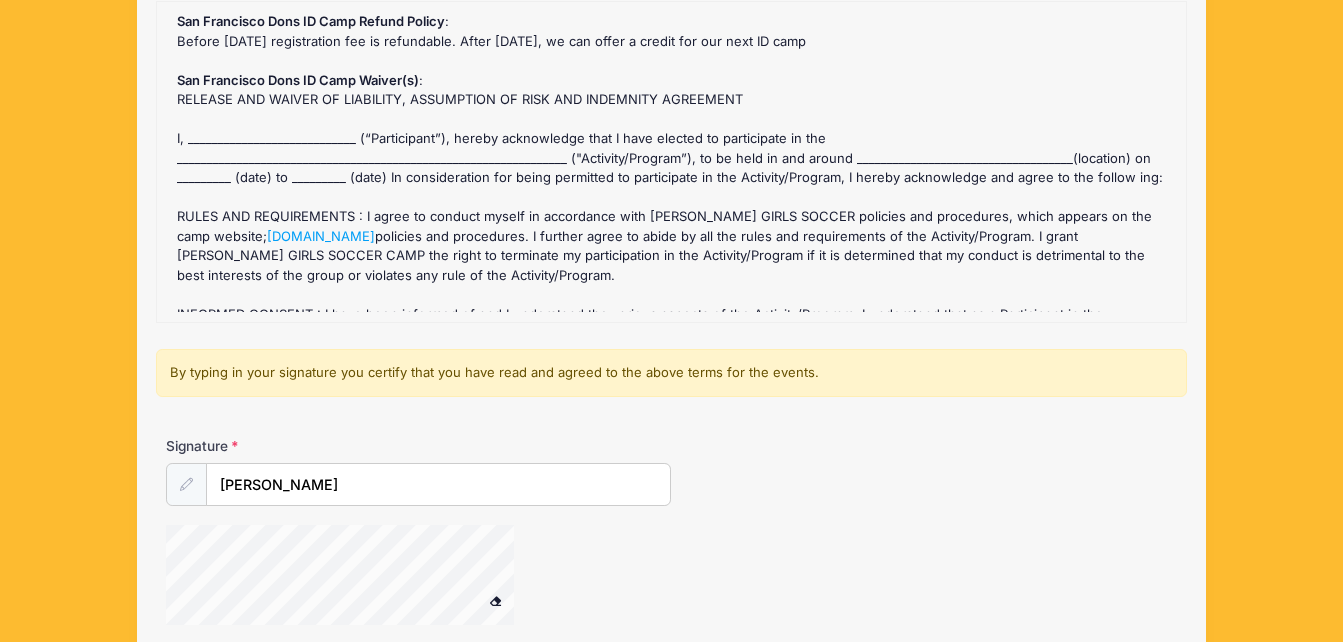 click on "By typing in your signature you certify that you have read and agreed to the above terms for the events." at bounding box center (671, 373) 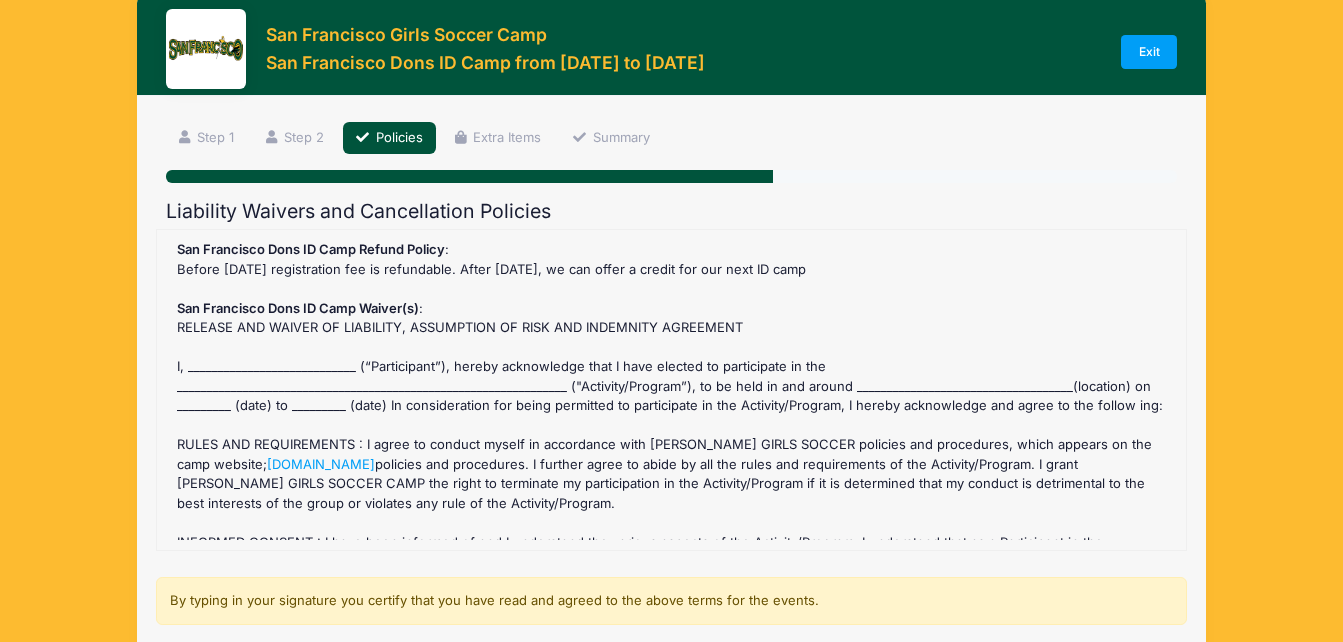 scroll, scrollTop: 28, scrollLeft: 0, axis: vertical 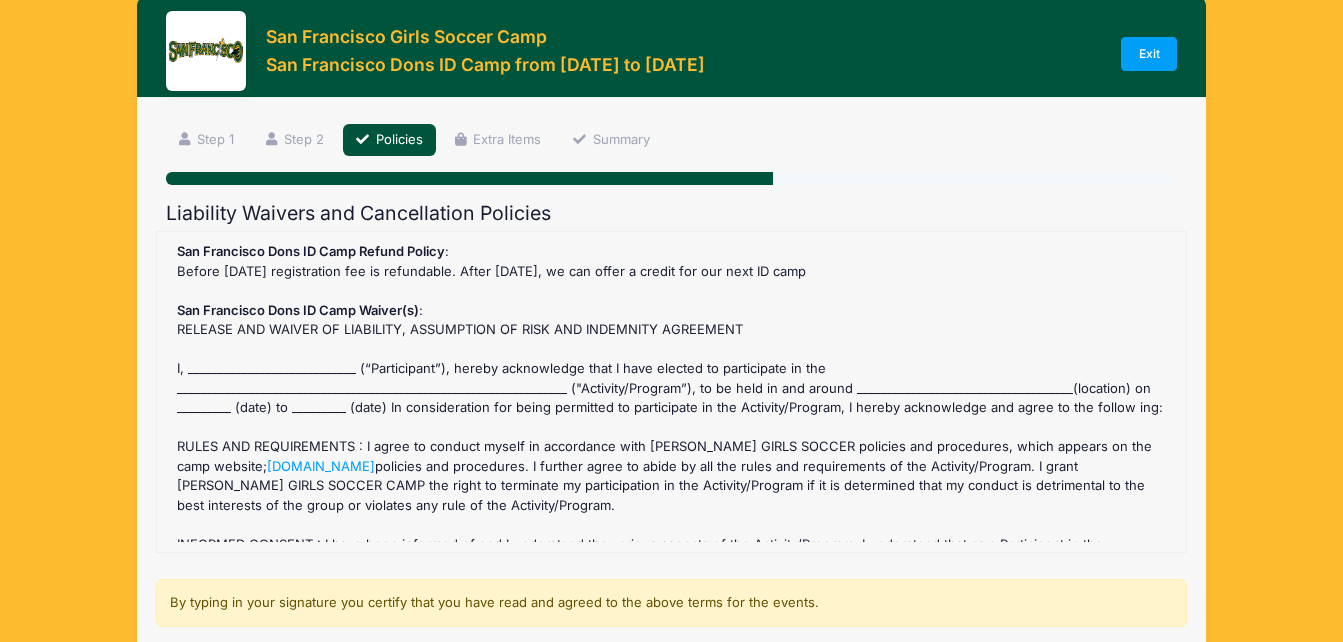 click on "San Francisco Dons ID Camp Refund Policy :
Before [DATE] registration fee is refundable. After [DATE], we can offer a credit for our next ID camp
San Francisco Dons ID Camp Waiver(s) :
RELEASE AND WAIVER OF LIABILITY, ASSUMPTION OF RISK AND INDEMNITY AGREEMENT
I, ____________________________ (“Participant”), hereby acknowledge that I have elected to participate in the _________________________________________________________________ ("Activity/Program”), to be held in and around ____________________________________(location) on _________ (date) to _________ (date) In consideration for being permitted to participate in the Activity/Program, I hereby acknowledge and agree to the follow ing:
RULES AND REQUIREMENTS : I agree to conduct myself in accordance with [PERSON_NAME] GIRLS SOCCER policies and procedures, which appears on the camp website;  [DOMAIN_NAME]
OGC RM . 1 - 2023" at bounding box center (671, 392) 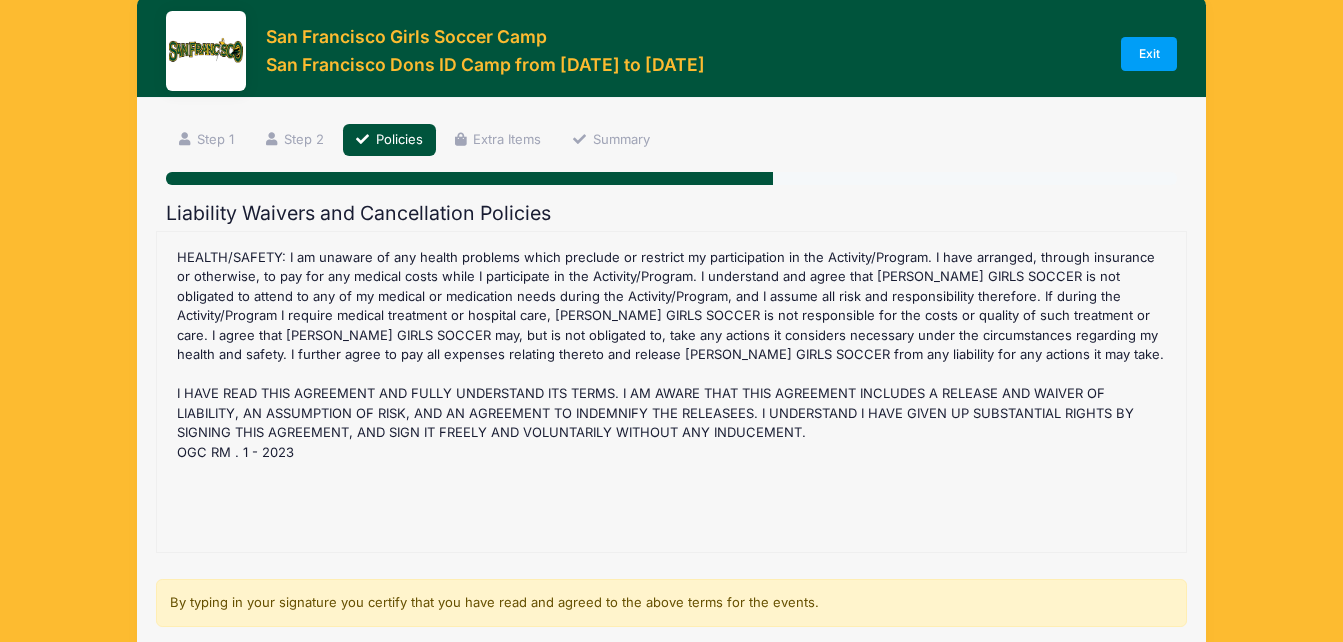 scroll, scrollTop: 1064, scrollLeft: 0, axis: vertical 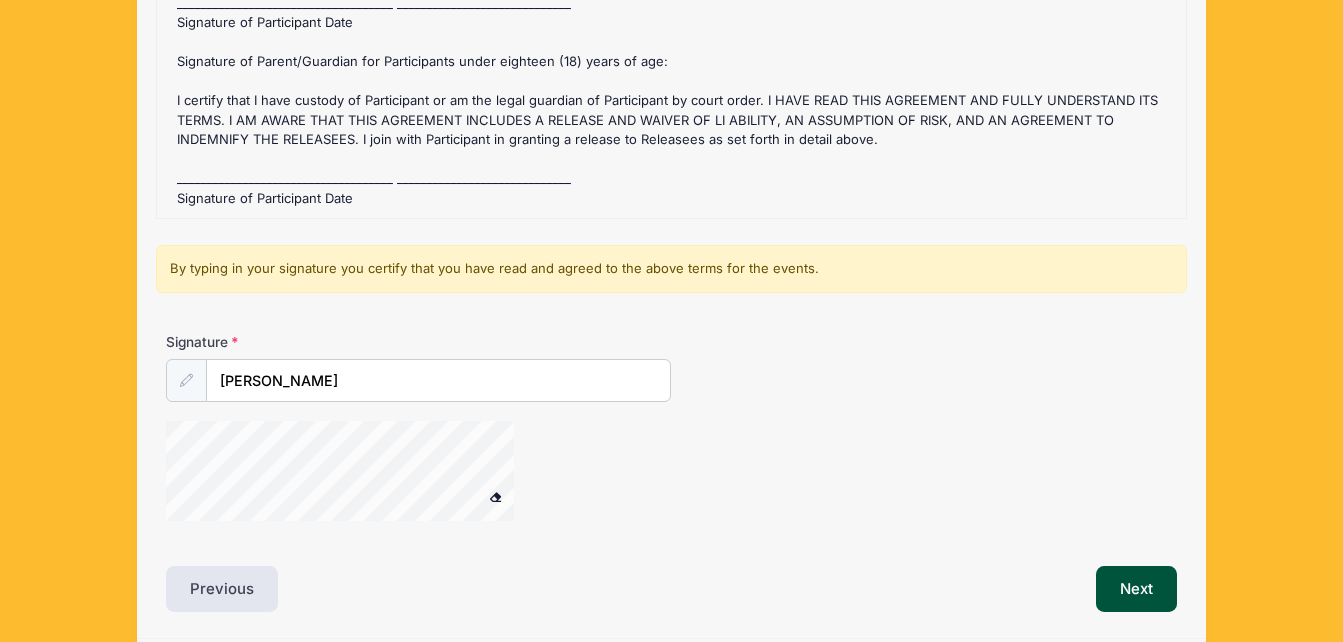 click on "San Francisco Dons ID Camp Refund Policy :
Before [DATE] registration fee is refundable. After [DATE], we can offer a credit for our next ID camp
San Francisco Dons ID Camp Waiver(s) :
RELEASE AND WAIVER OF LIABILITY, ASSUMPTION OF RISK AND INDEMNITY AGREEMENT
I, ____________________________ (“Participant”), hereby acknowledge that I have elected to participate in the _________________________________________________________________ ("Activity/Program”), to be held in and around ____________________________________(location) on _________ (date) to _________ (date) In consideration for being permitted to participate in the Activity/Program, I hereby acknowledge and agree to the follow ing:
RULES AND REQUIREMENTS : I agree to conduct myself in accordance with [PERSON_NAME] GIRLS SOCCER policies and procedures, which appears on the camp website;  [DOMAIN_NAME]
OGC RM . 1 - 2023" at bounding box center [671, 58] 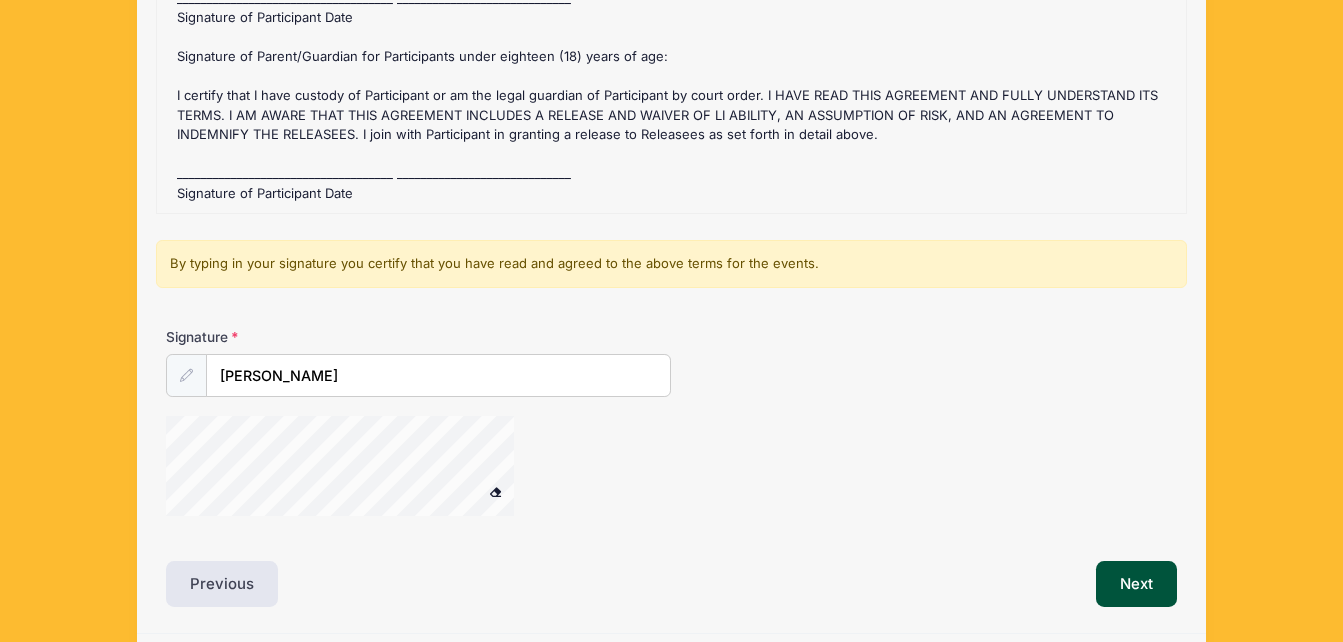 scroll, scrollTop: 374, scrollLeft: 0, axis: vertical 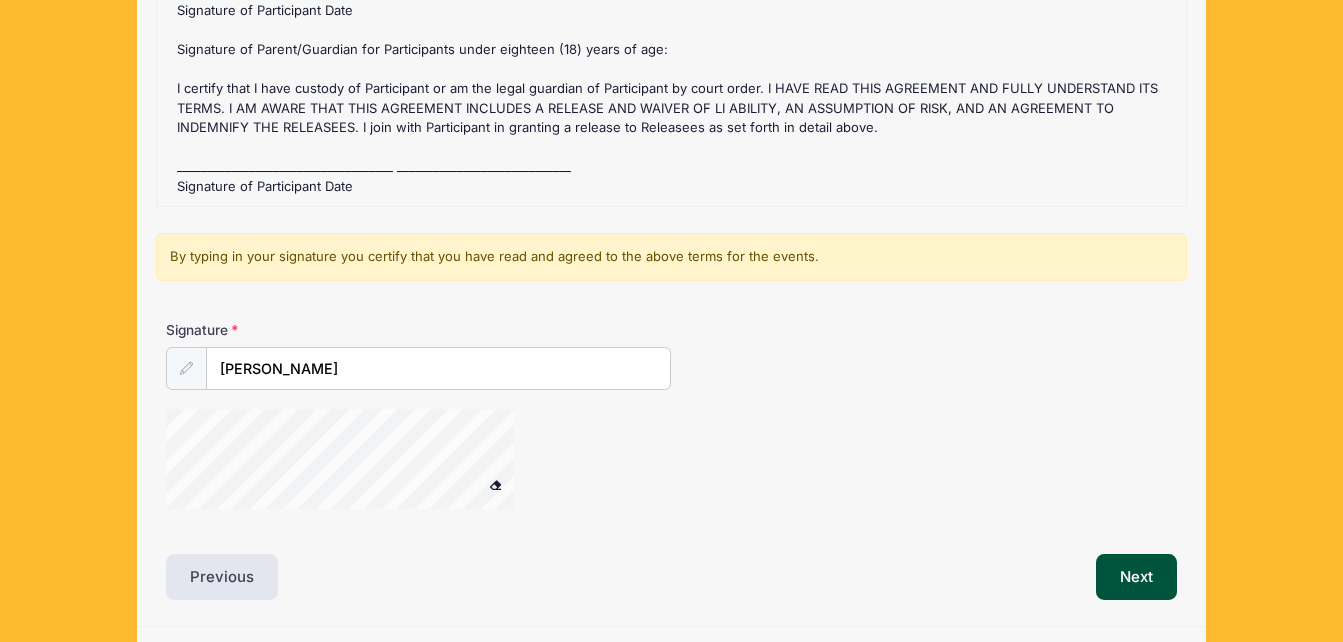 click at bounding box center (503, 462) 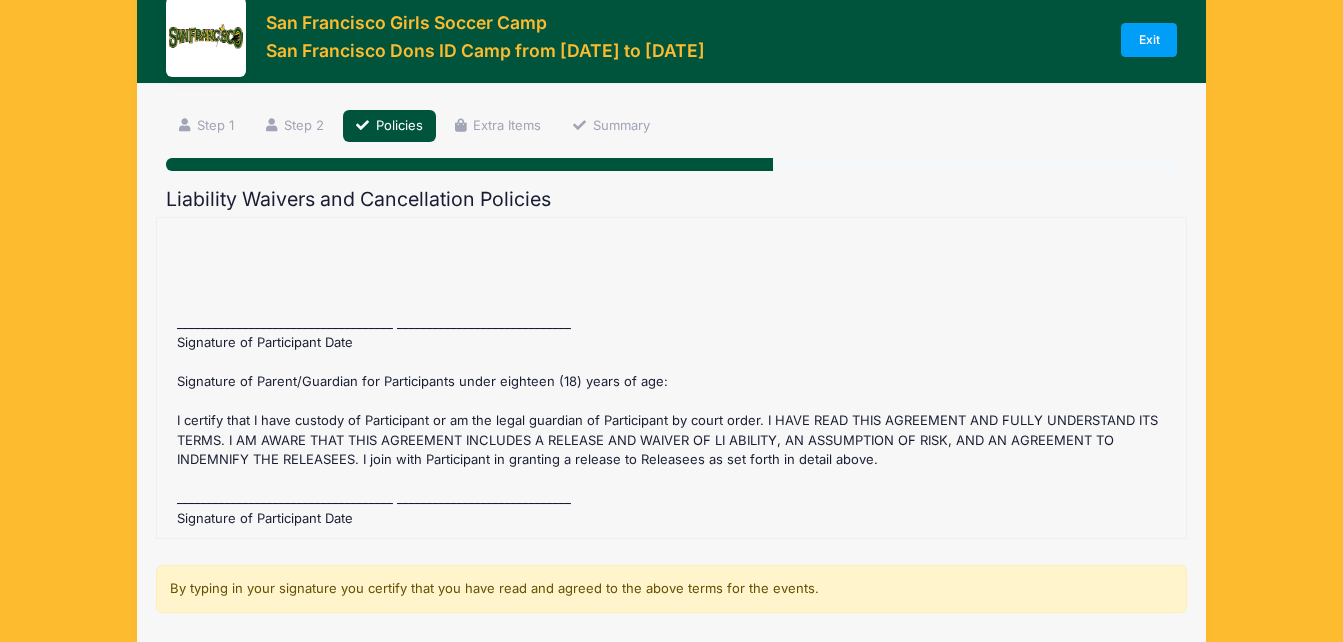 scroll, scrollTop: 36, scrollLeft: 0, axis: vertical 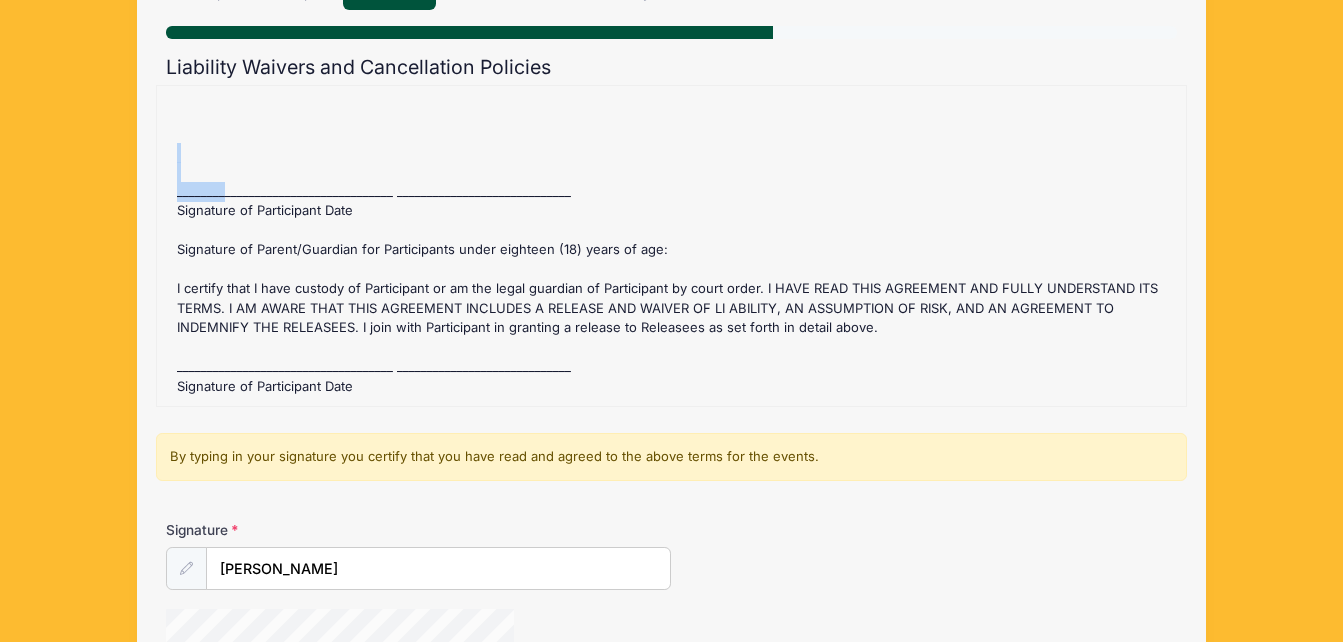 drag, startPoint x: 205, startPoint y: 162, endPoint x: 214, endPoint y: 191, distance: 30.364452 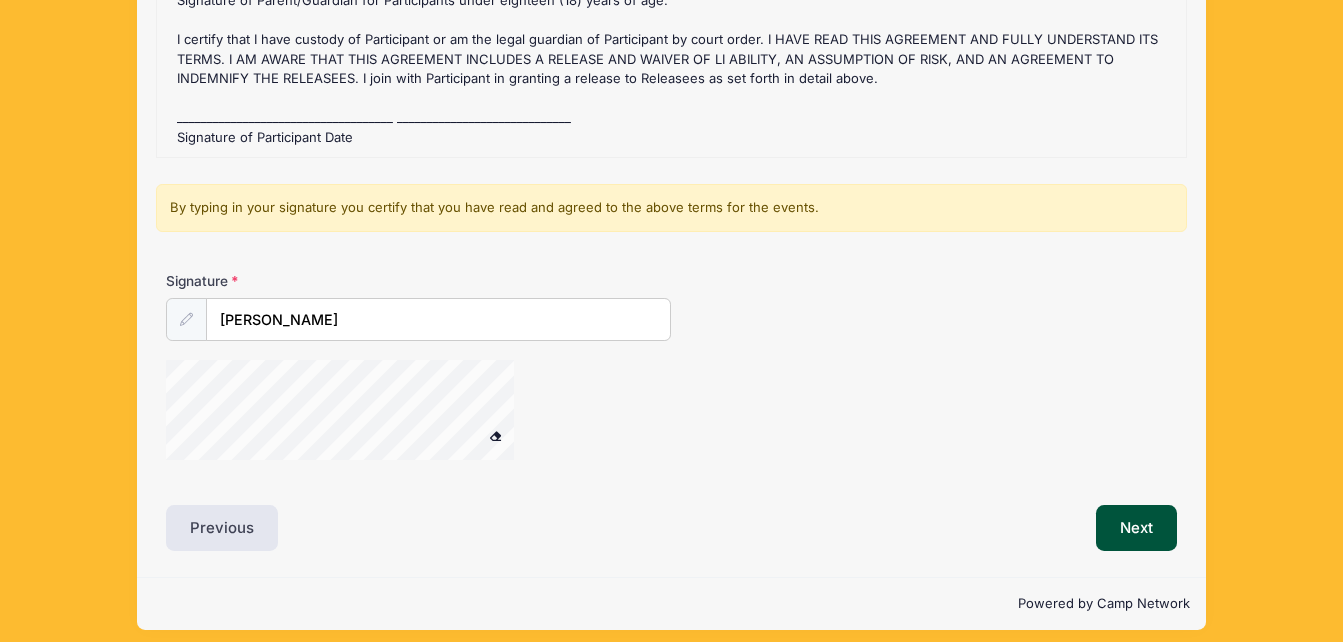 scroll, scrollTop: 437, scrollLeft: 0, axis: vertical 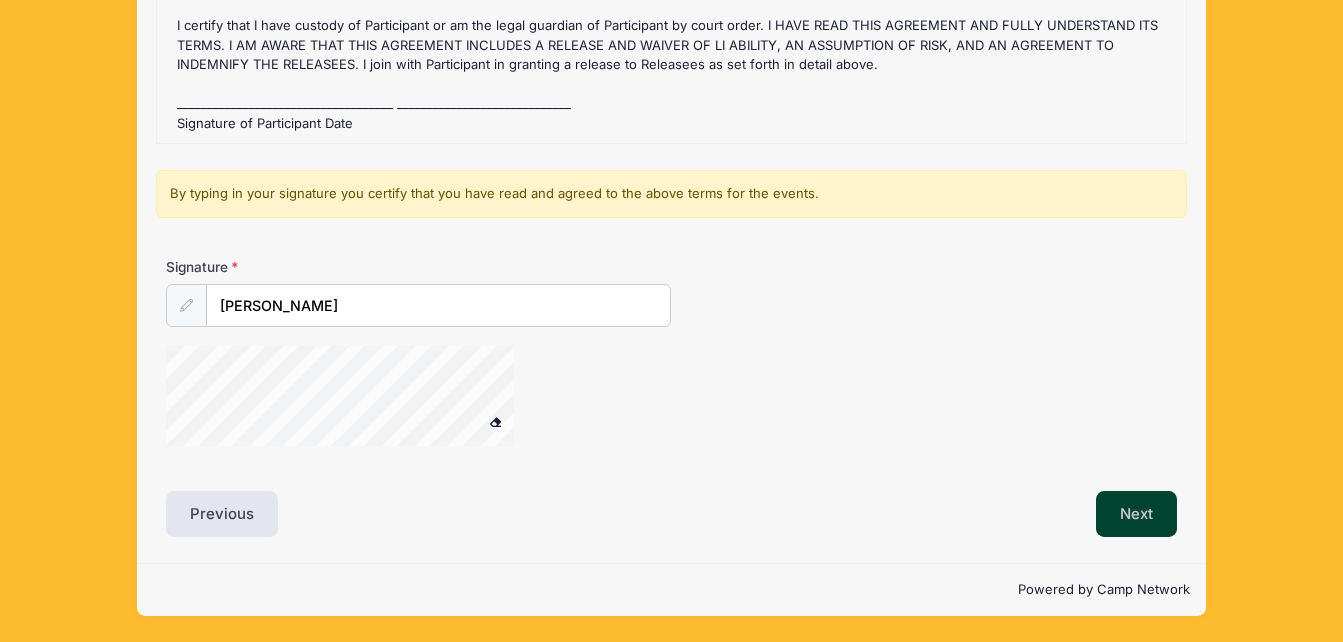 click on "Next" at bounding box center (1136, 514) 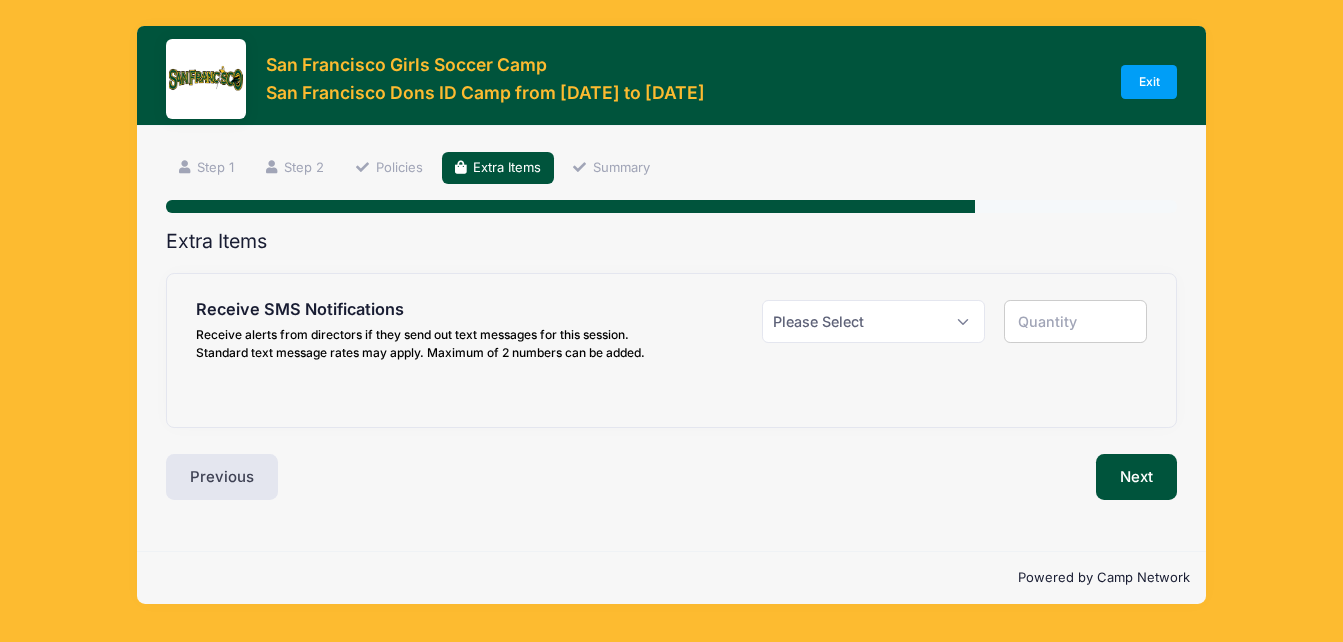 scroll, scrollTop: 0, scrollLeft: 0, axis: both 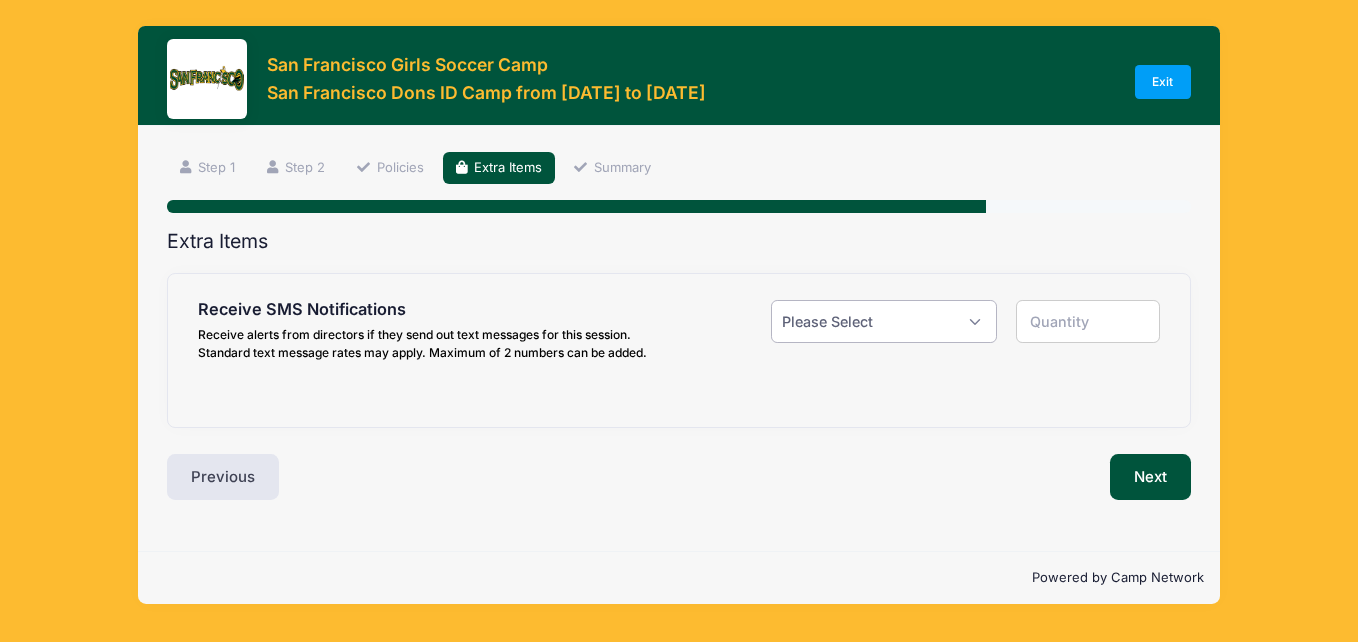 click on "Please Select Yes ($0.00)
No" at bounding box center [884, 321] 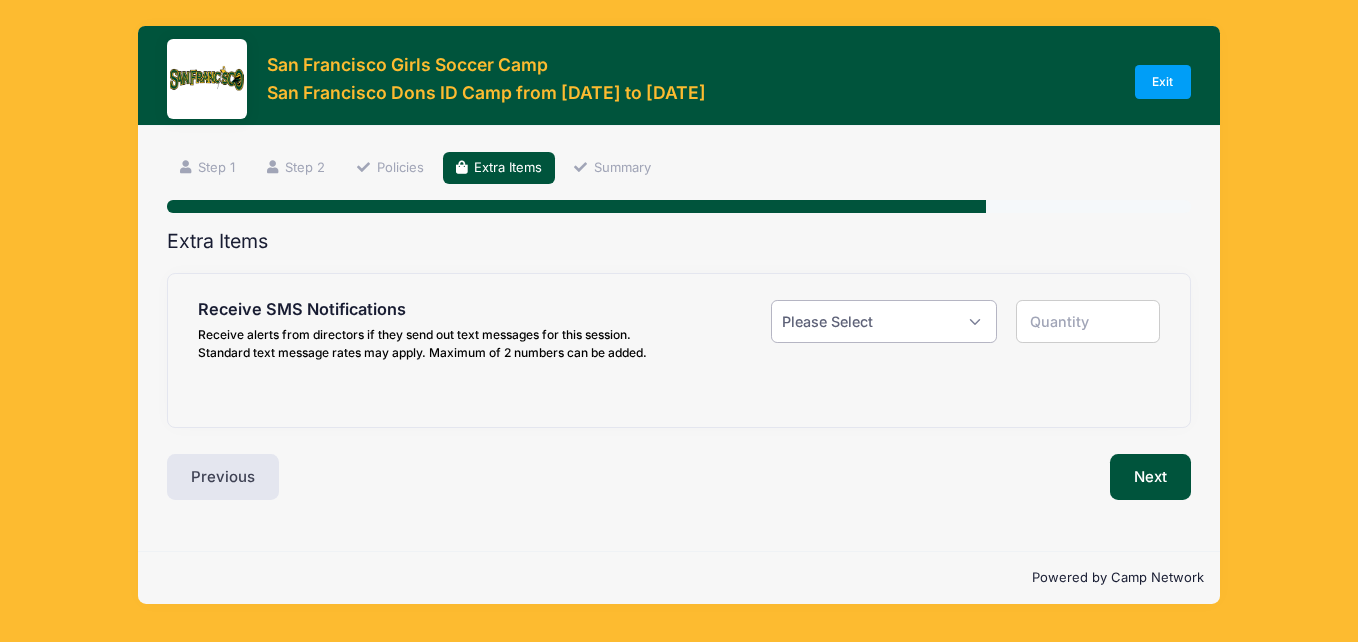 select on "1" 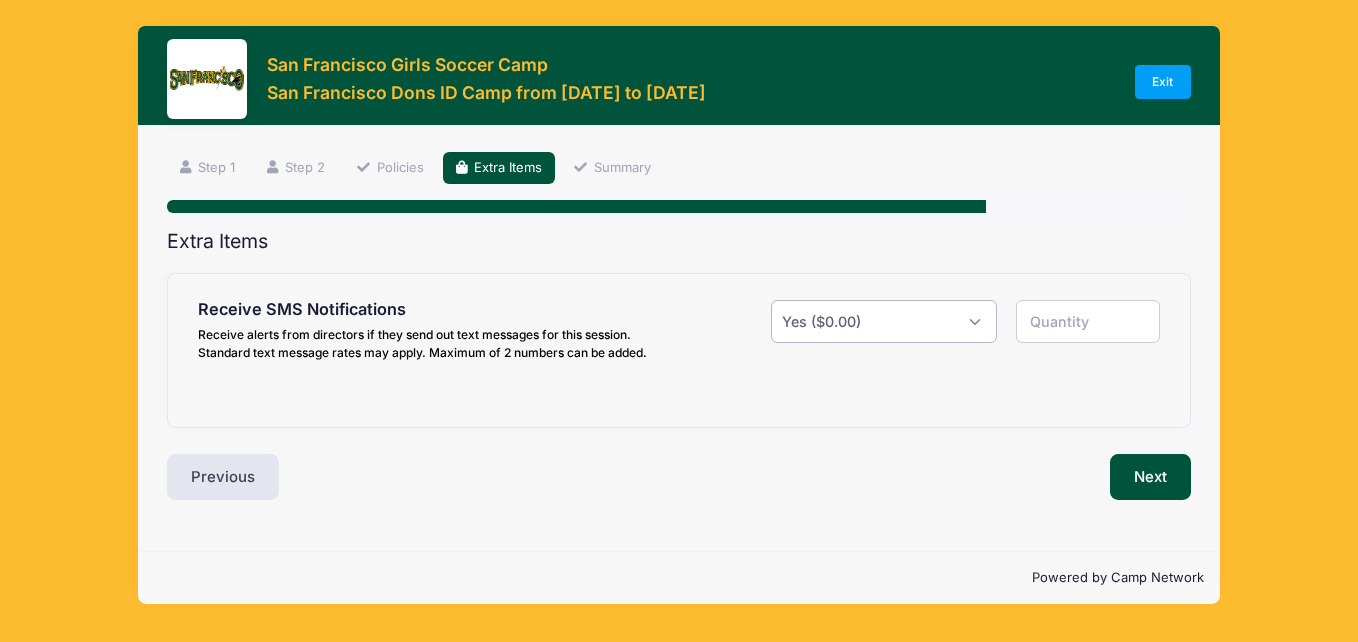 click on "Please Select Yes ($0.00)
No" at bounding box center (884, 321) 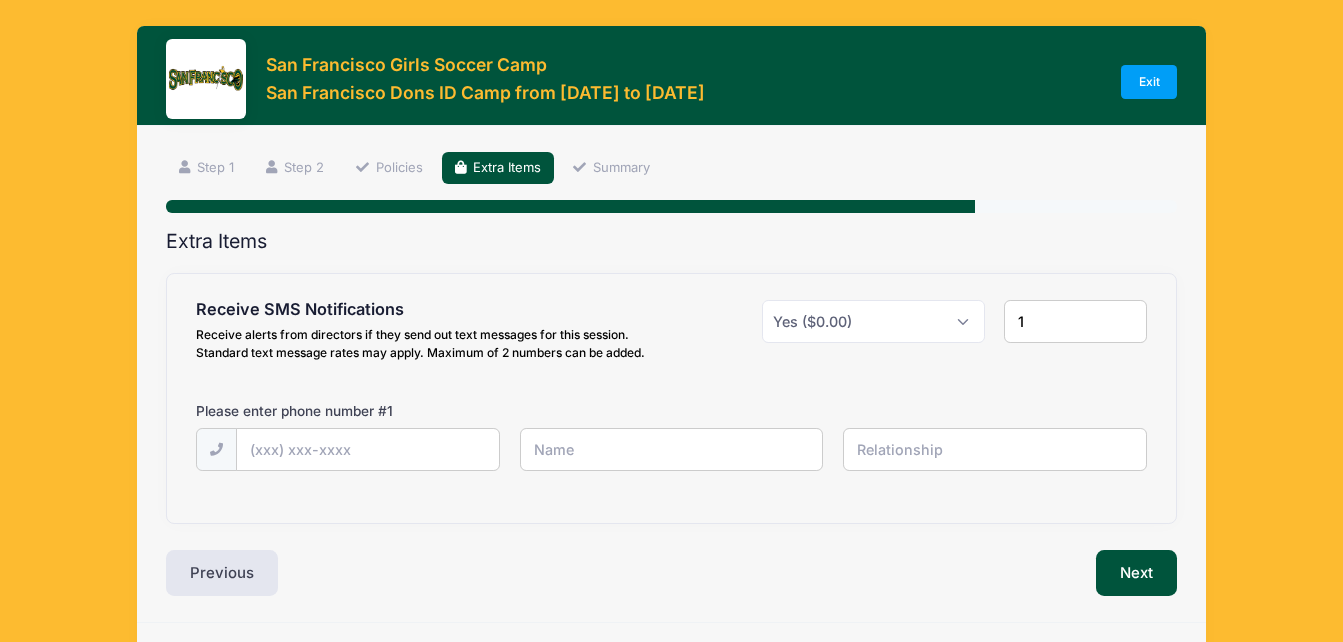 click on "1" at bounding box center (1075, 321) 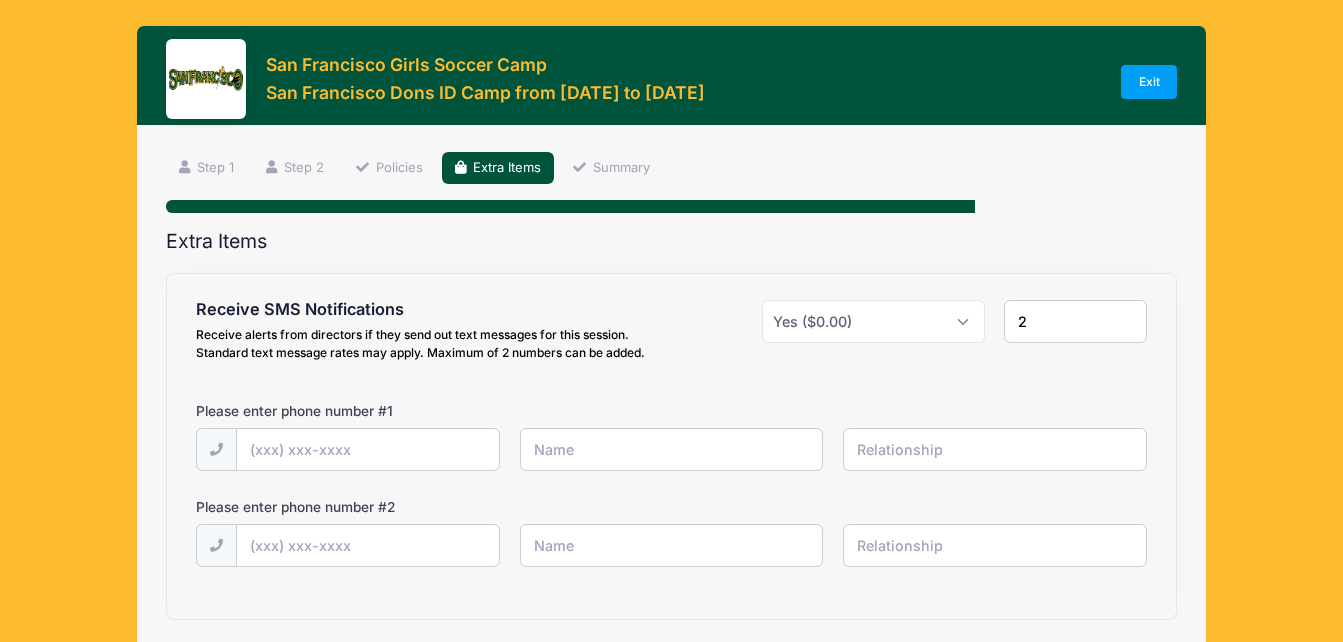 type on "2" 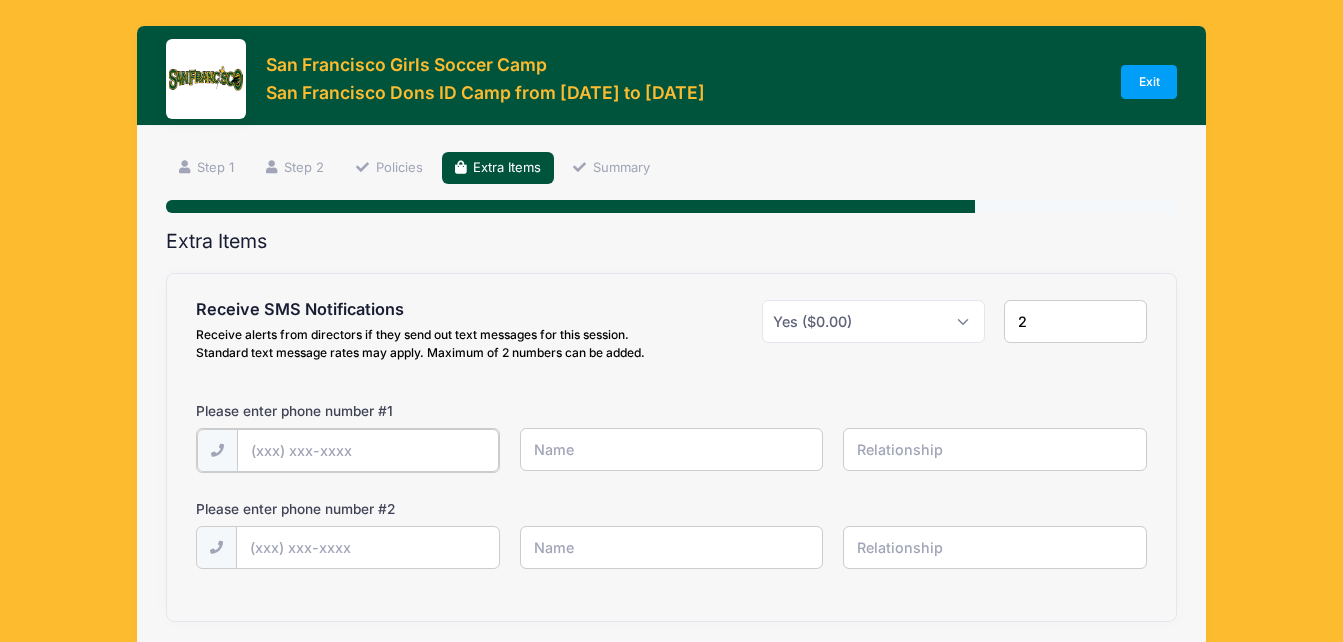 click at bounding box center [0, 0] 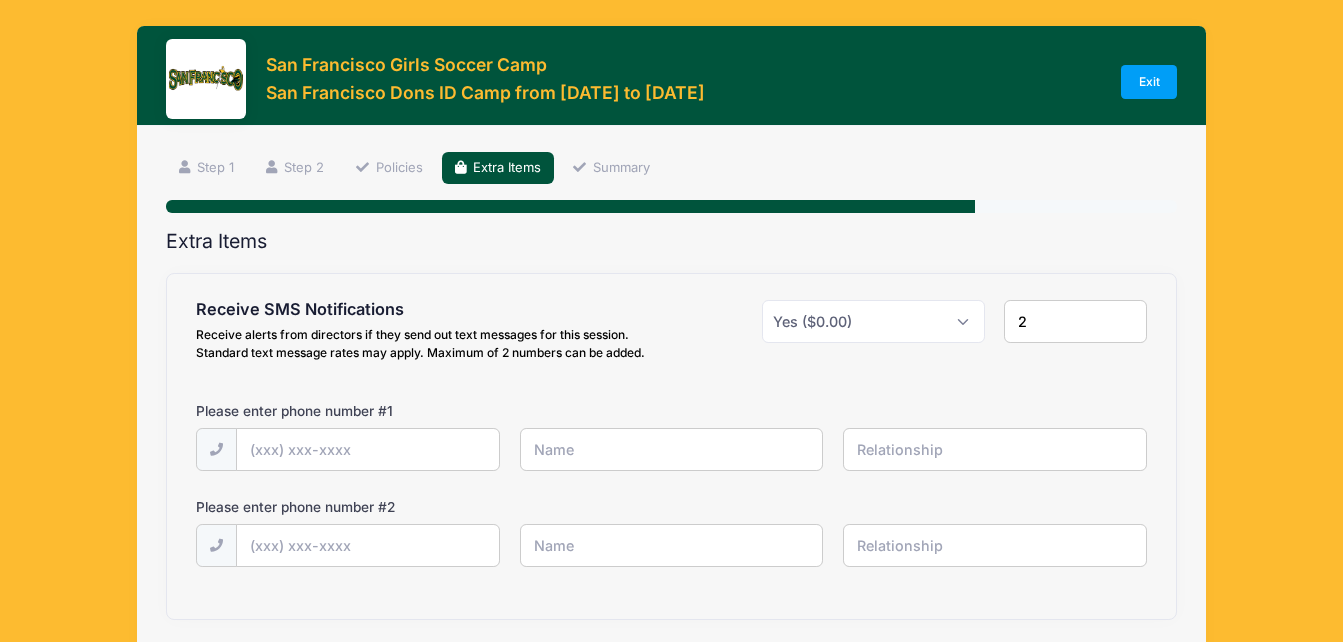 click at bounding box center (0, 0) 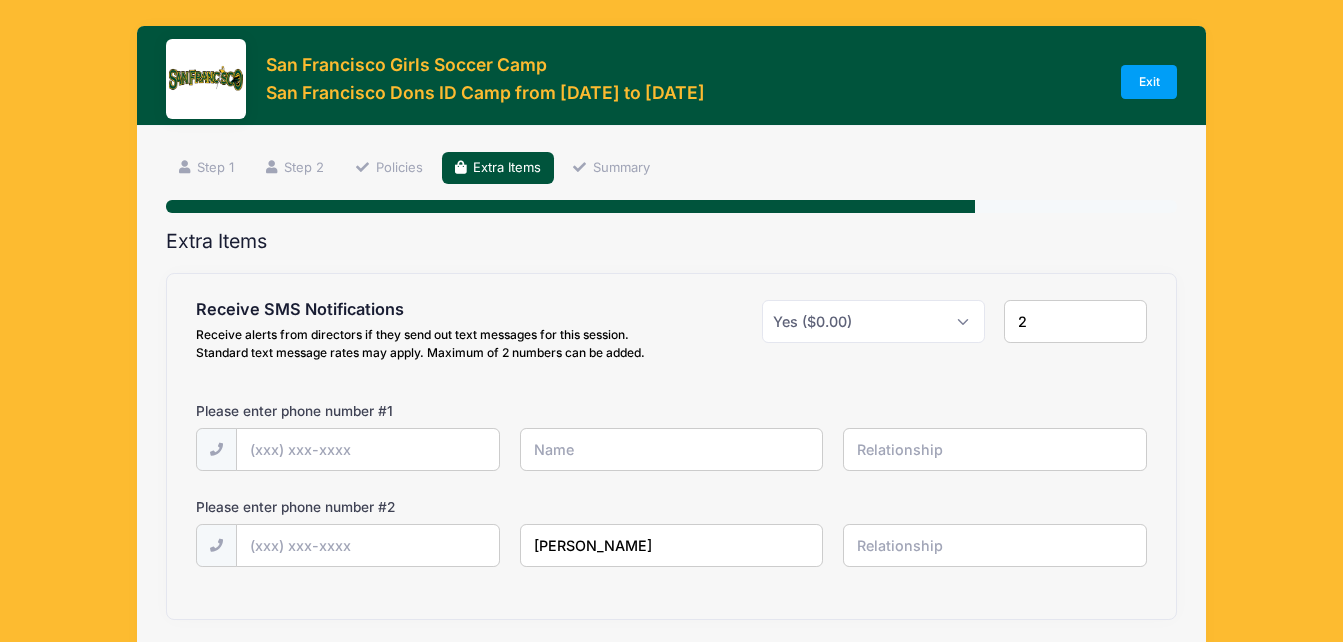 type on "[PERSON_NAME]" 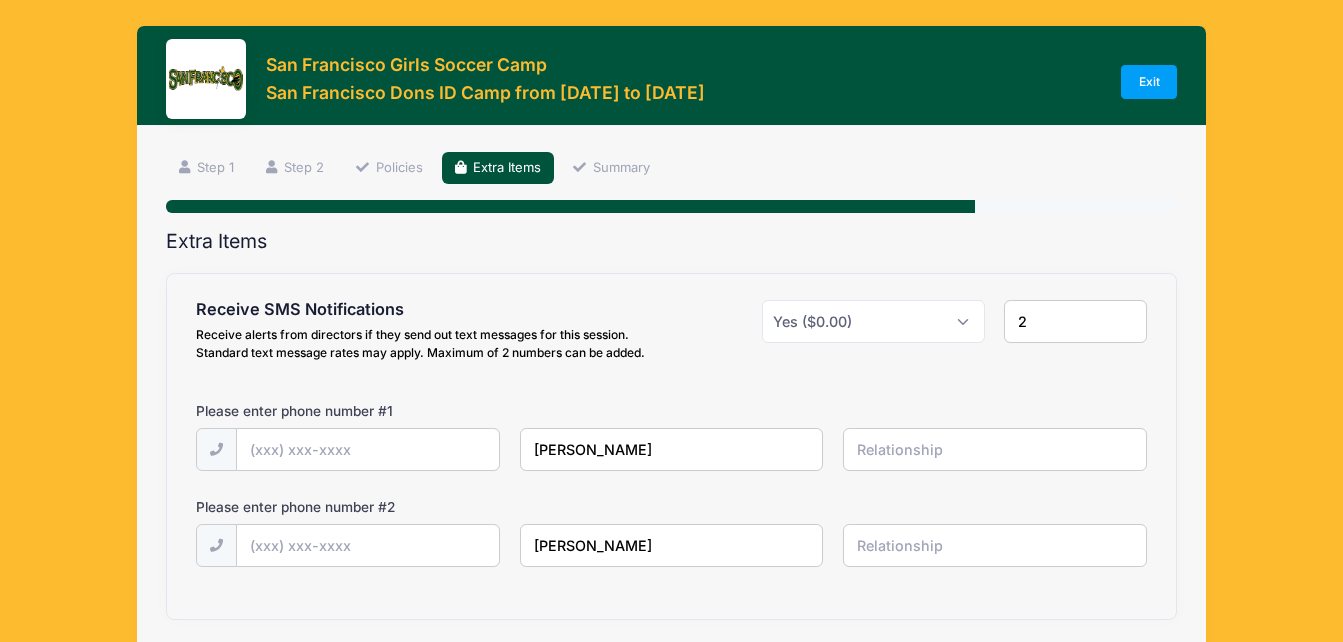 type on "[PERSON_NAME]" 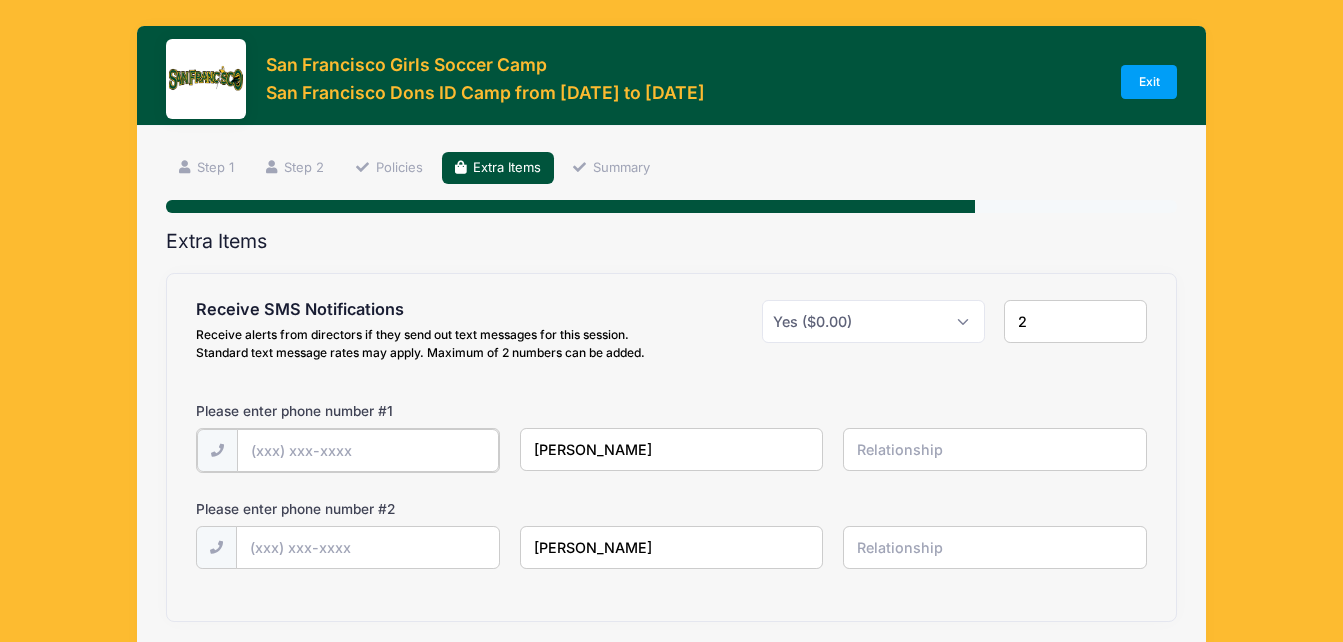 click at bounding box center (0, 0) 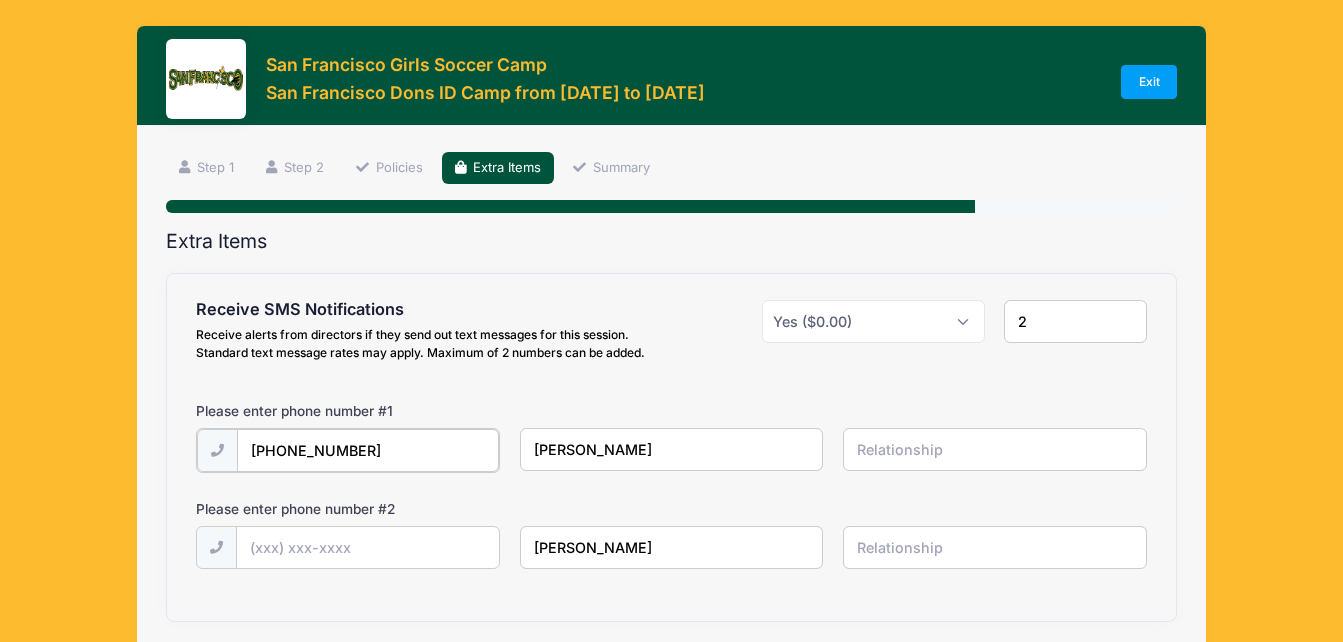 type on "[PHONE_NUMBER]" 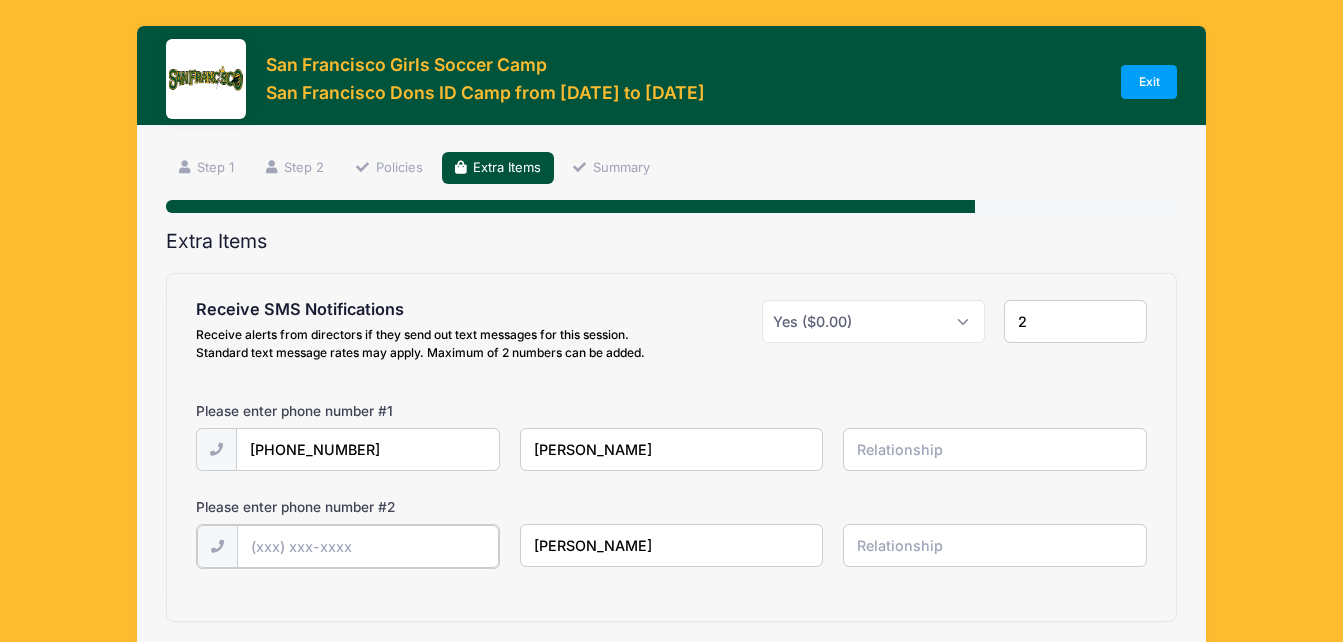 click at bounding box center (0, 0) 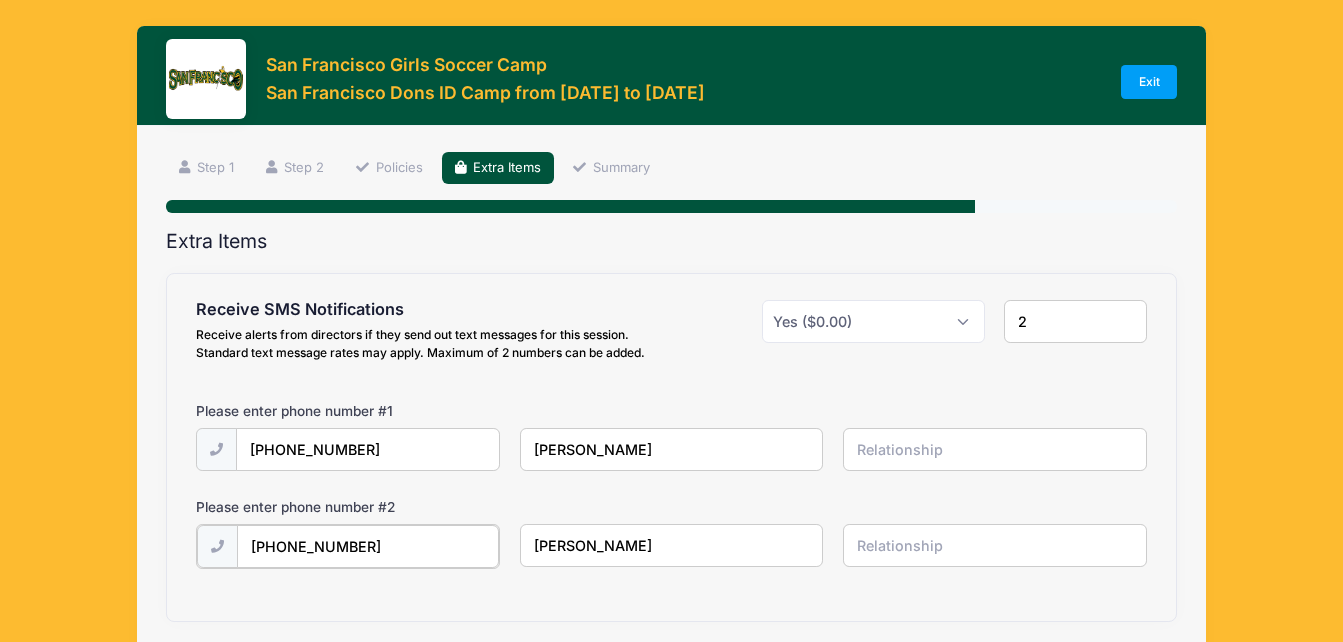 type on "[PHONE_NUMBER]" 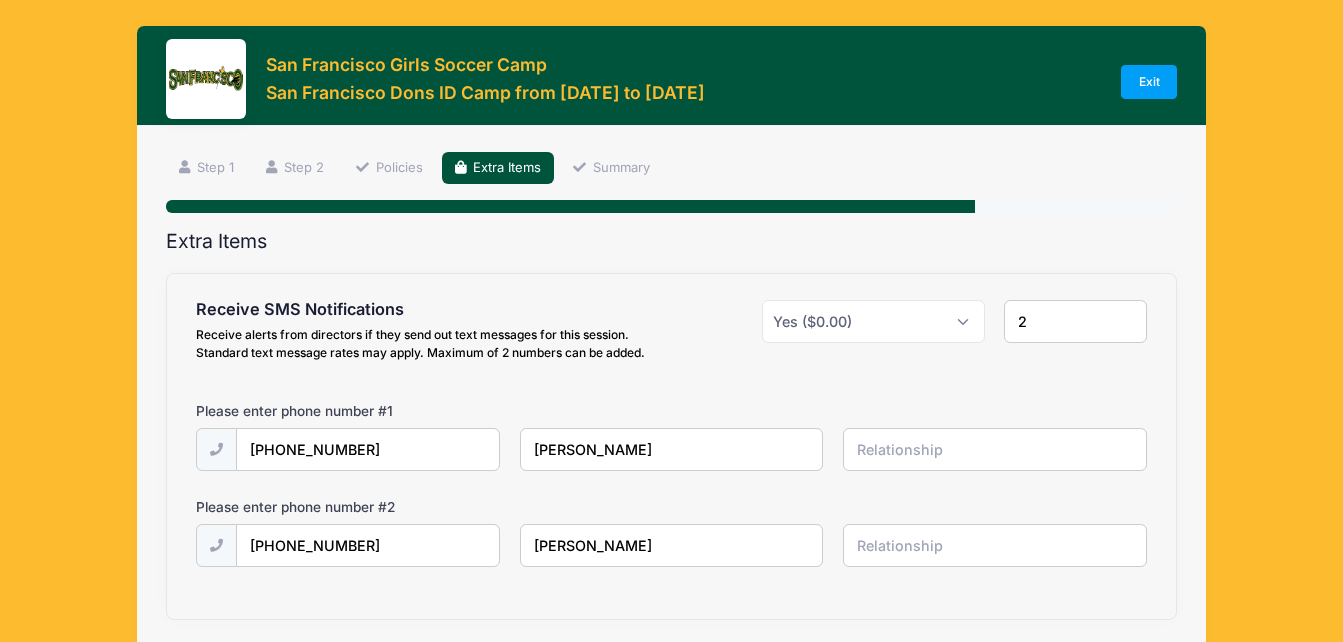 click at bounding box center [0, 0] 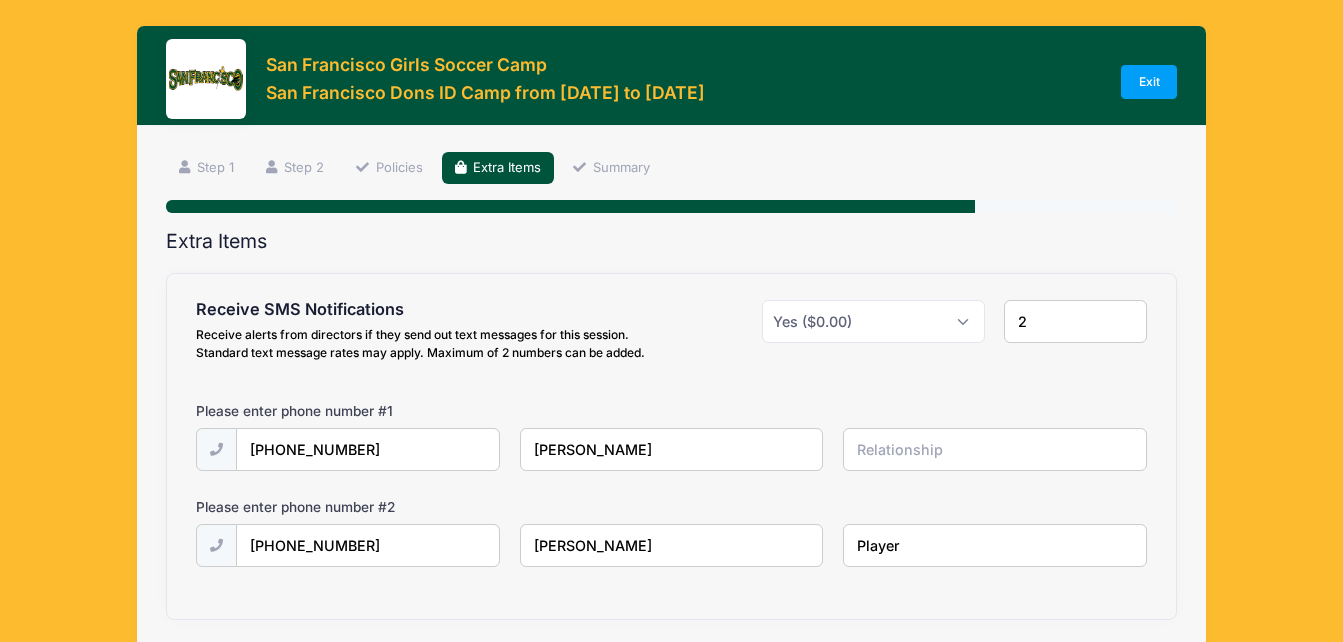 type on "Player" 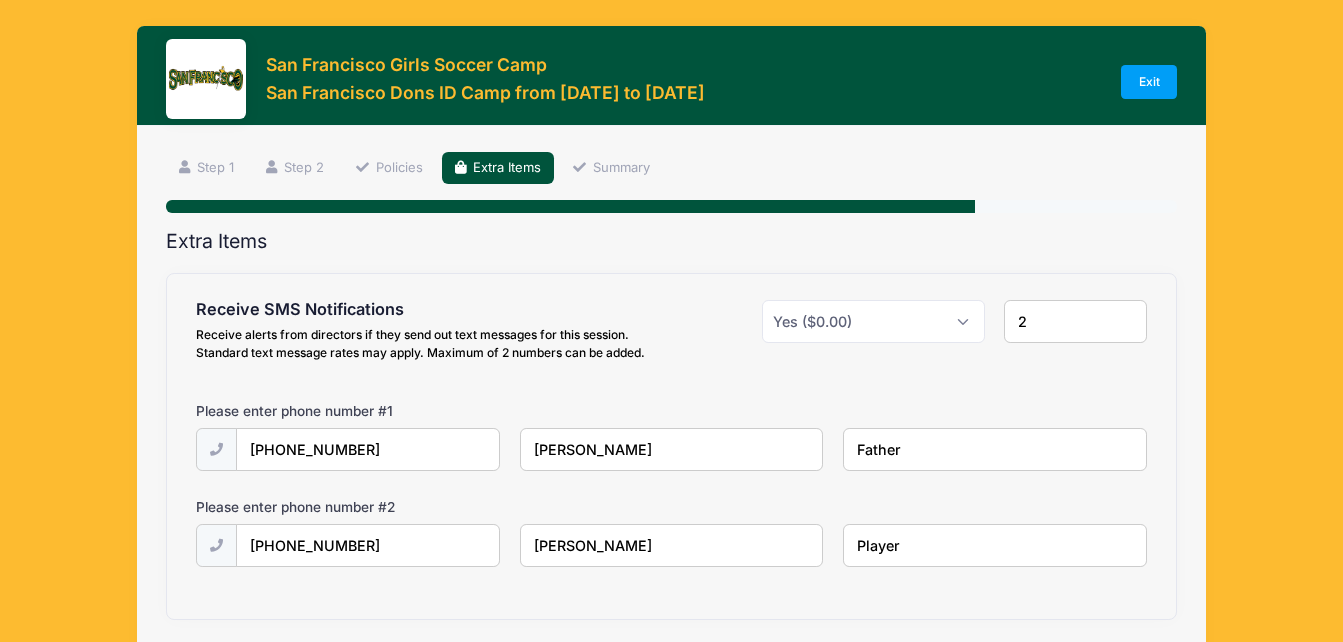 type on "Father" 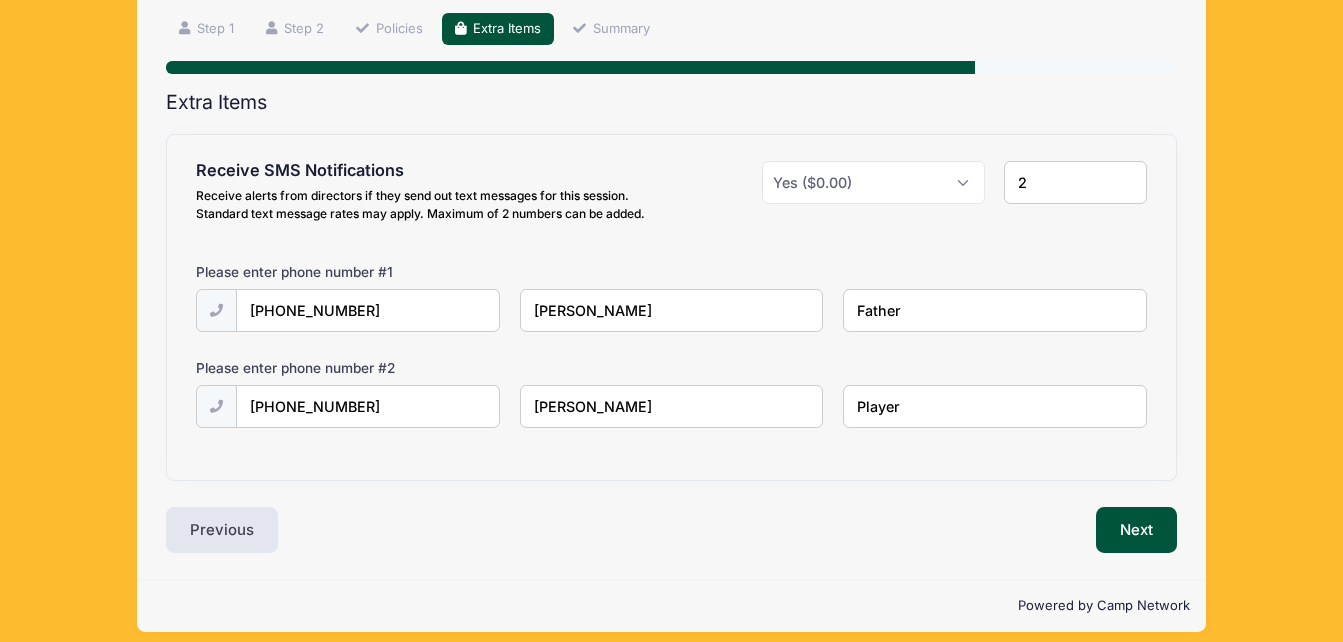 scroll, scrollTop: 138, scrollLeft: 0, axis: vertical 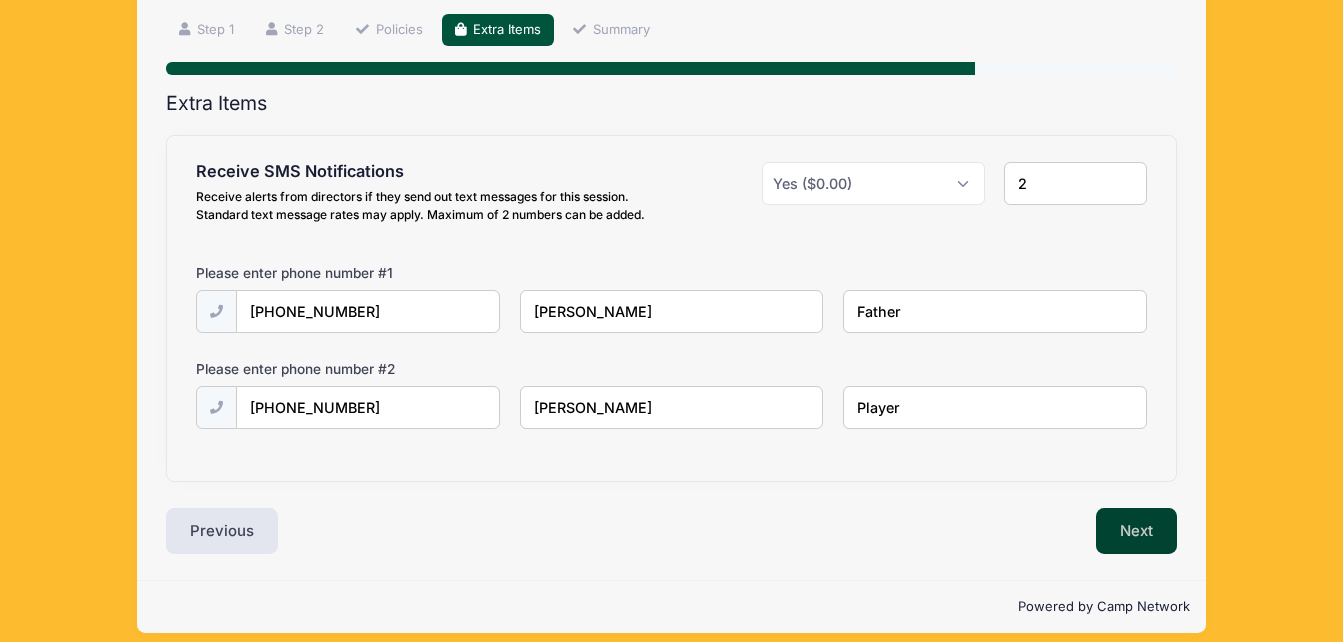 click on "Next" at bounding box center [1136, 531] 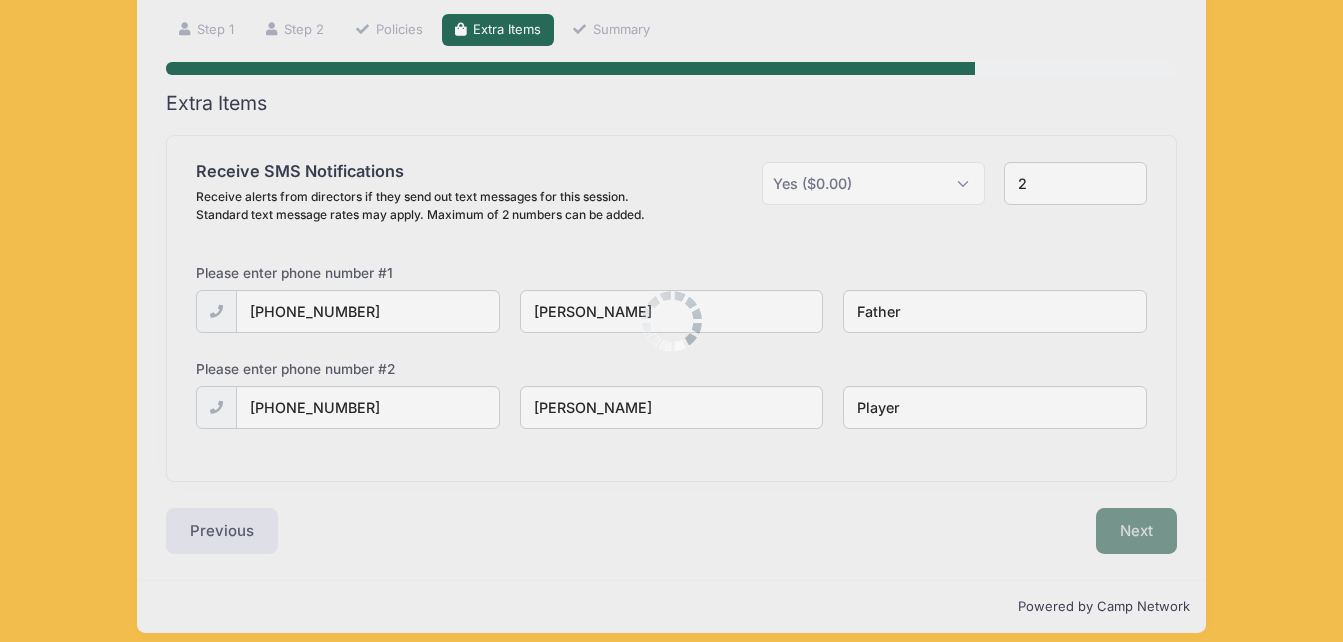 scroll, scrollTop: 0, scrollLeft: 0, axis: both 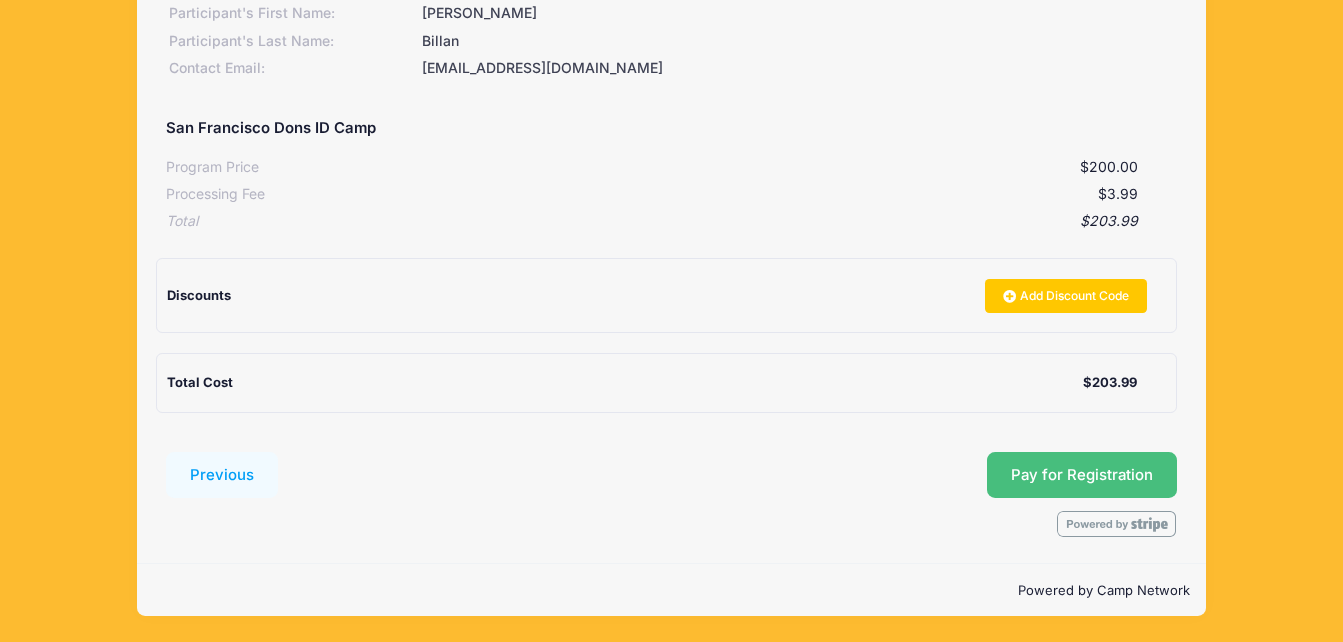click on "Pay for Registration" at bounding box center (1082, 475) 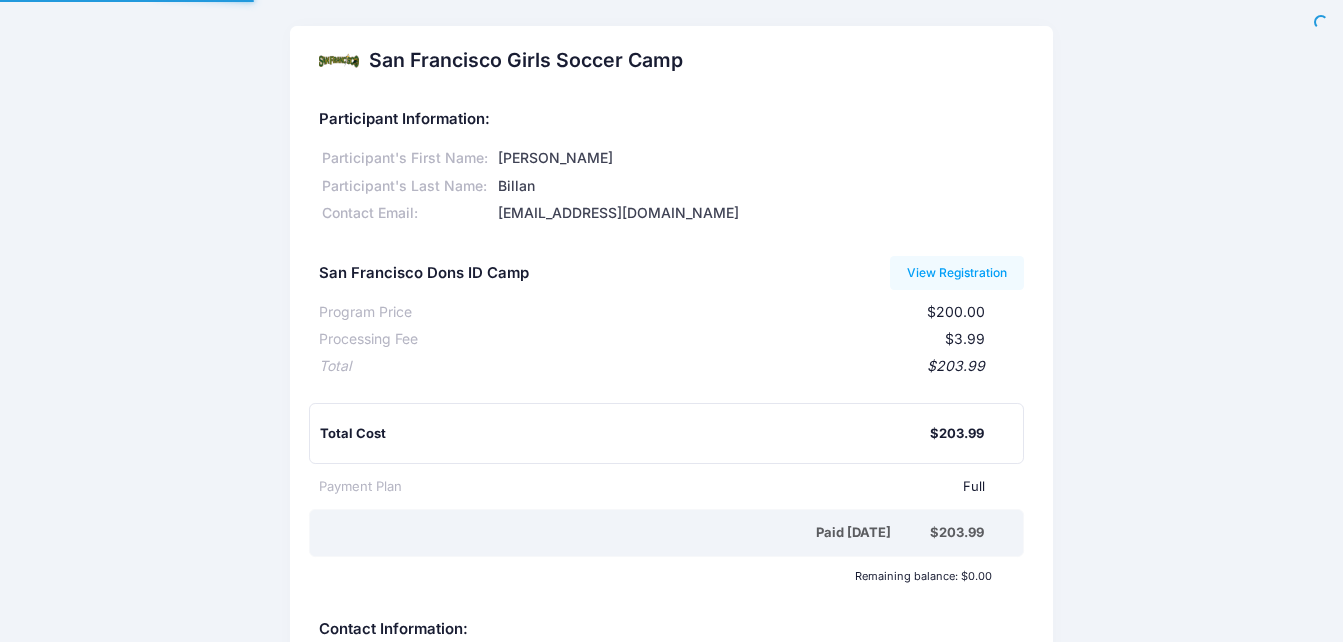 scroll, scrollTop: 0, scrollLeft: 0, axis: both 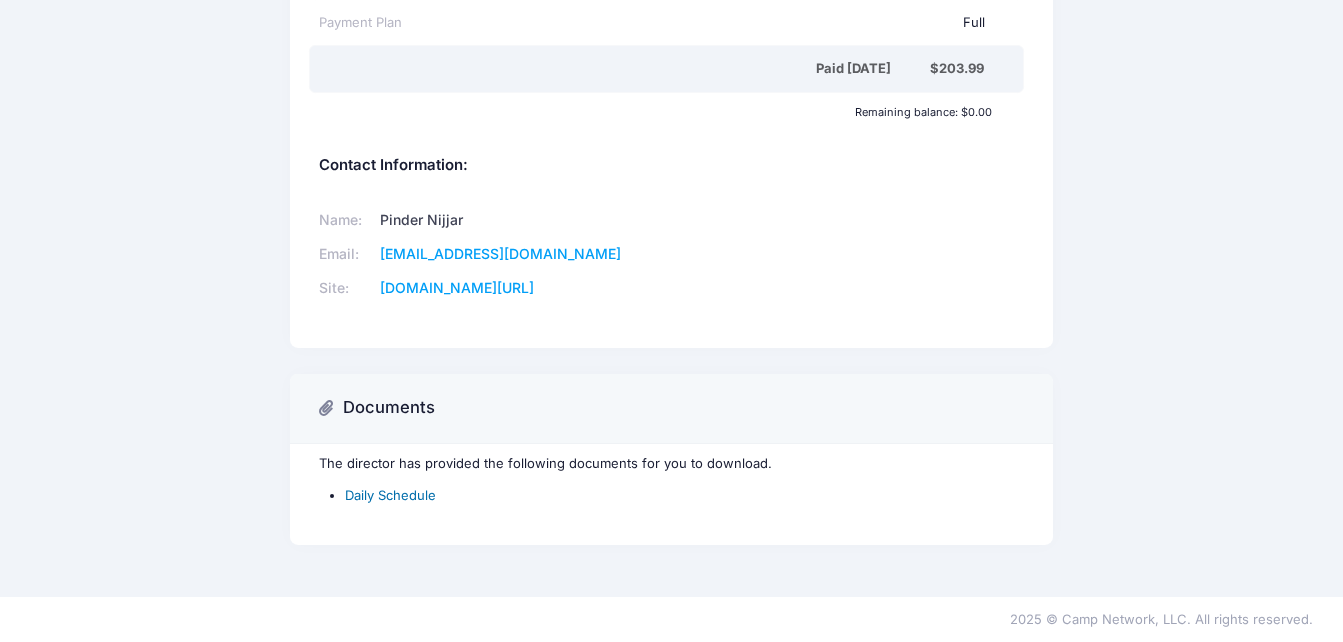 click on "Daily Schedule" at bounding box center (390, 495) 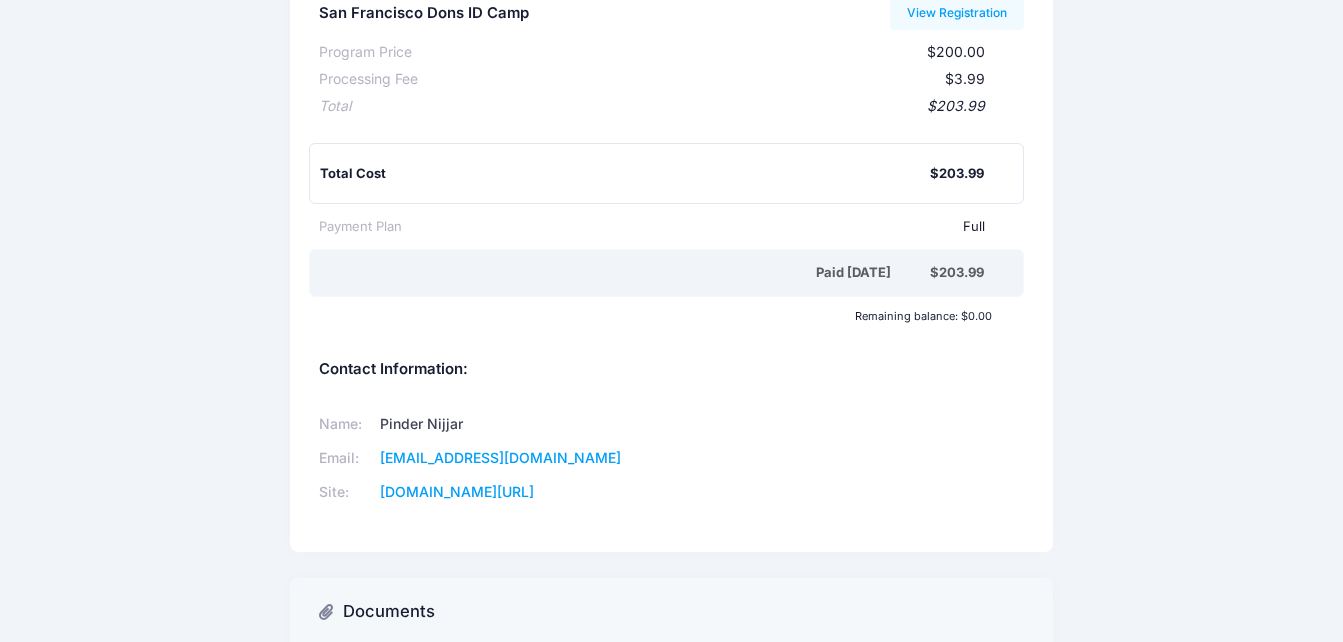 scroll, scrollTop: 182, scrollLeft: 0, axis: vertical 